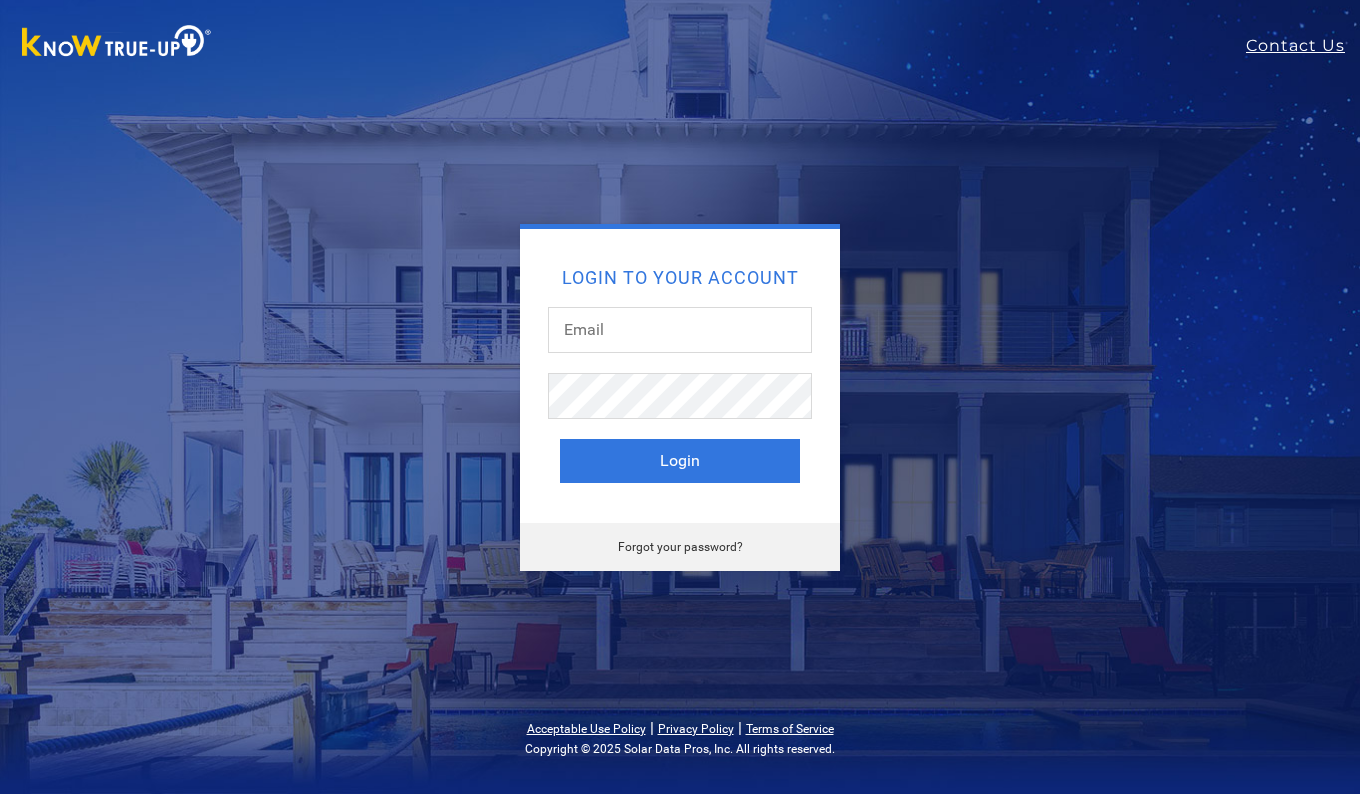 scroll, scrollTop: 0, scrollLeft: 0, axis: both 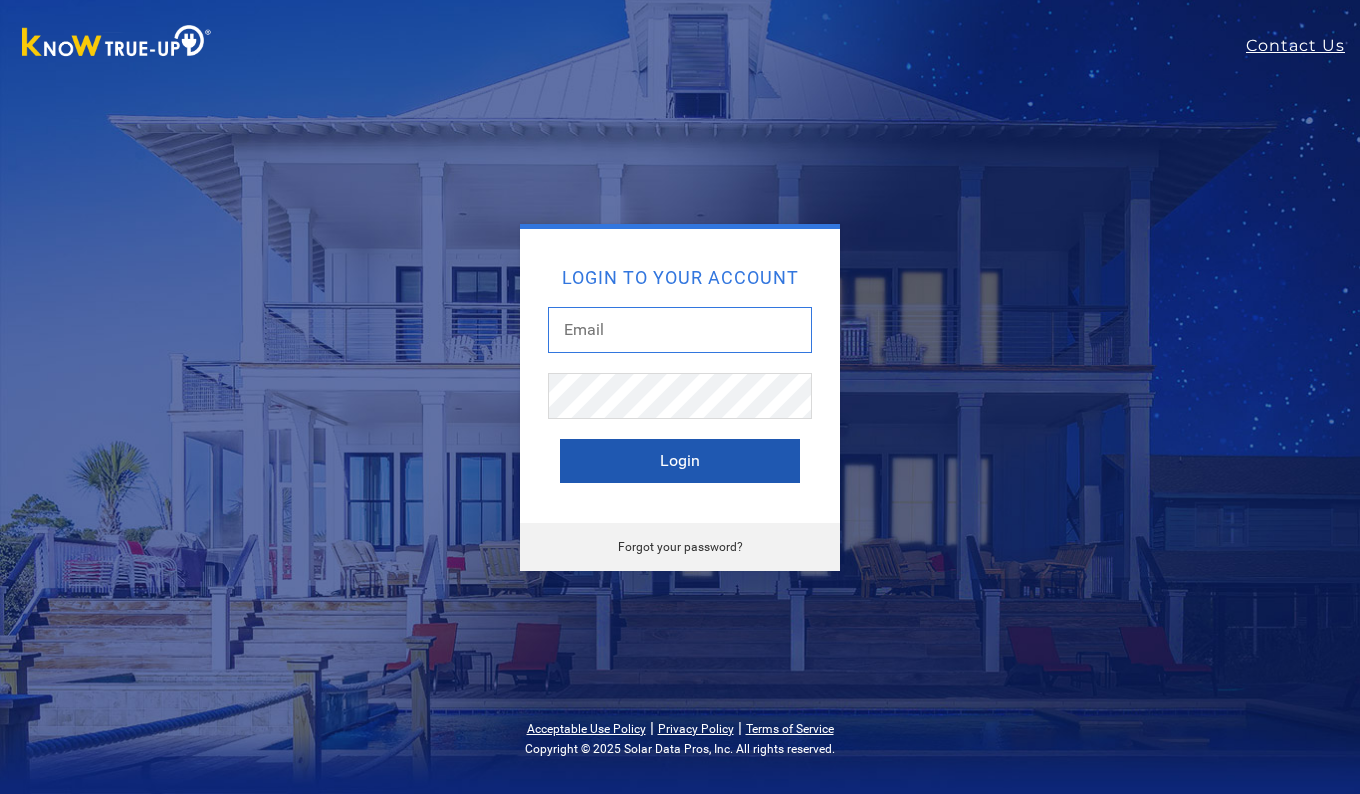 type on "[EMAIL]" 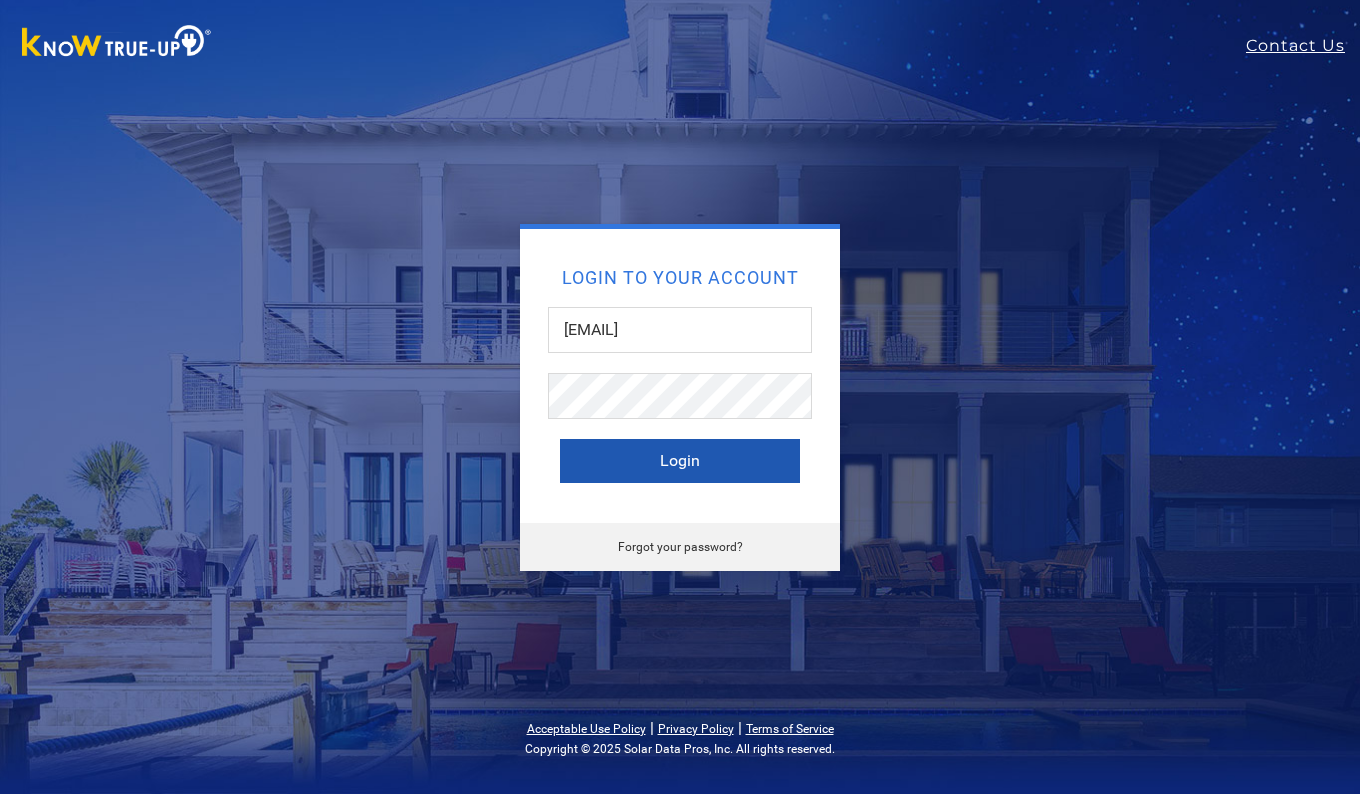 click on "Login" at bounding box center (680, 461) 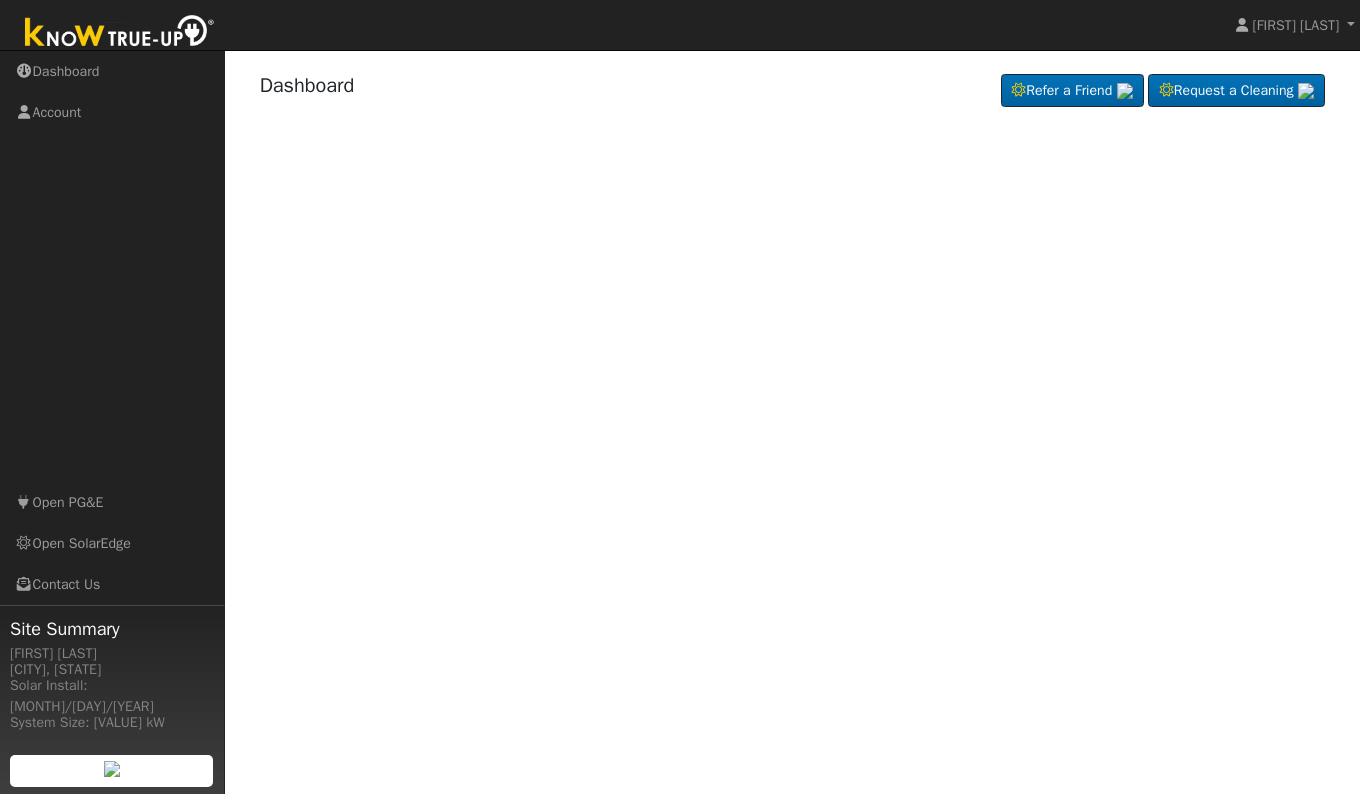 scroll, scrollTop: 0, scrollLeft: 0, axis: both 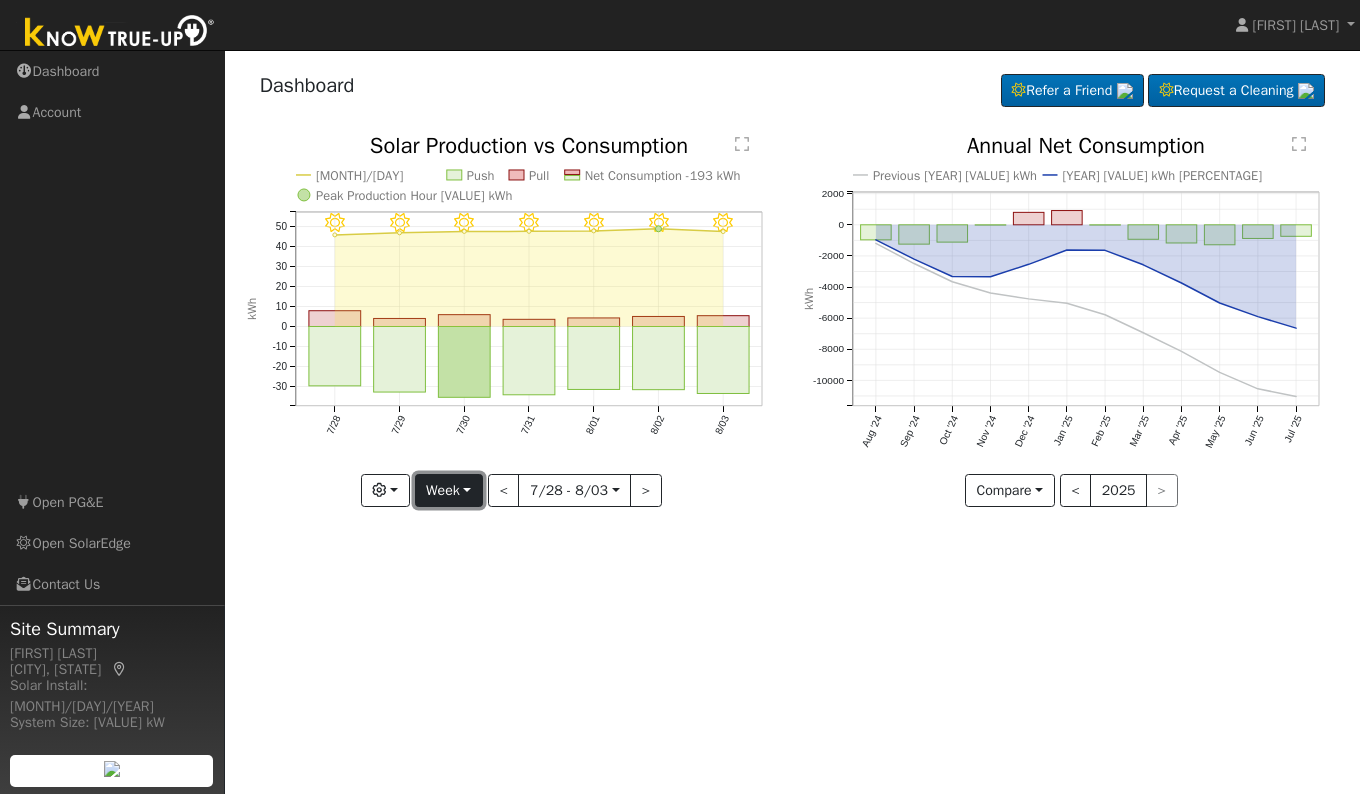 click on "Week" at bounding box center (449, 491) 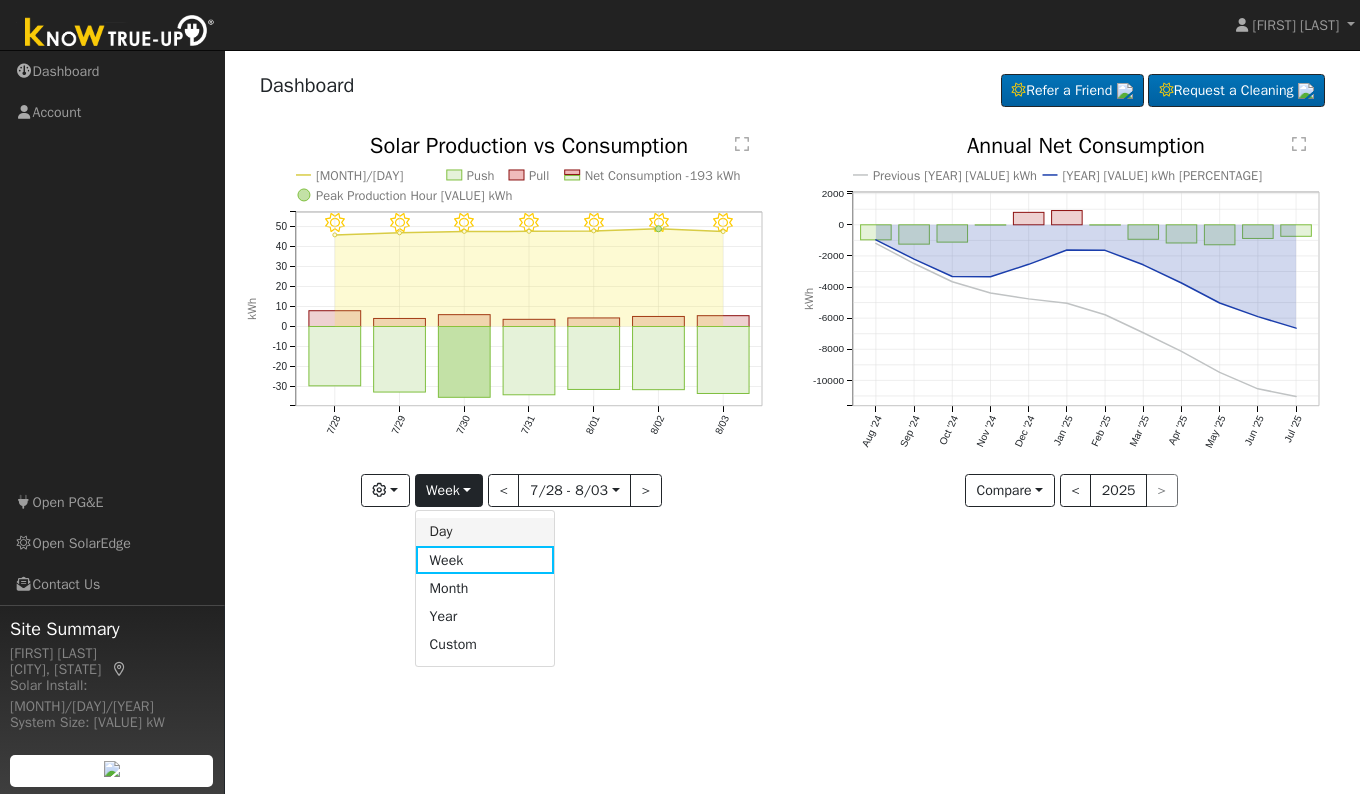 click on "Day" at bounding box center [485, 532] 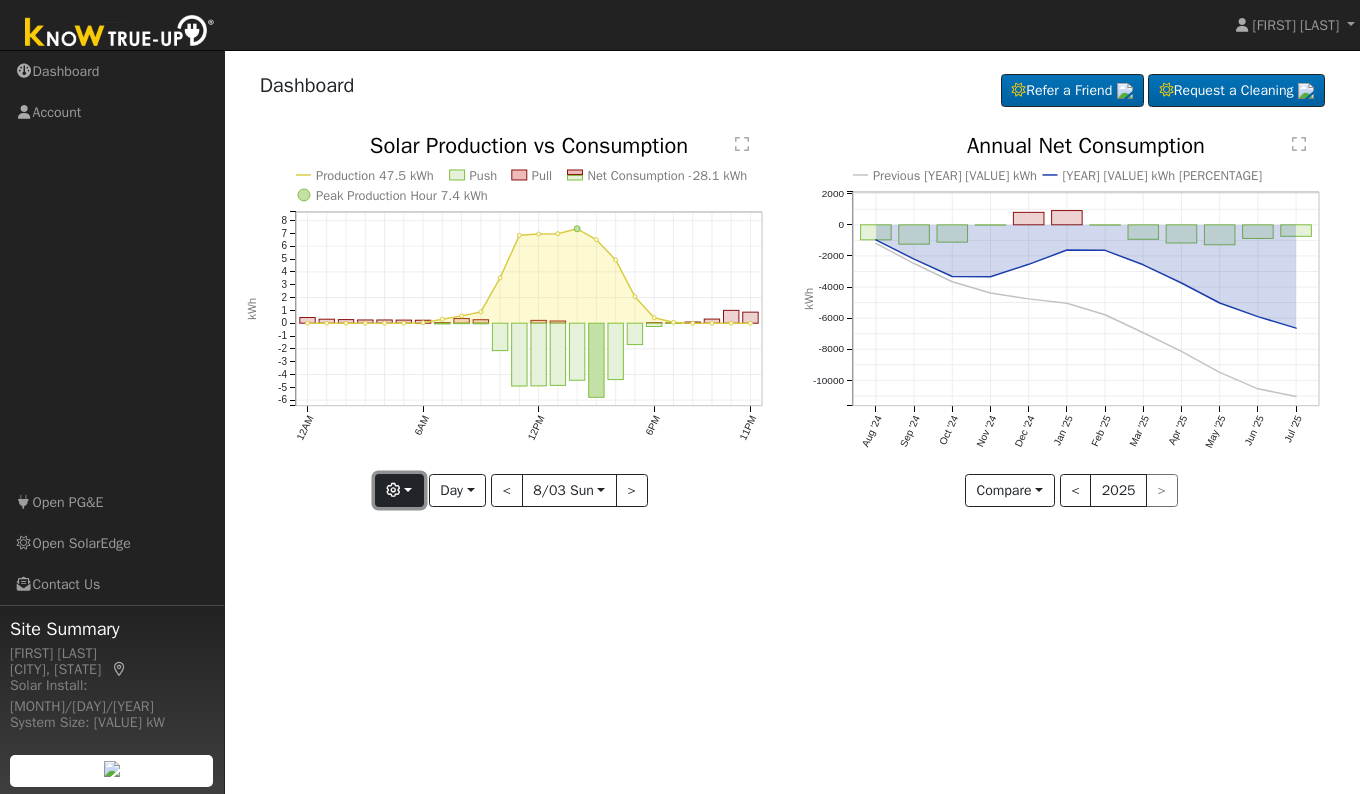 click at bounding box center (399, 491) 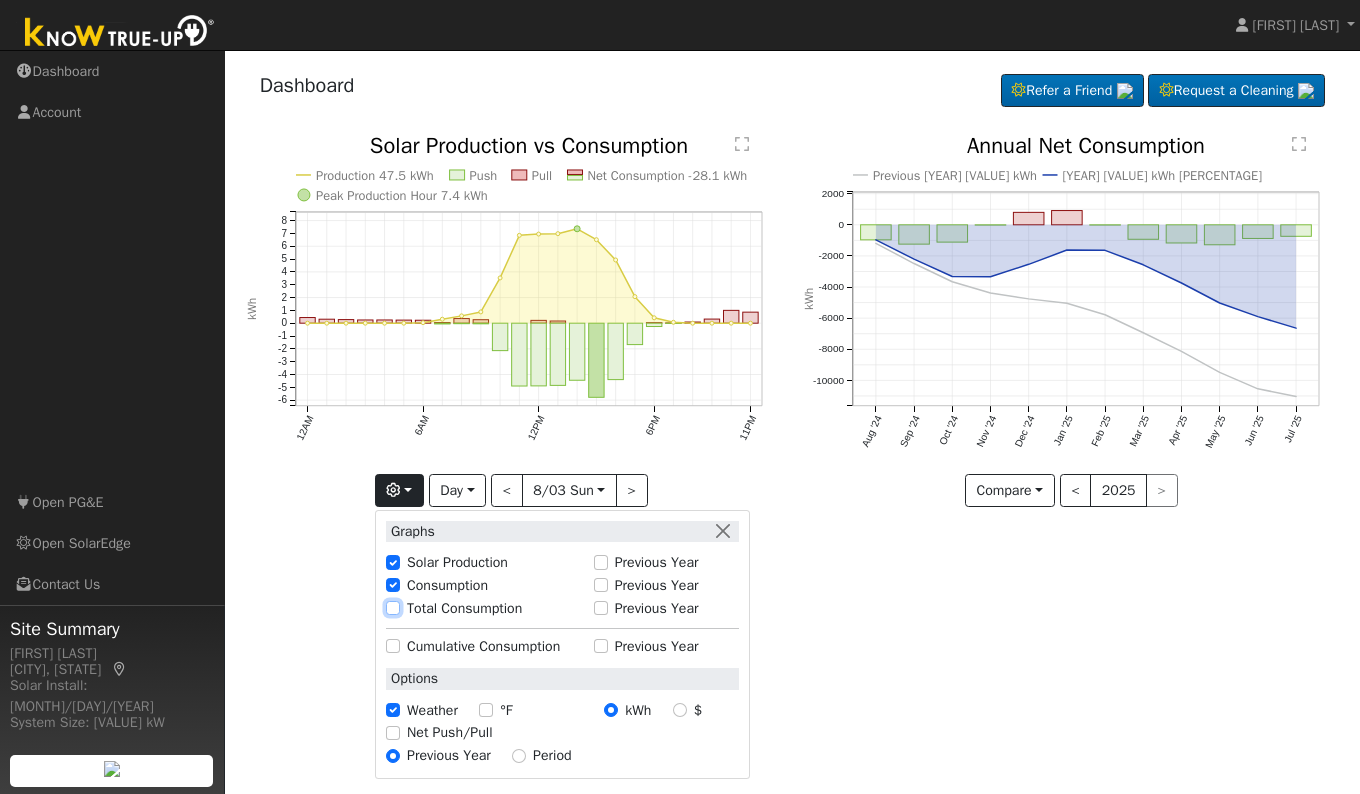 click on "Total Consumption" at bounding box center [393, 608] 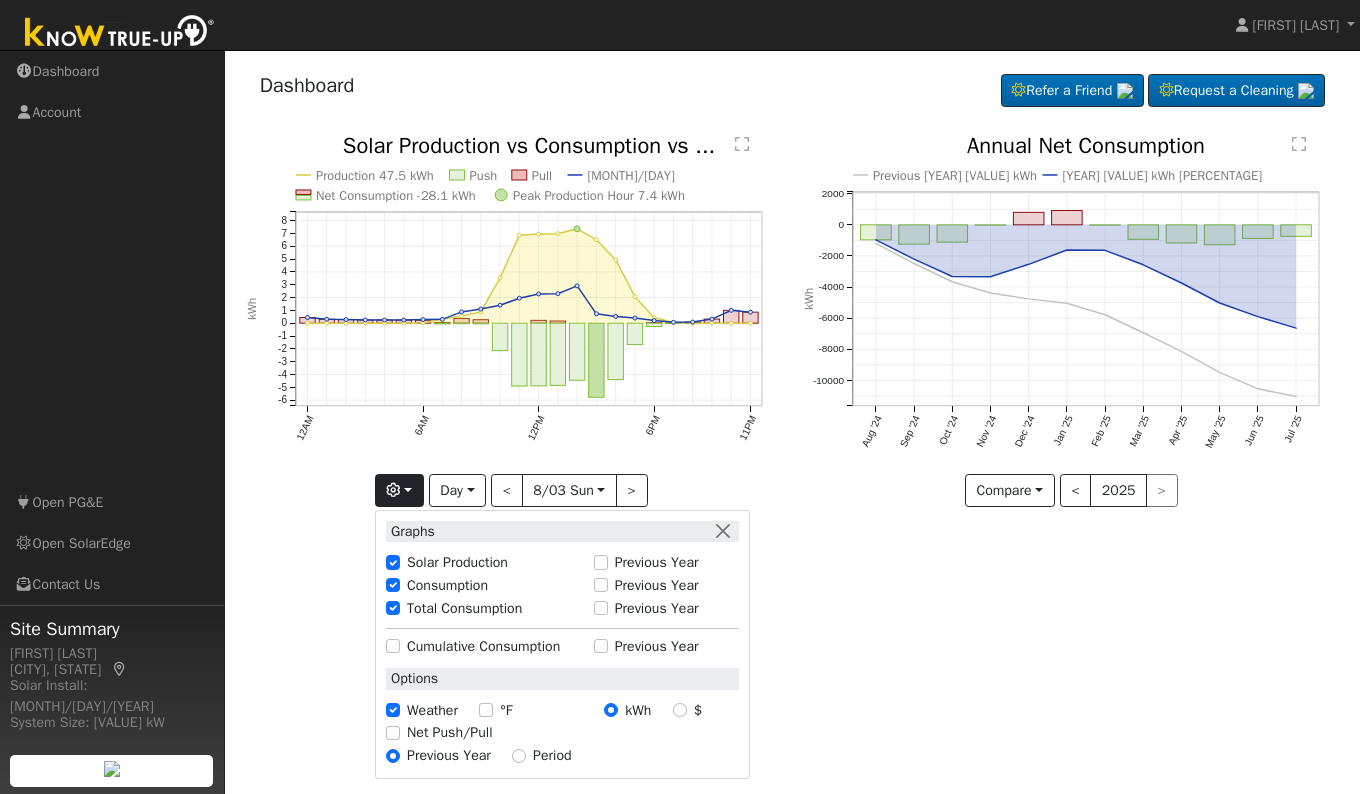 click on "User Profile First name Last name Email Email Notifications No Emails No Emails Weekly Emails Monthly Emails Cancel Save
Terms Of Service
Close
Dashboard
Refer a Friend" at bounding box center [792, 422] 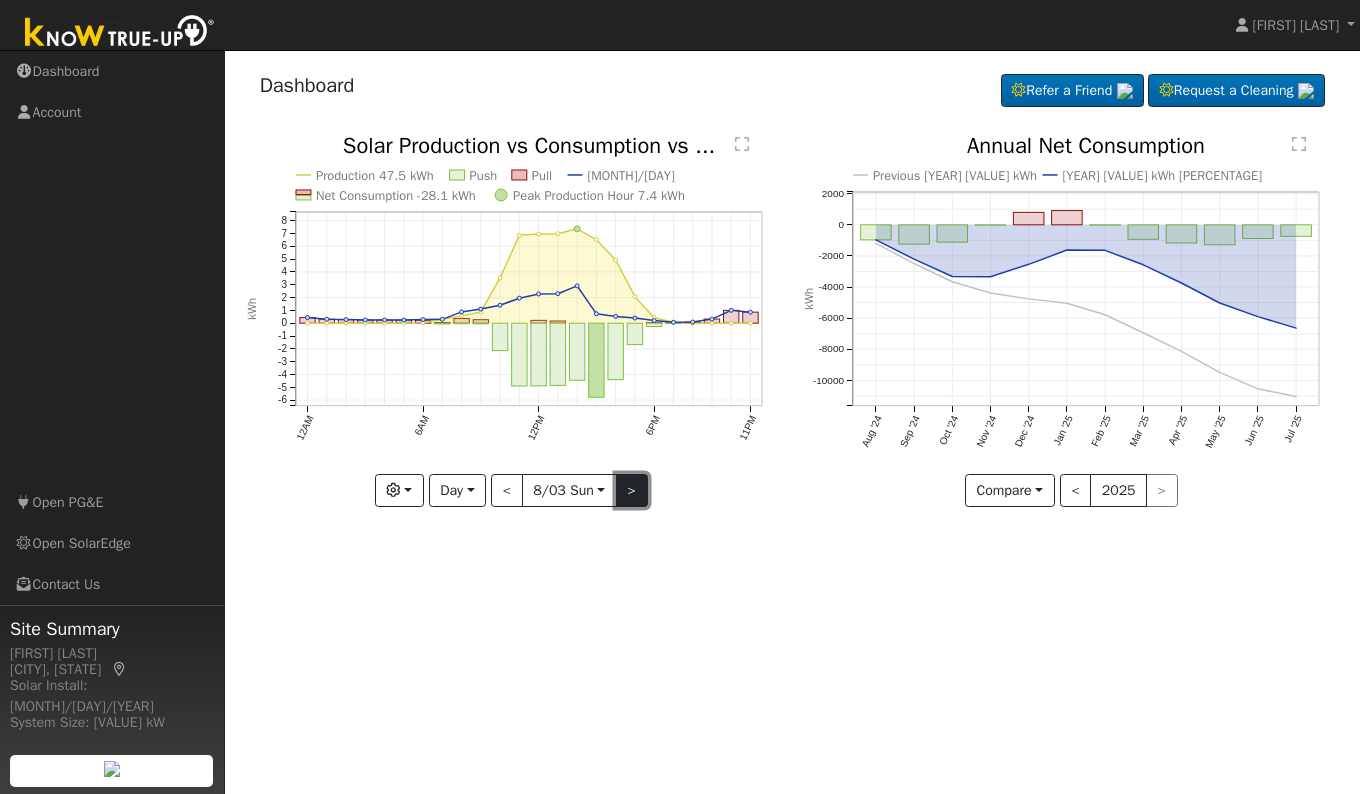 click on ">" at bounding box center (632, 491) 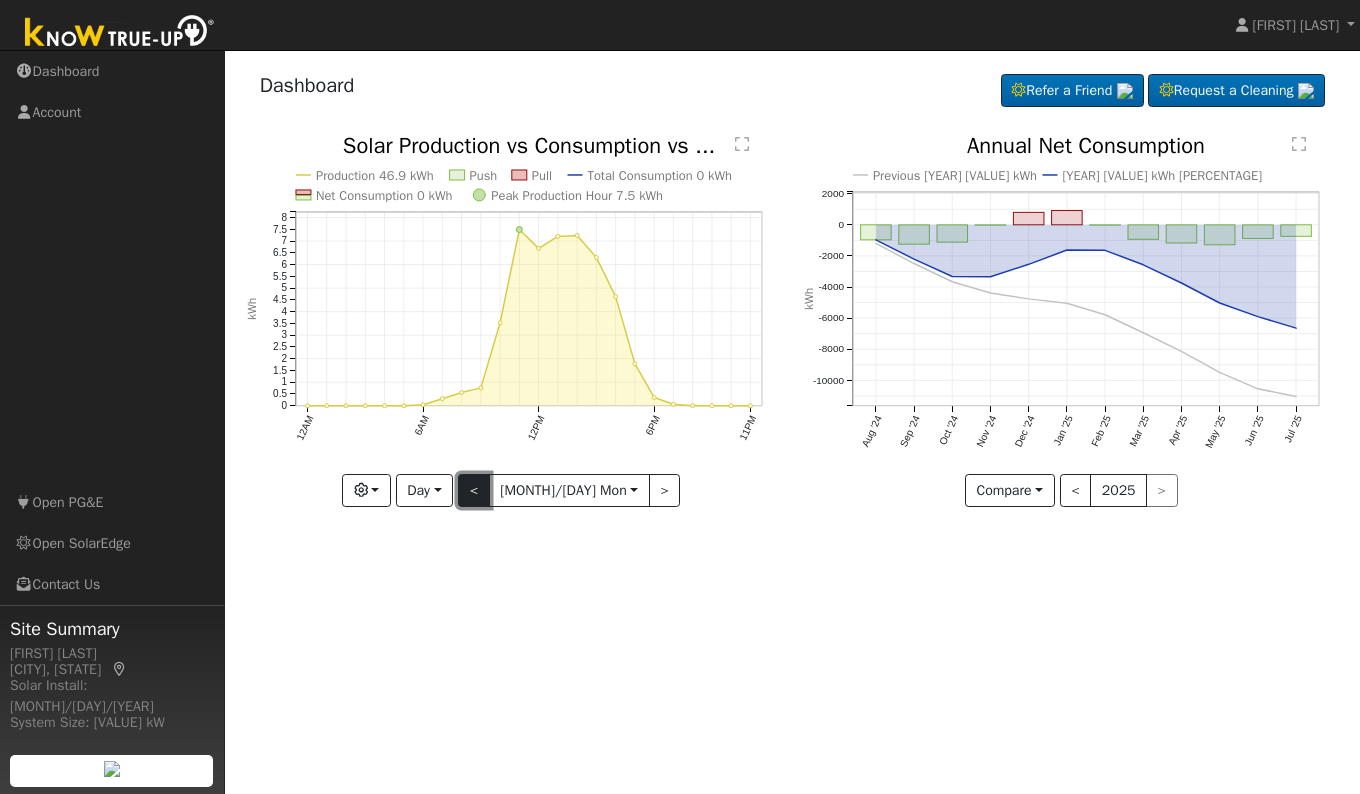 click on "<" at bounding box center (474, 491) 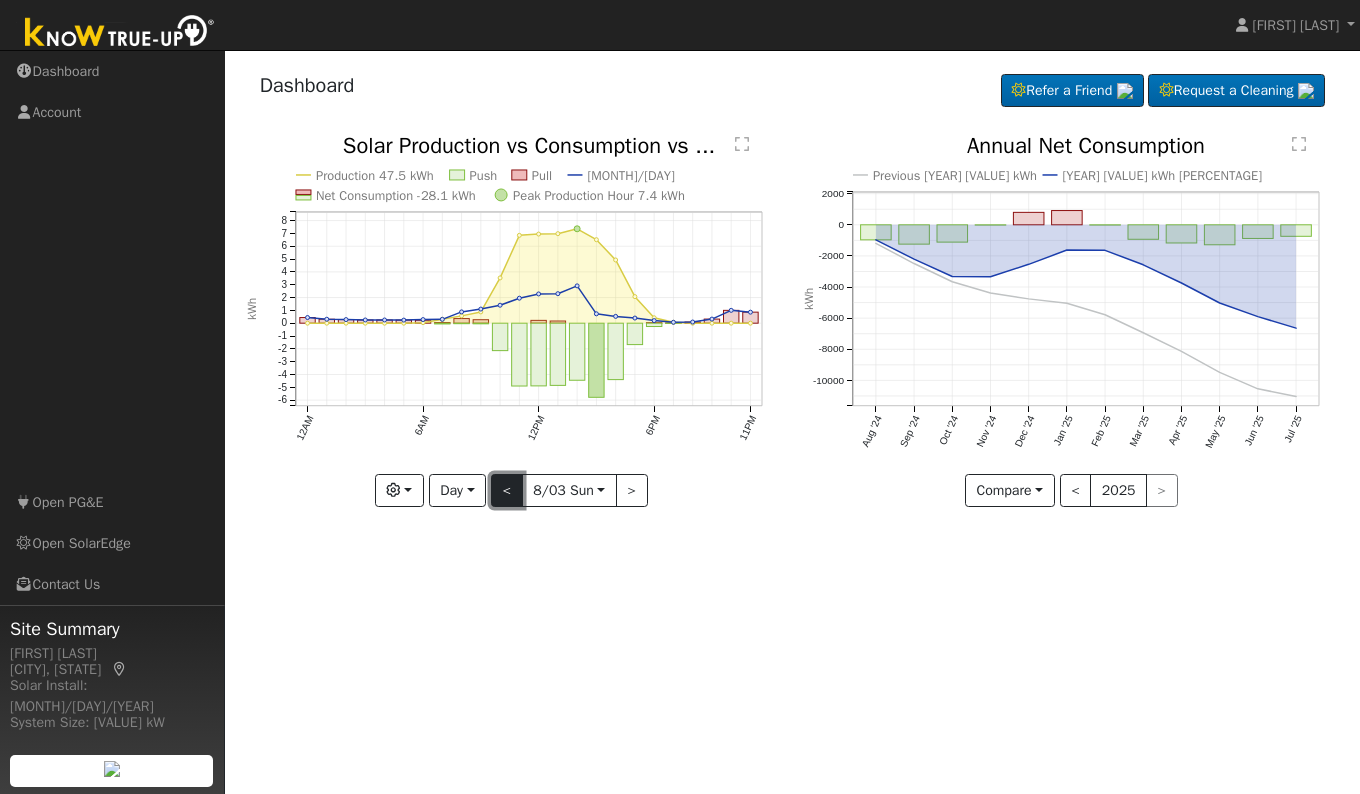 click on "<" at bounding box center (507, 491) 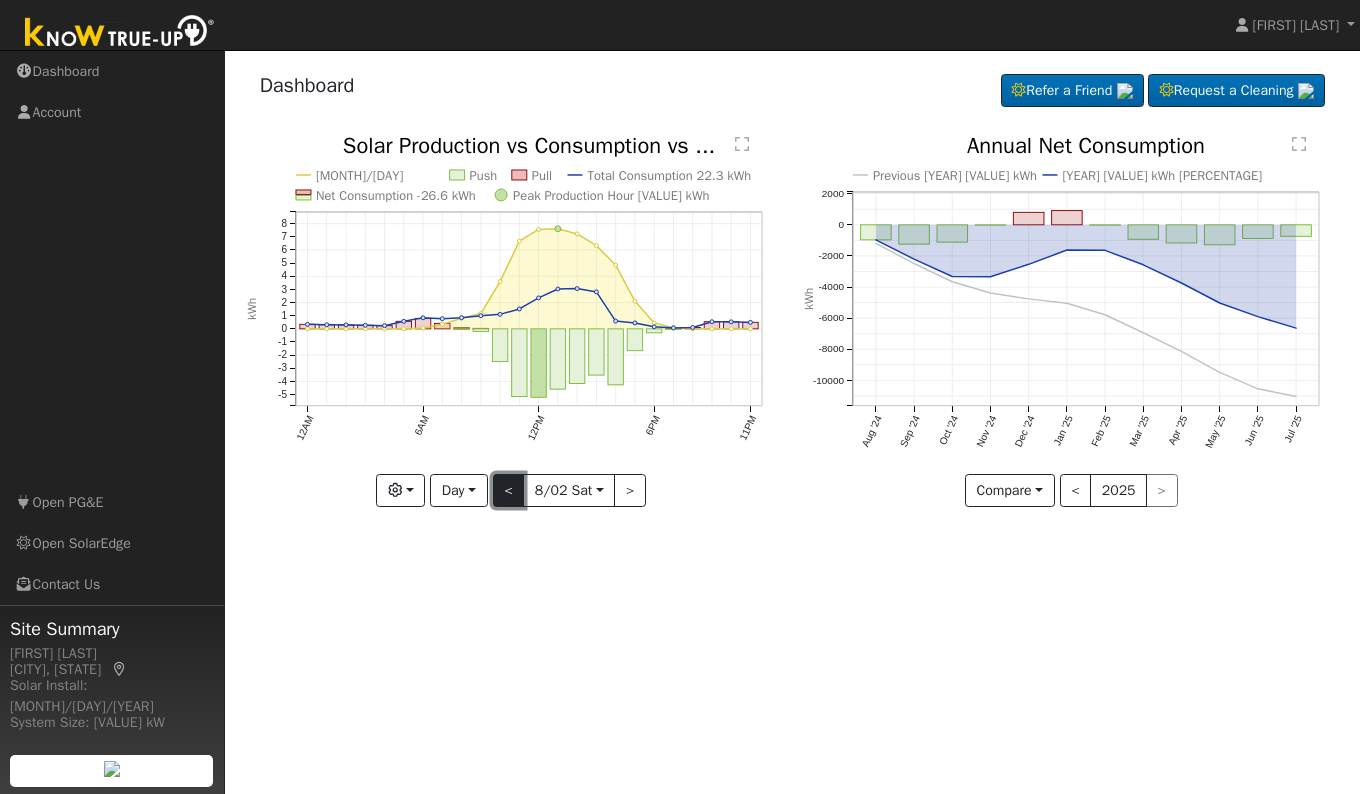 click on "<" at bounding box center [509, 491] 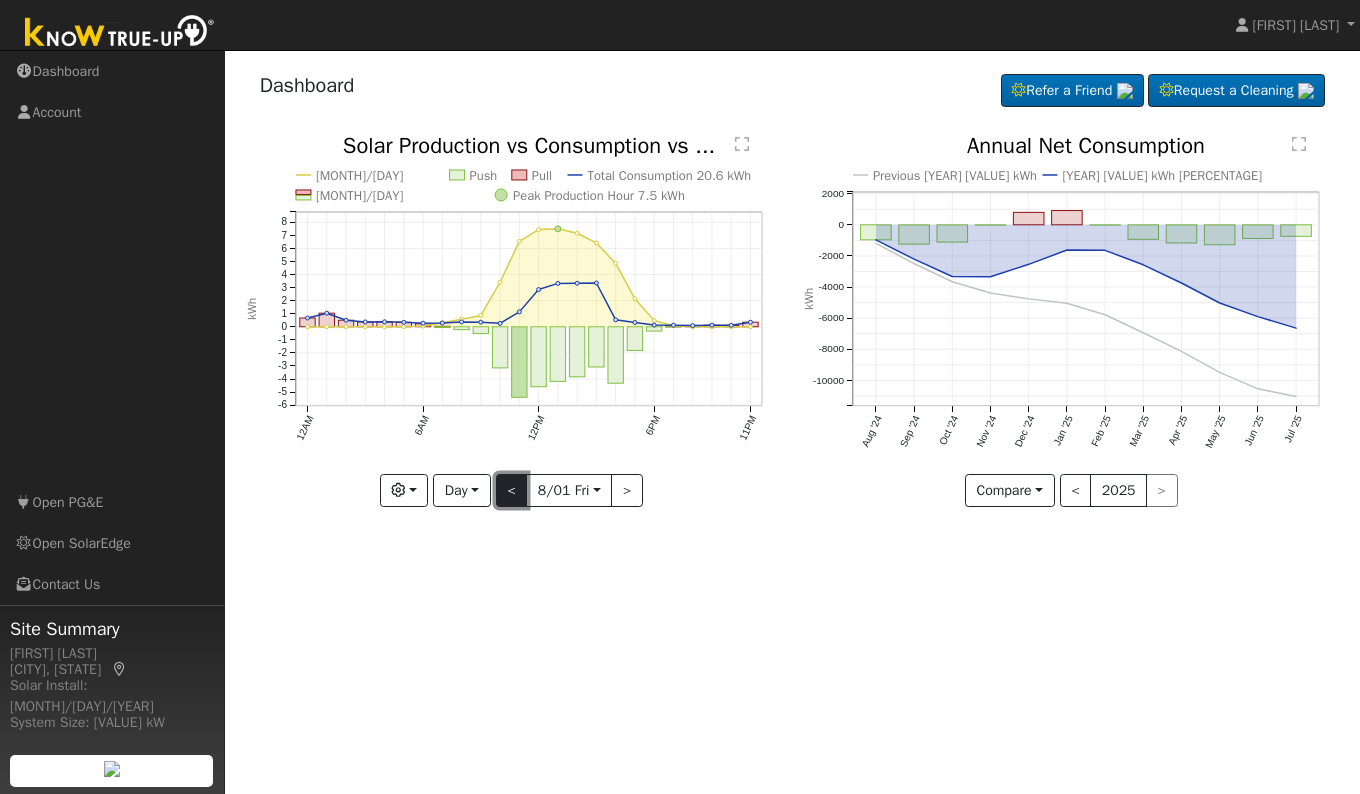 click on "<" at bounding box center (512, 491) 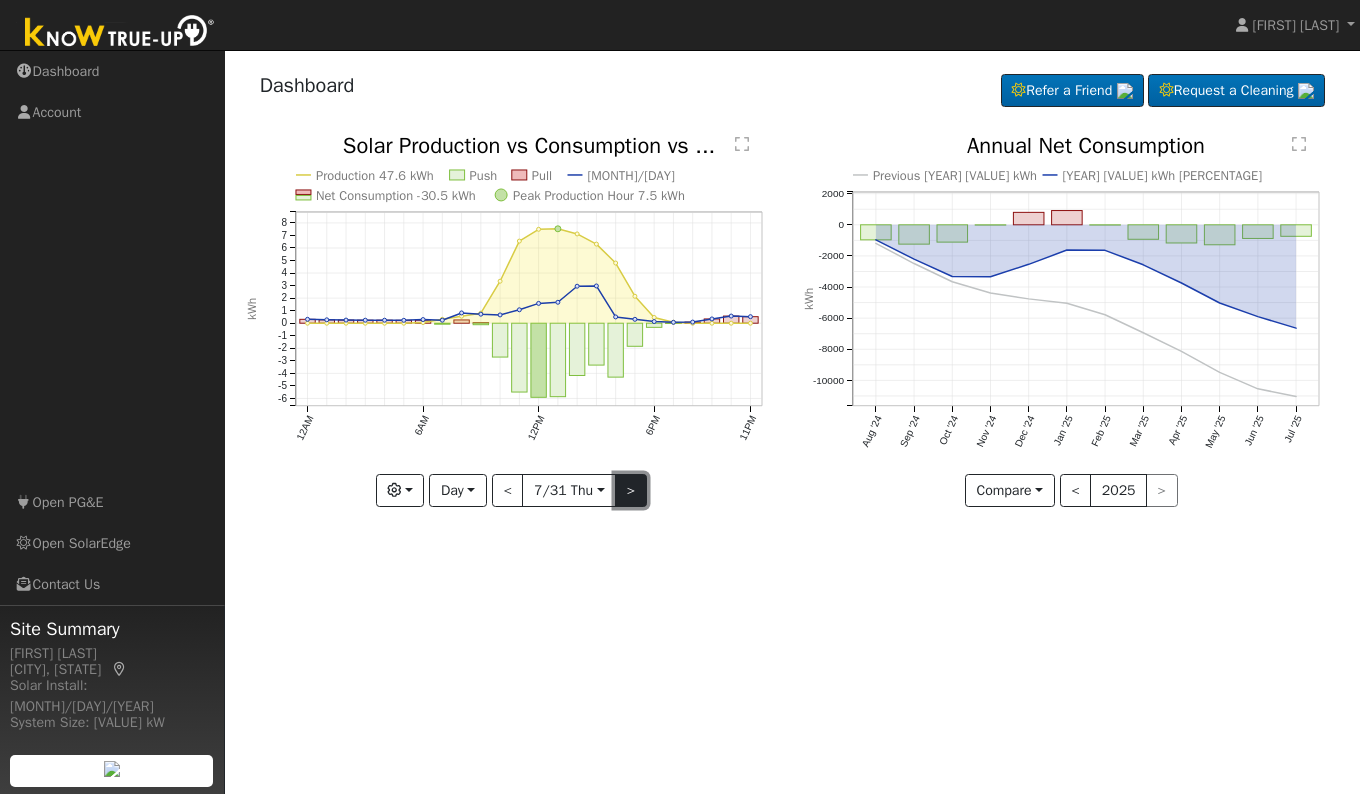 click on ">" at bounding box center [631, 491] 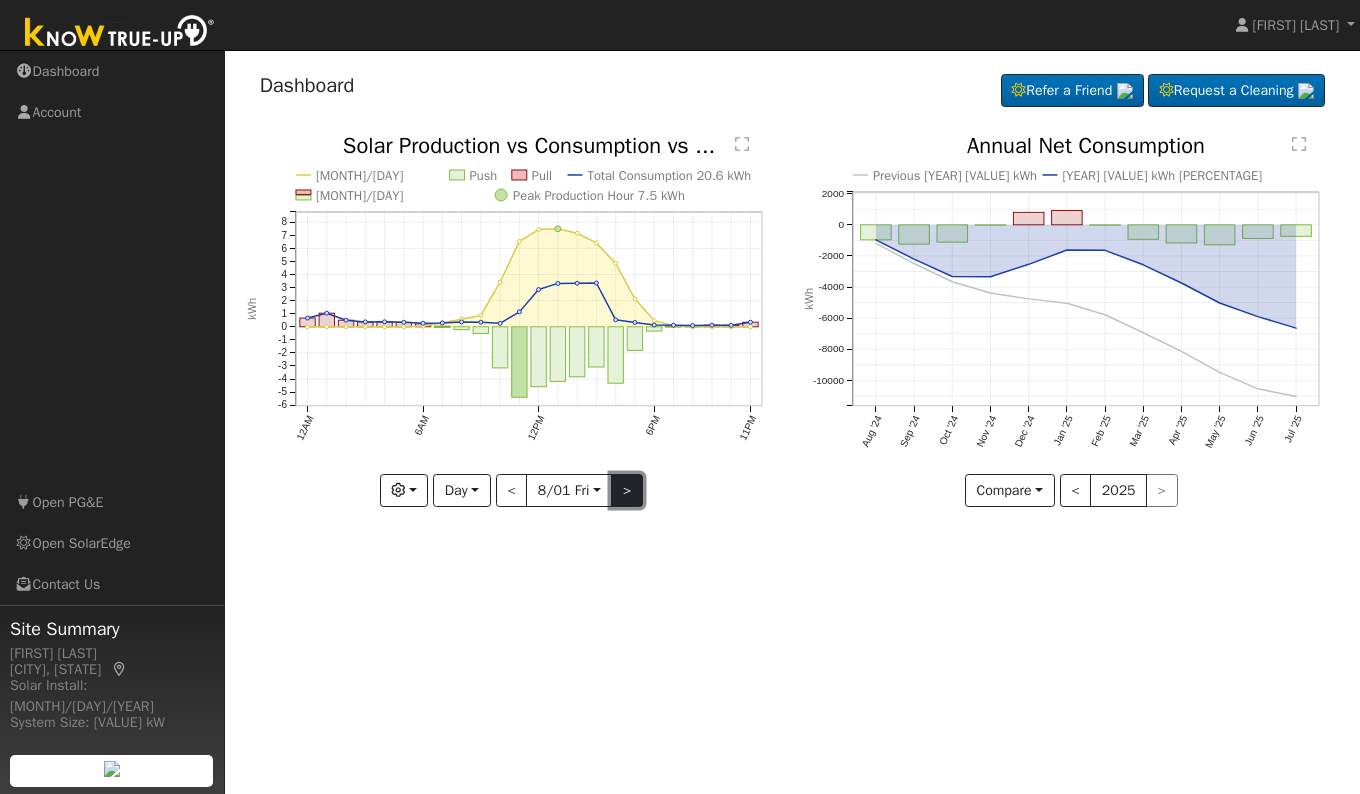 click on ">" at bounding box center [627, 491] 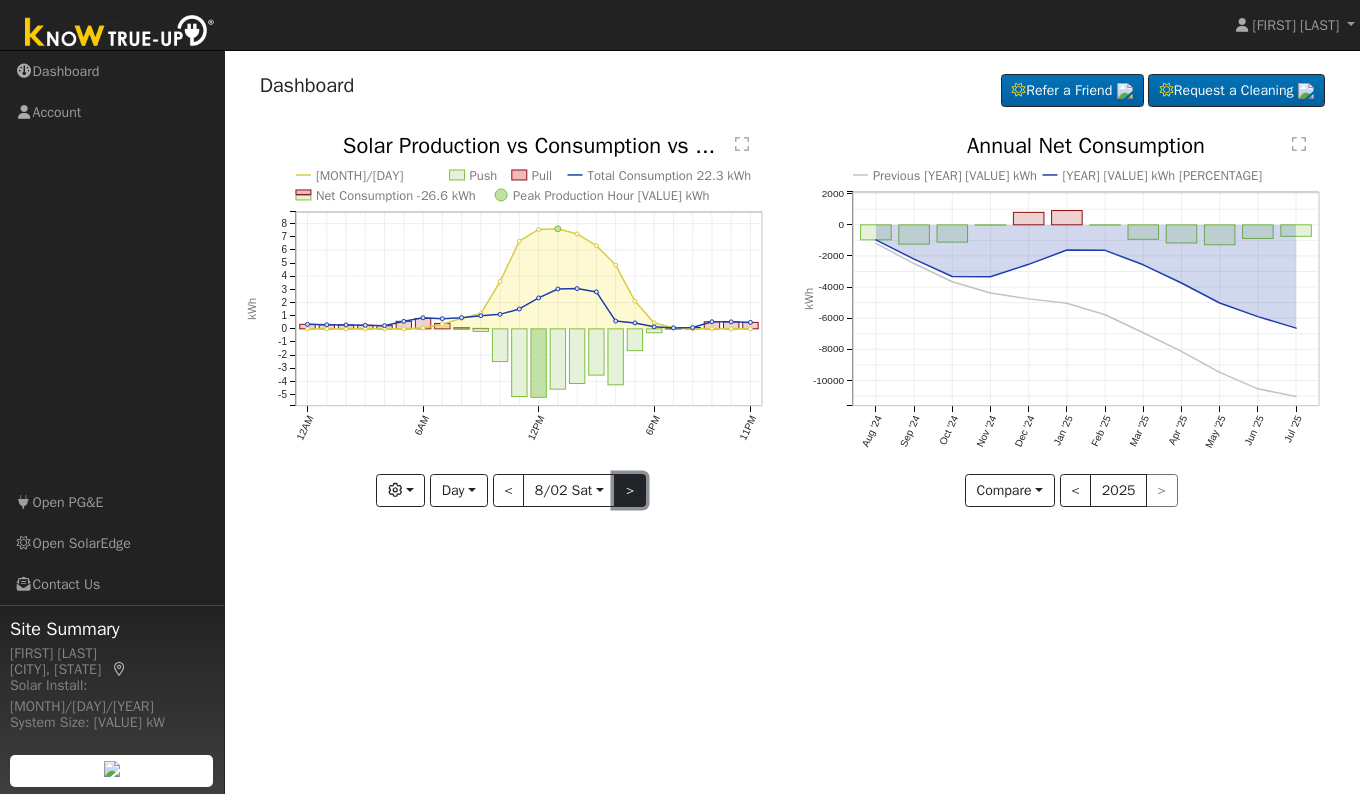 click on ">" at bounding box center [630, 491] 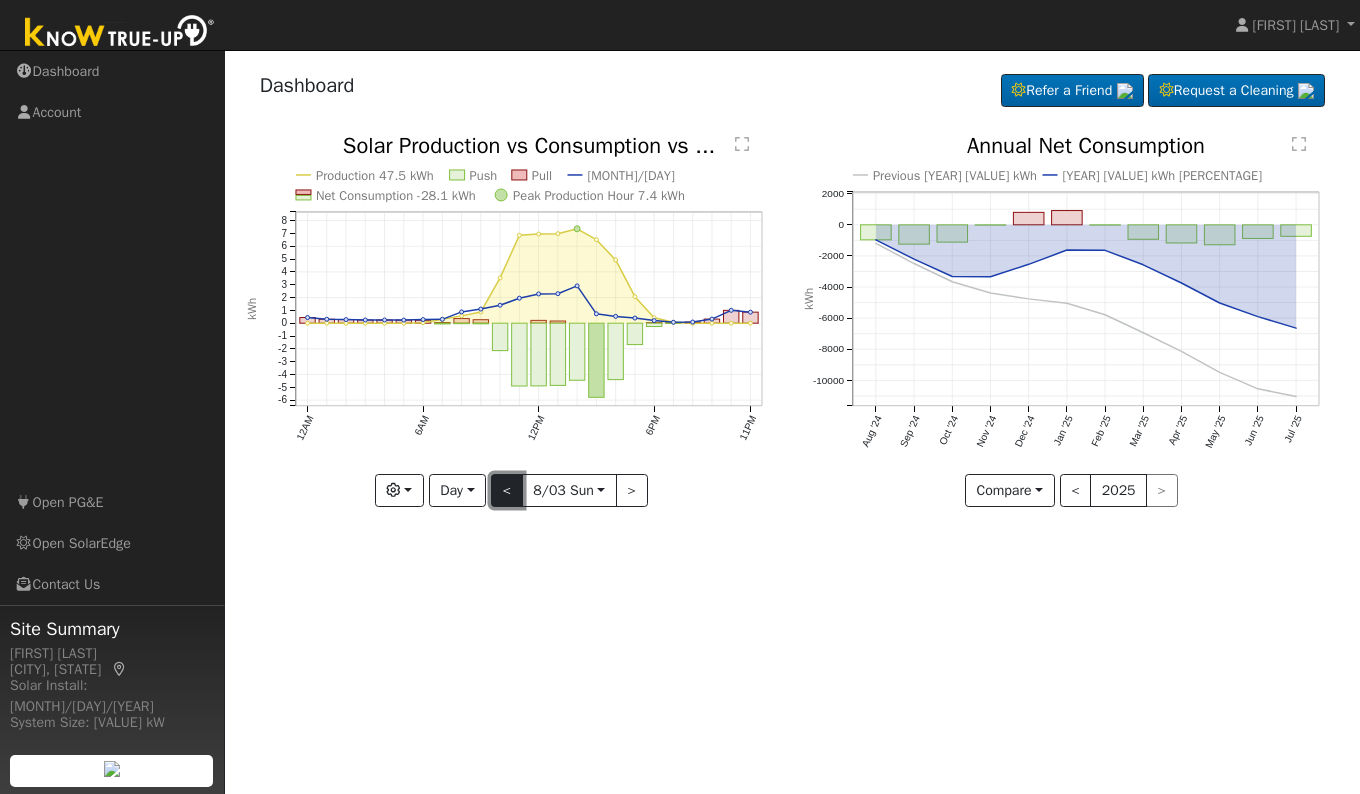 click on "<" at bounding box center [507, 491] 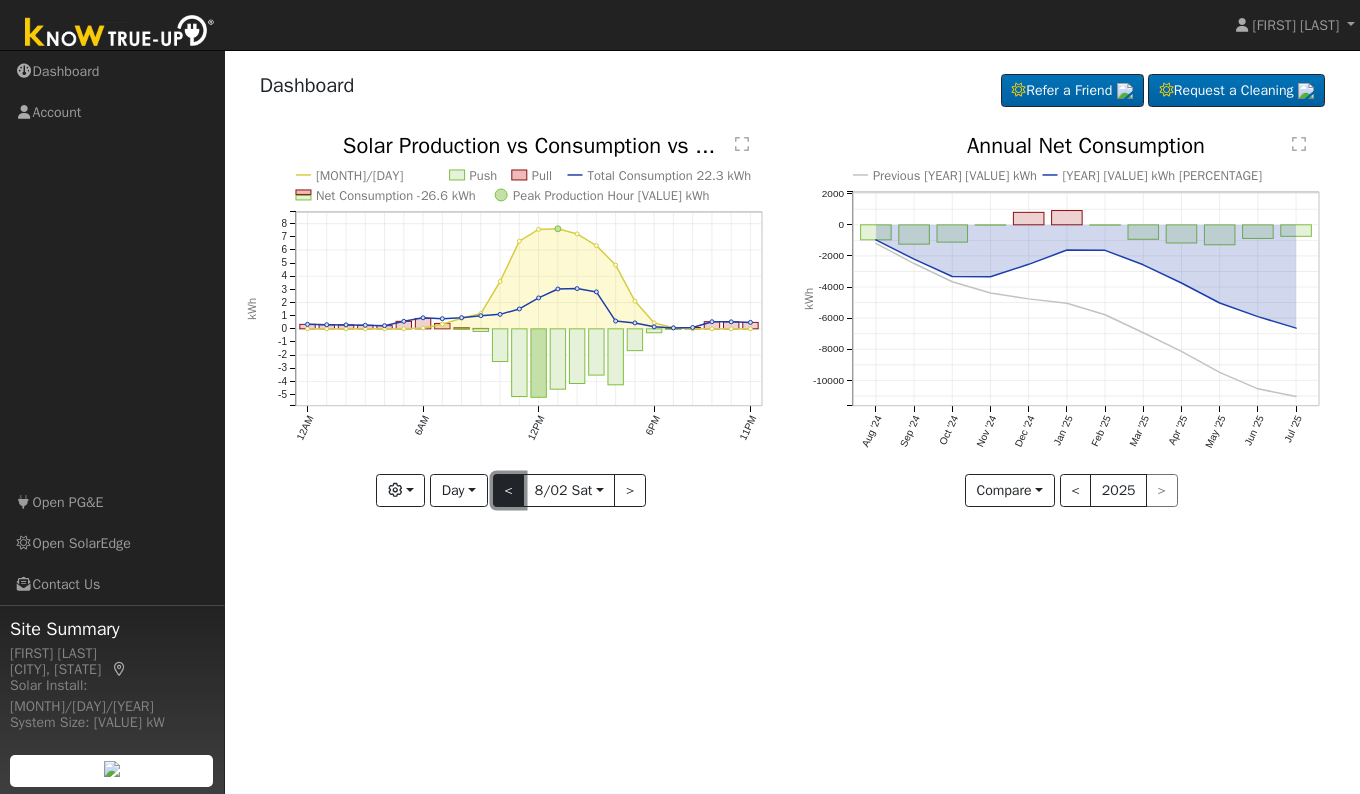 click on "<" at bounding box center [509, 491] 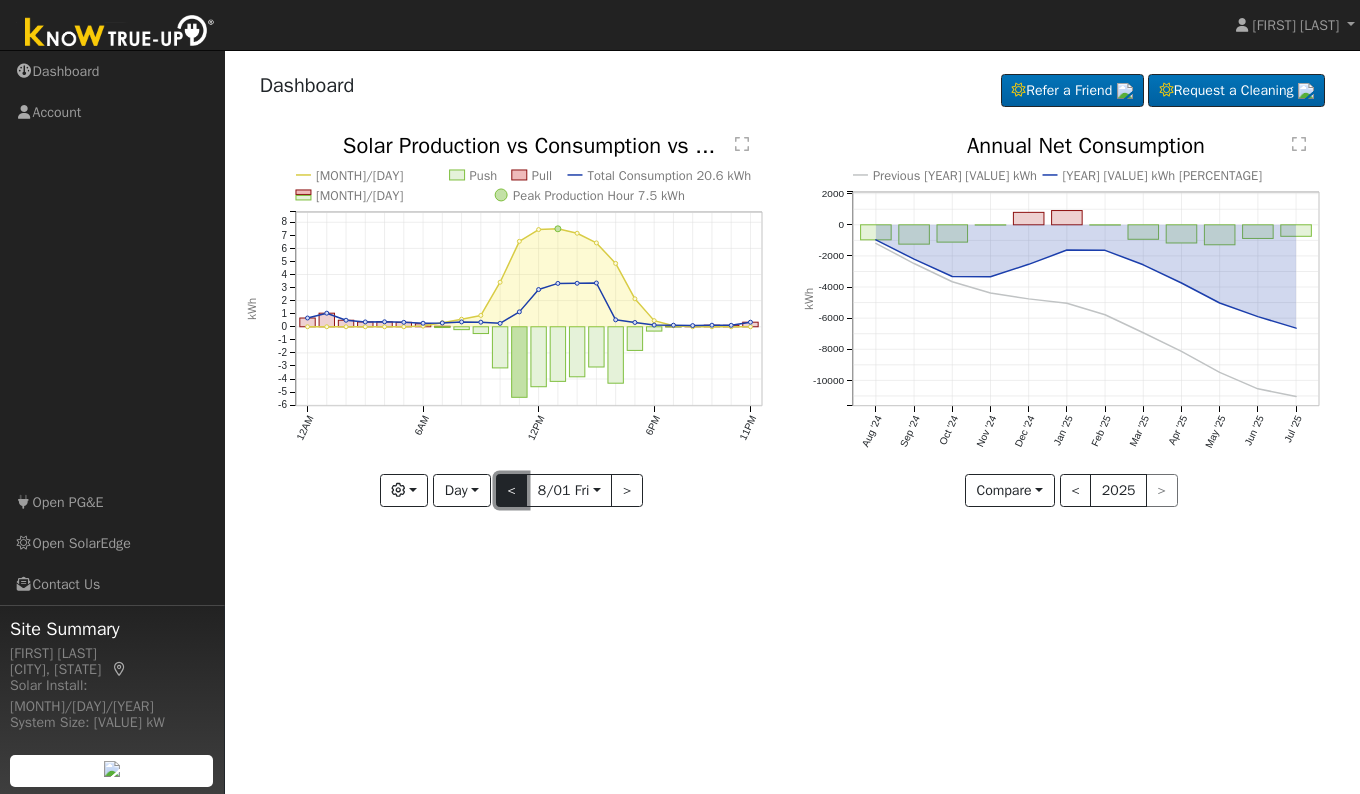 click on "<" at bounding box center [512, 491] 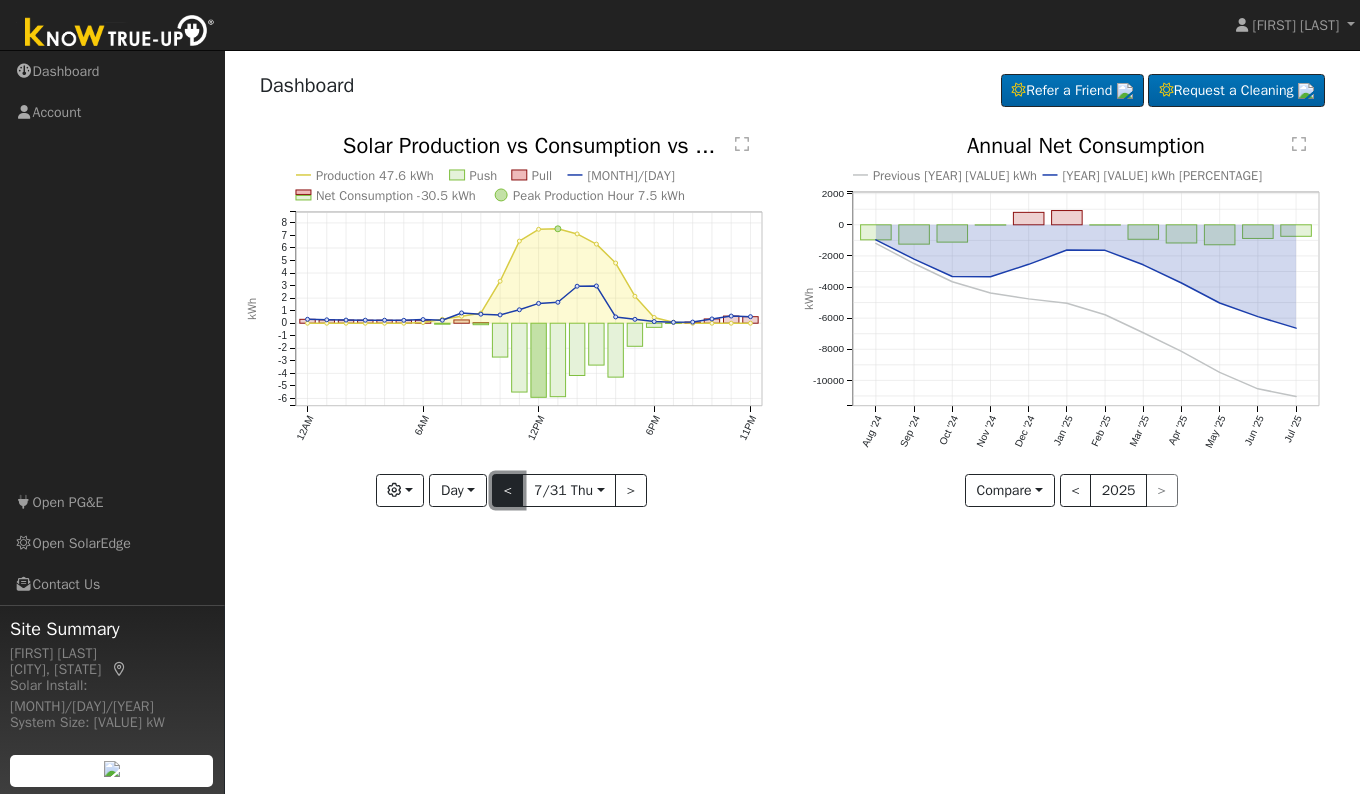 click on "<" at bounding box center [508, 491] 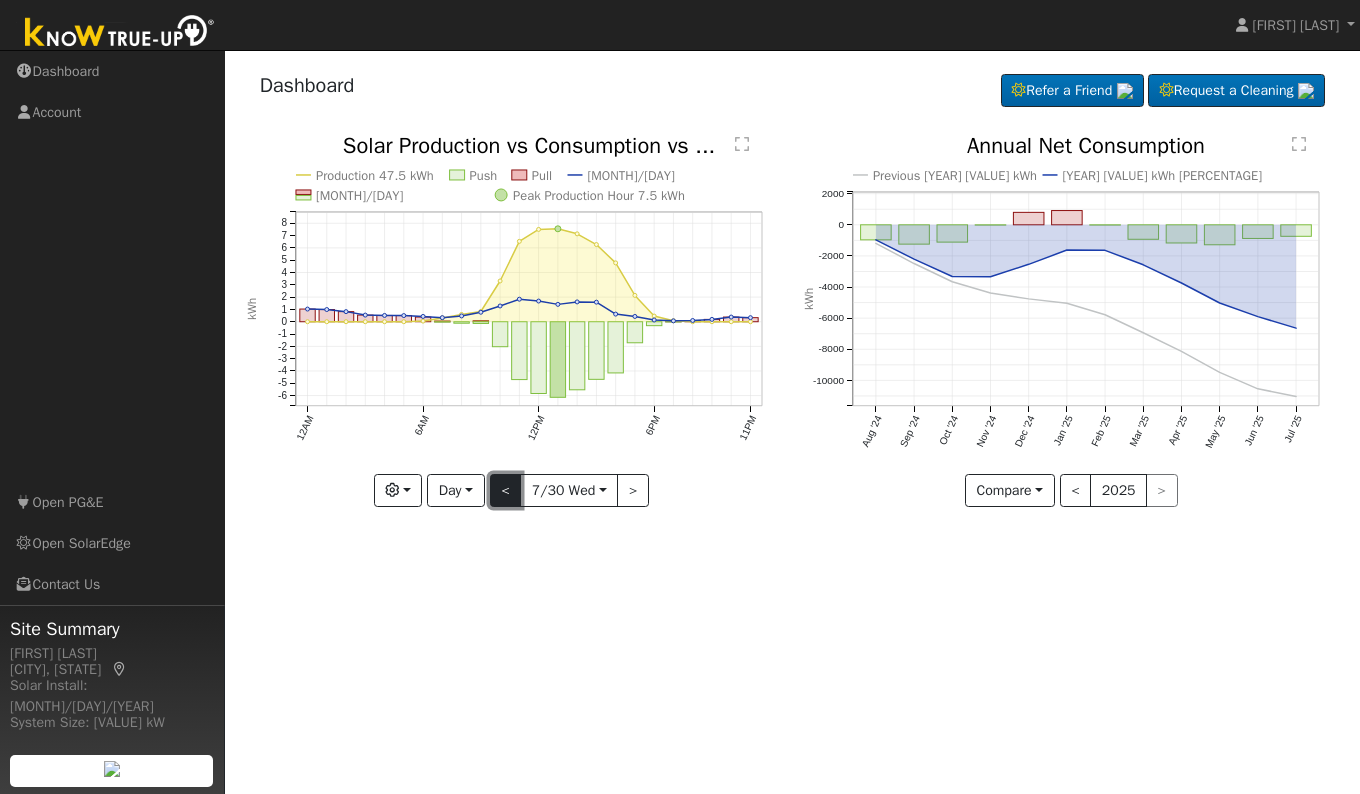 click on "<" at bounding box center [506, 491] 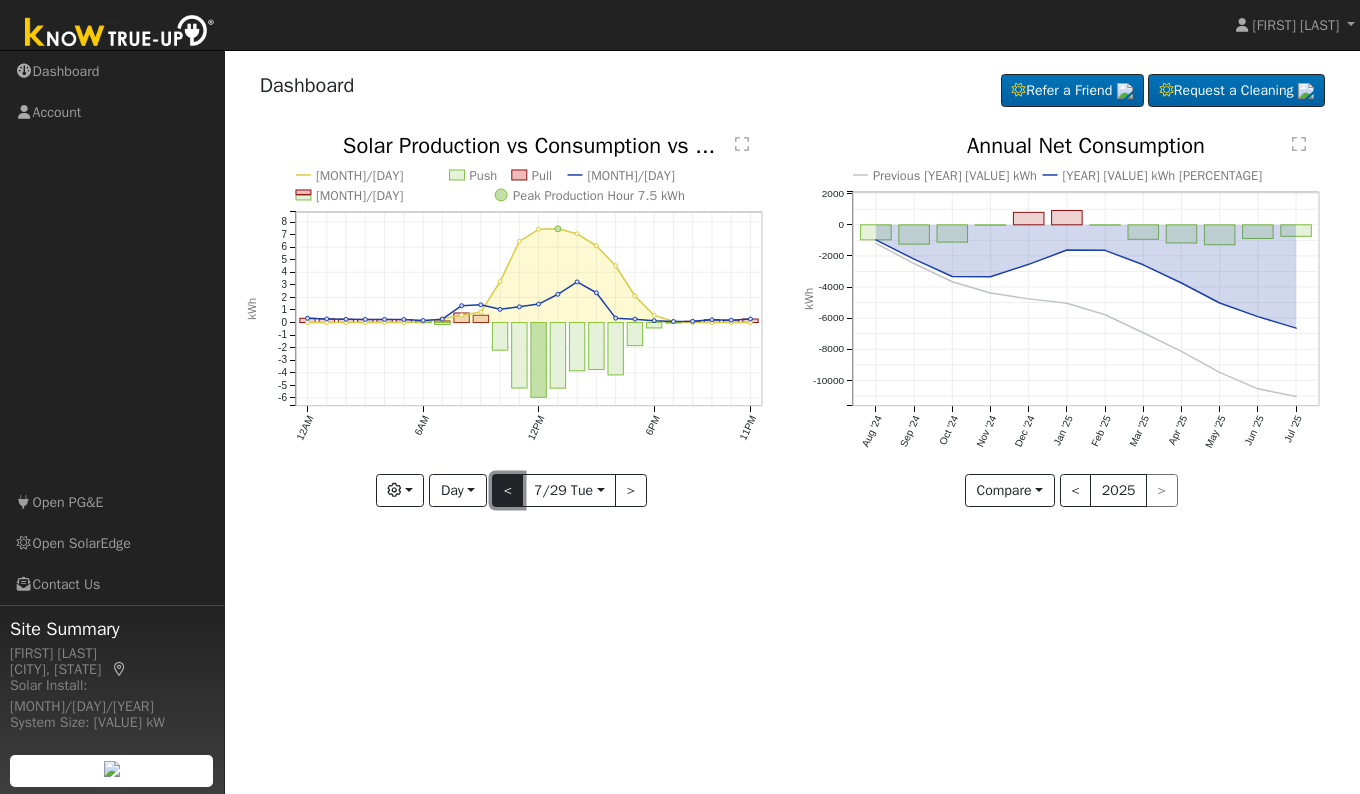 click on "<" at bounding box center (508, 491) 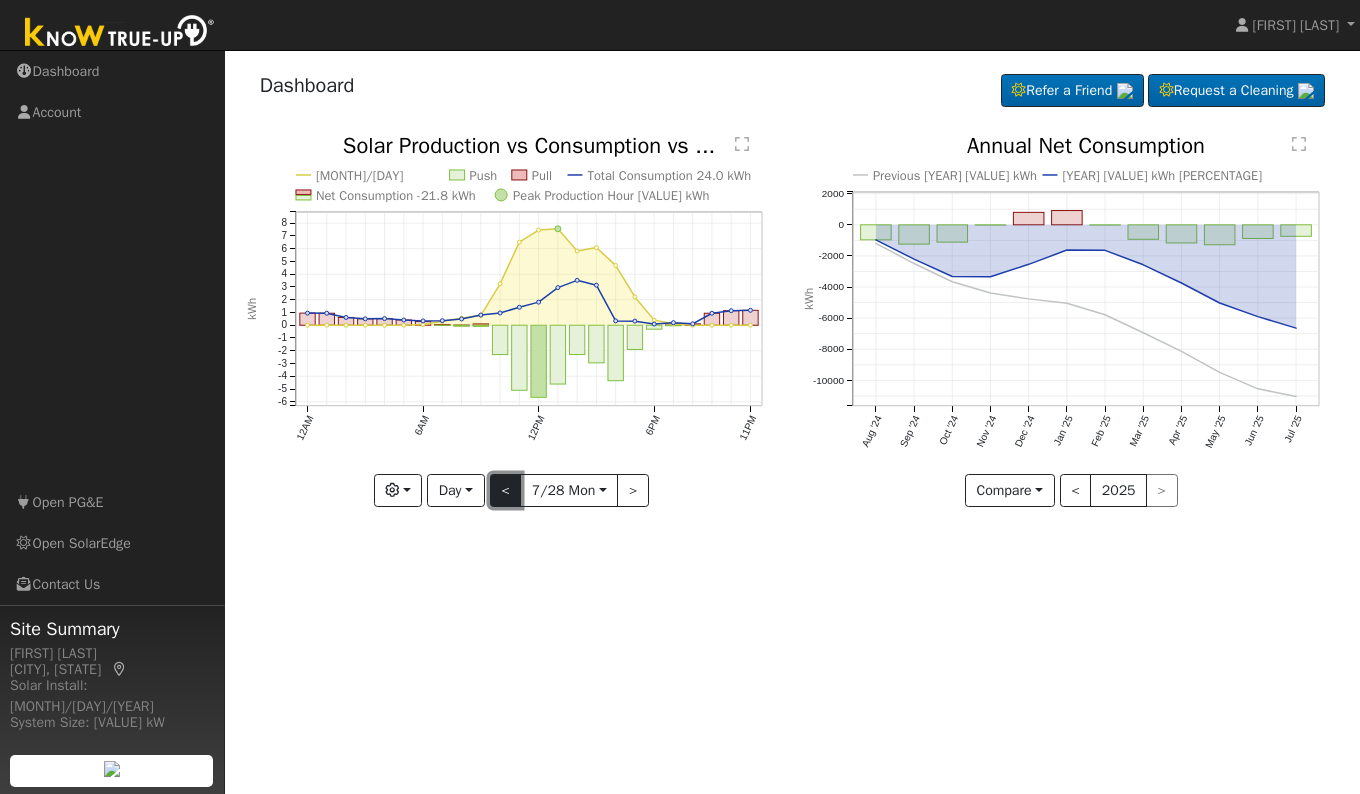 click on "<" at bounding box center (506, 491) 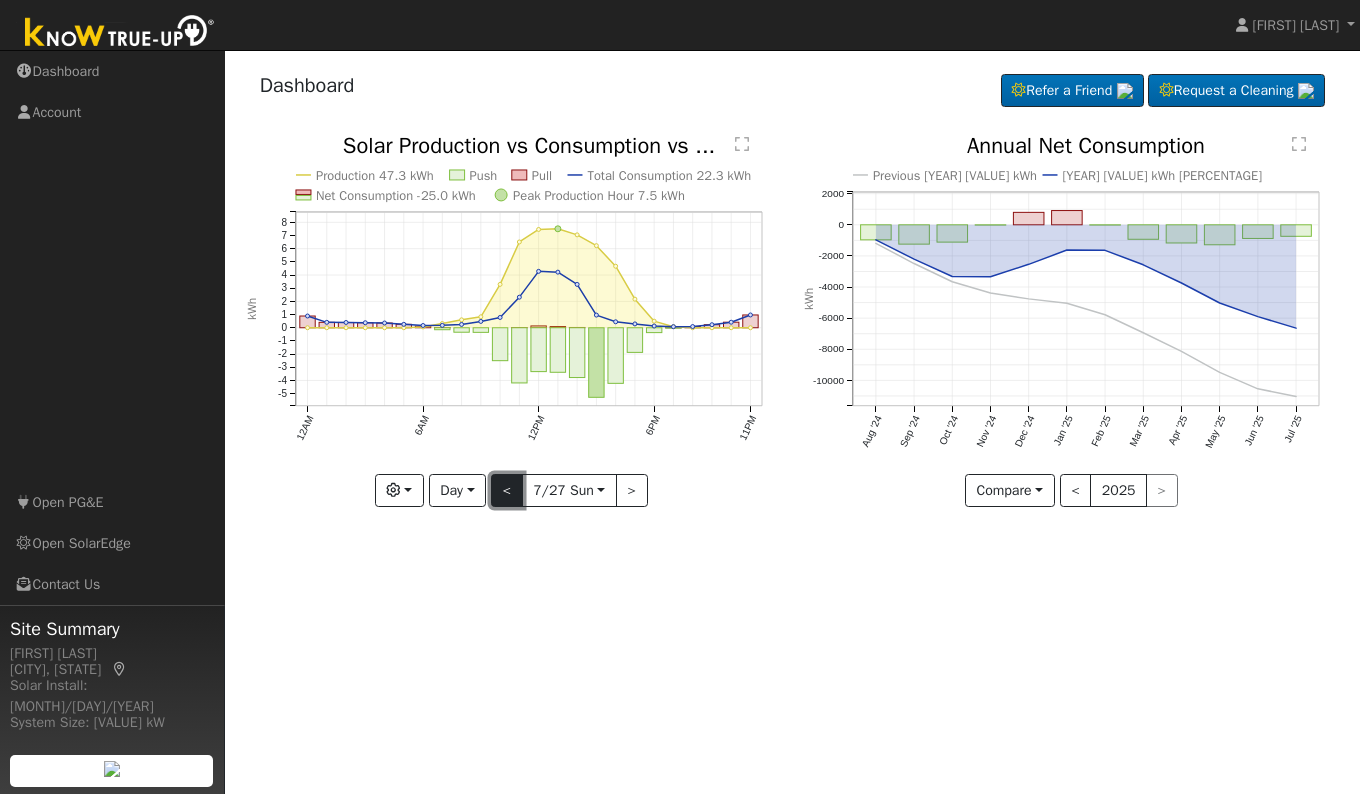 click on "<" at bounding box center (507, 491) 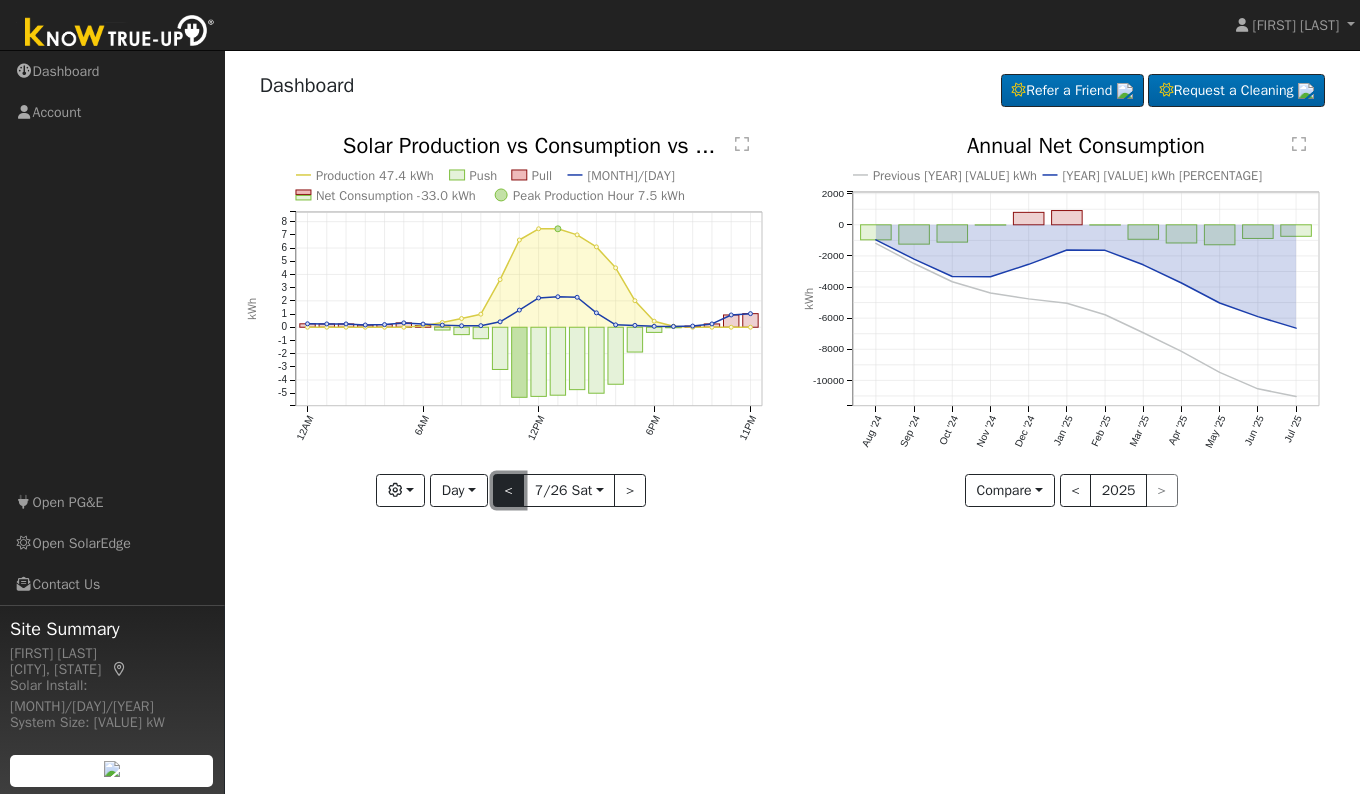 click on "<" at bounding box center [509, 491] 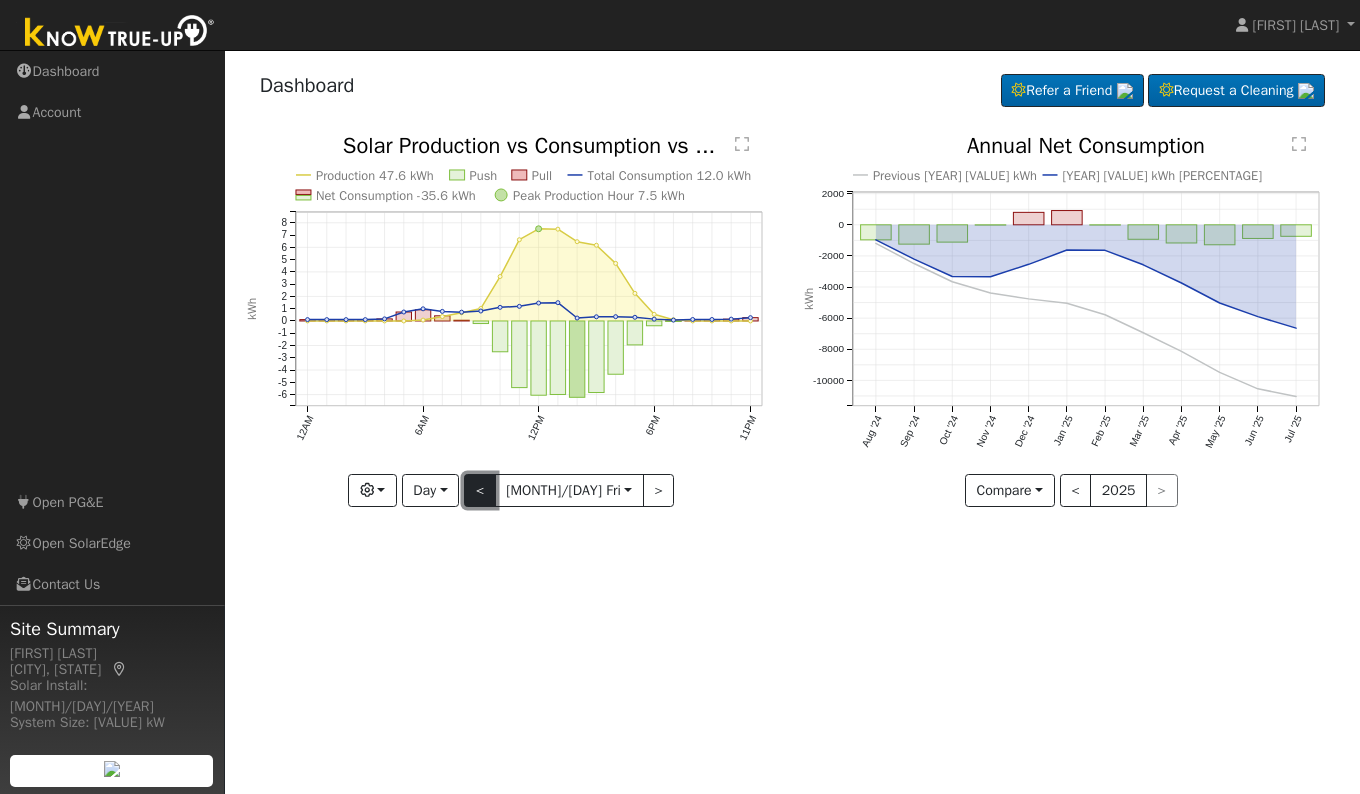 click on "<" at bounding box center [480, 491] 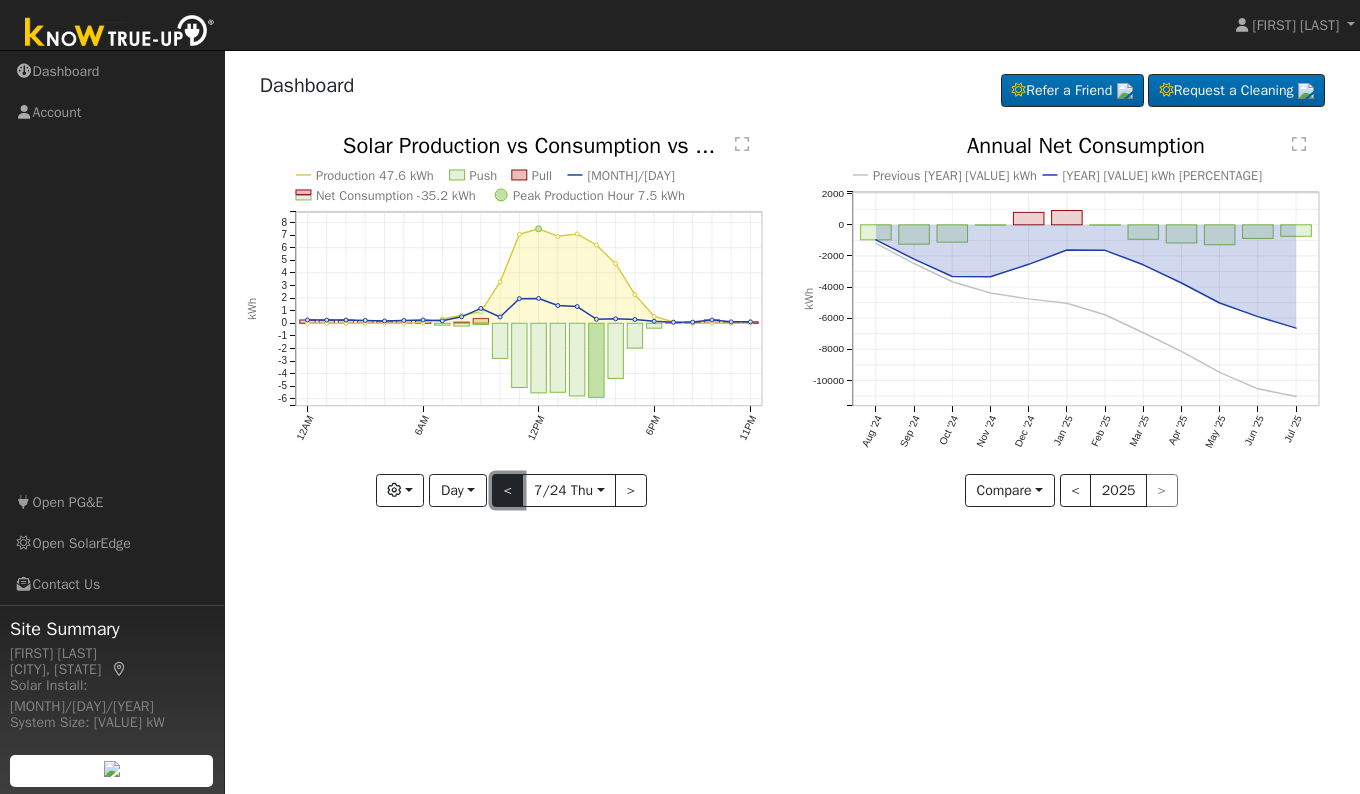 click on "<" at bounding box center [508, 491] 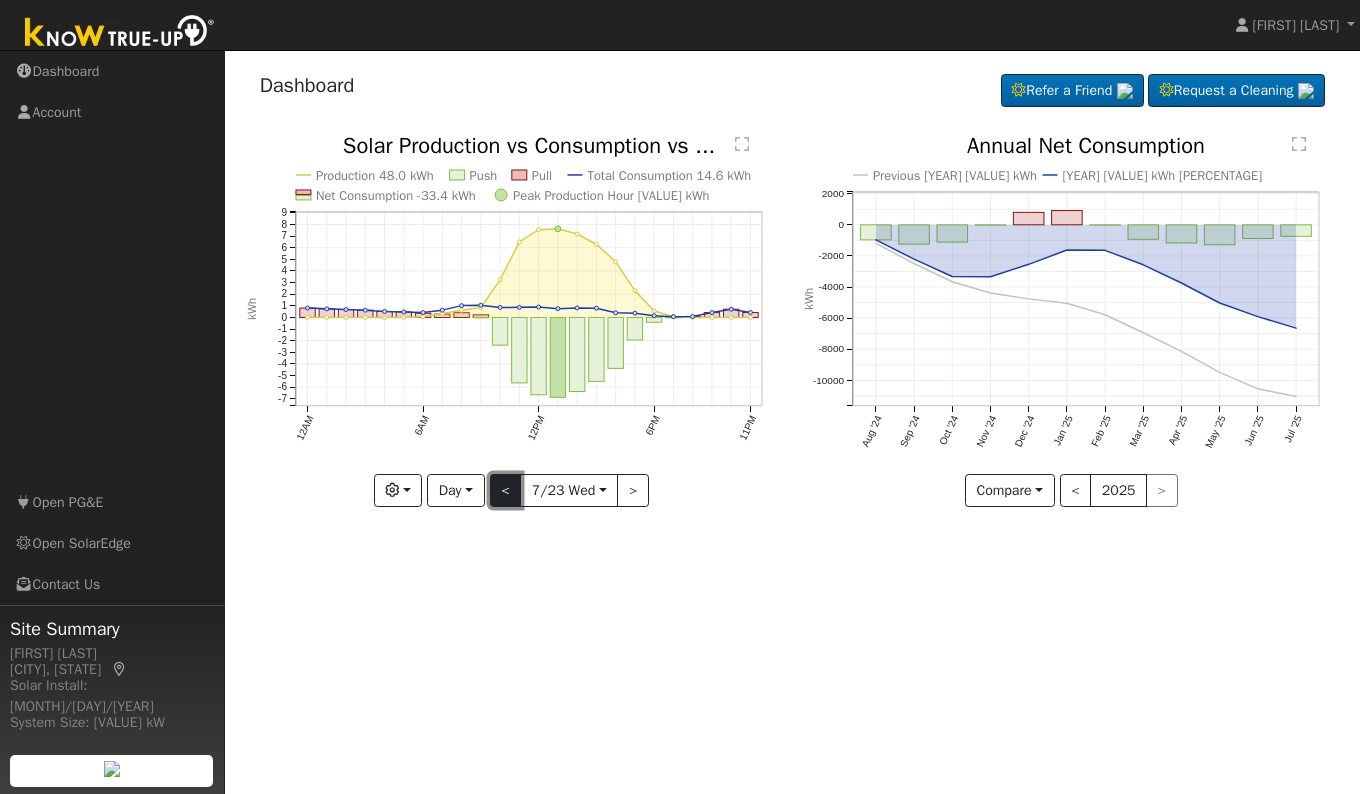 click on "<" at bounding box center (506, 491) 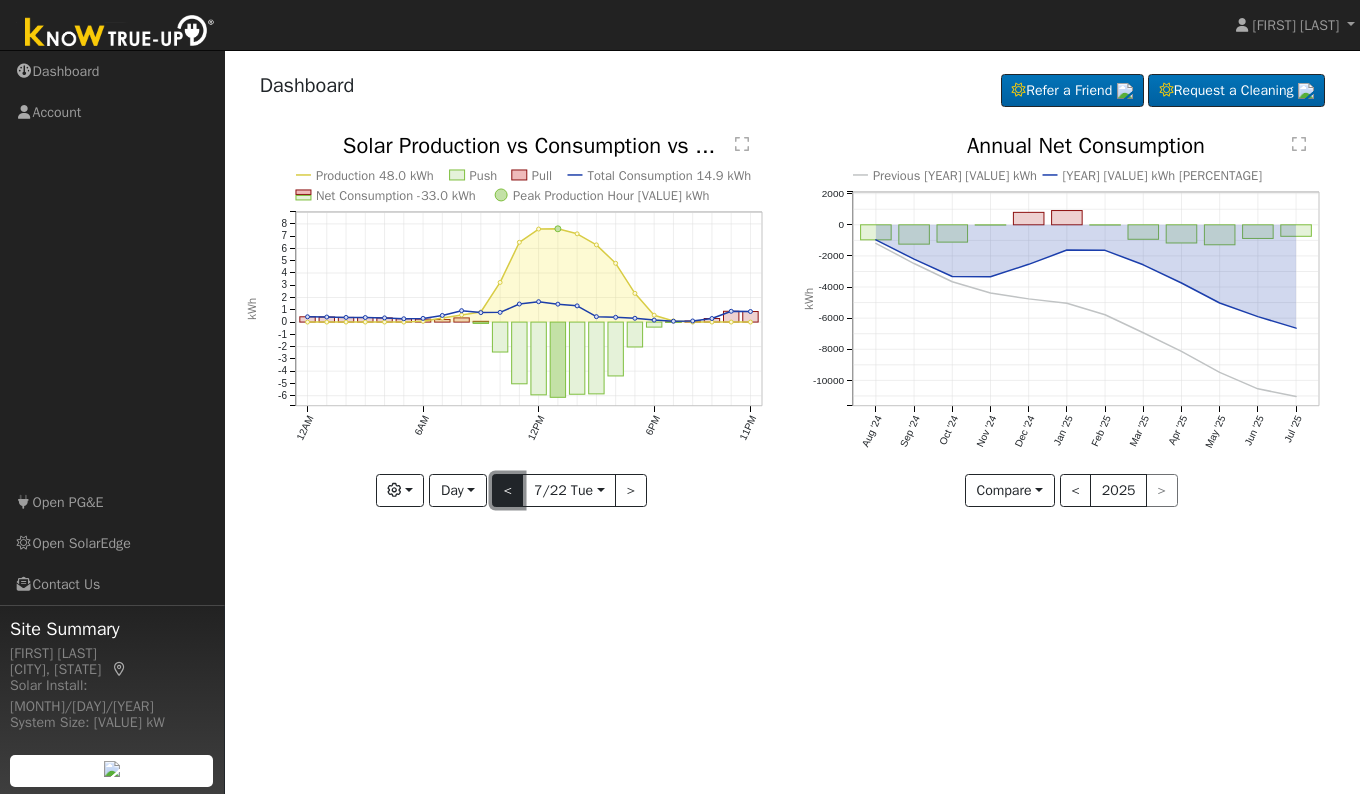 click on "<" at bounding box center (508, 491) 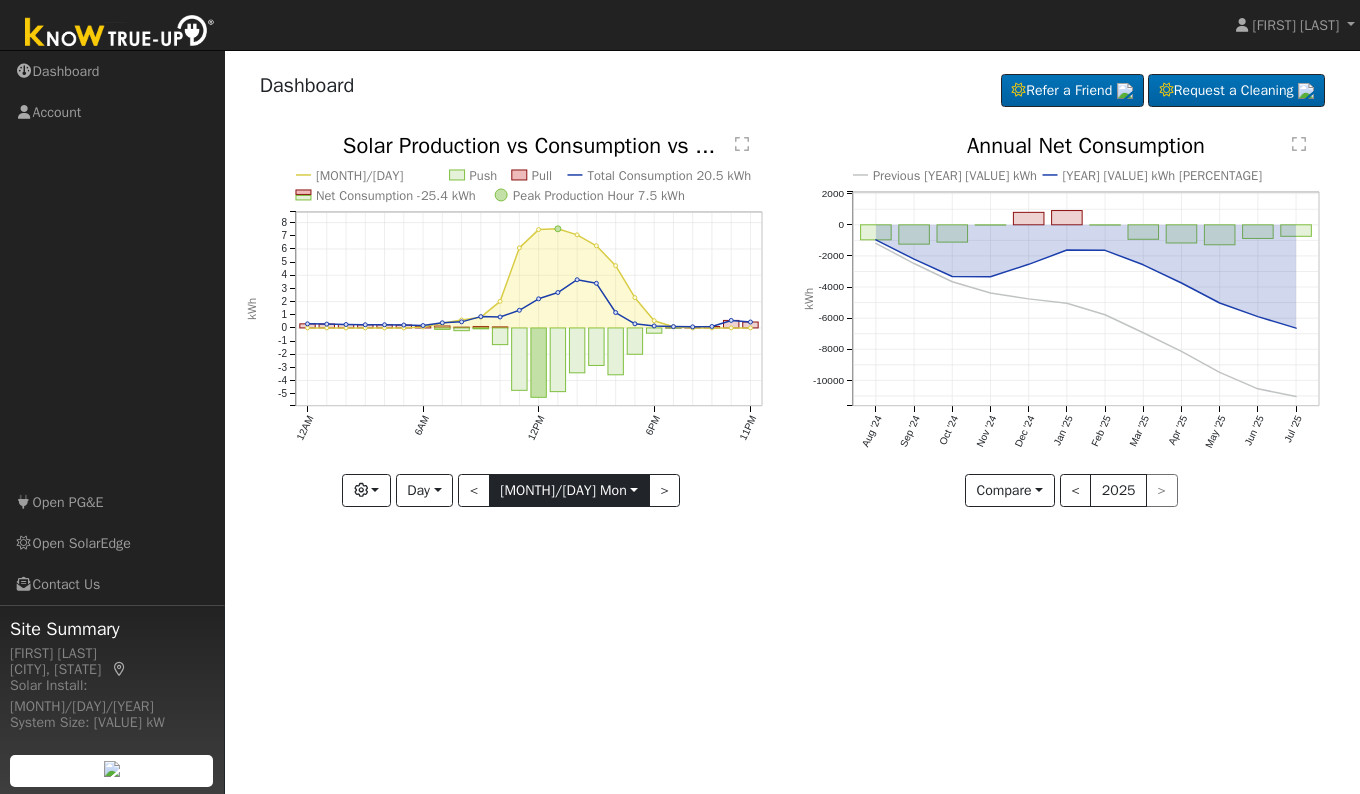 click on "[YEAR]-[MONTH]-[DAY]" at bounding box center [569, 491] 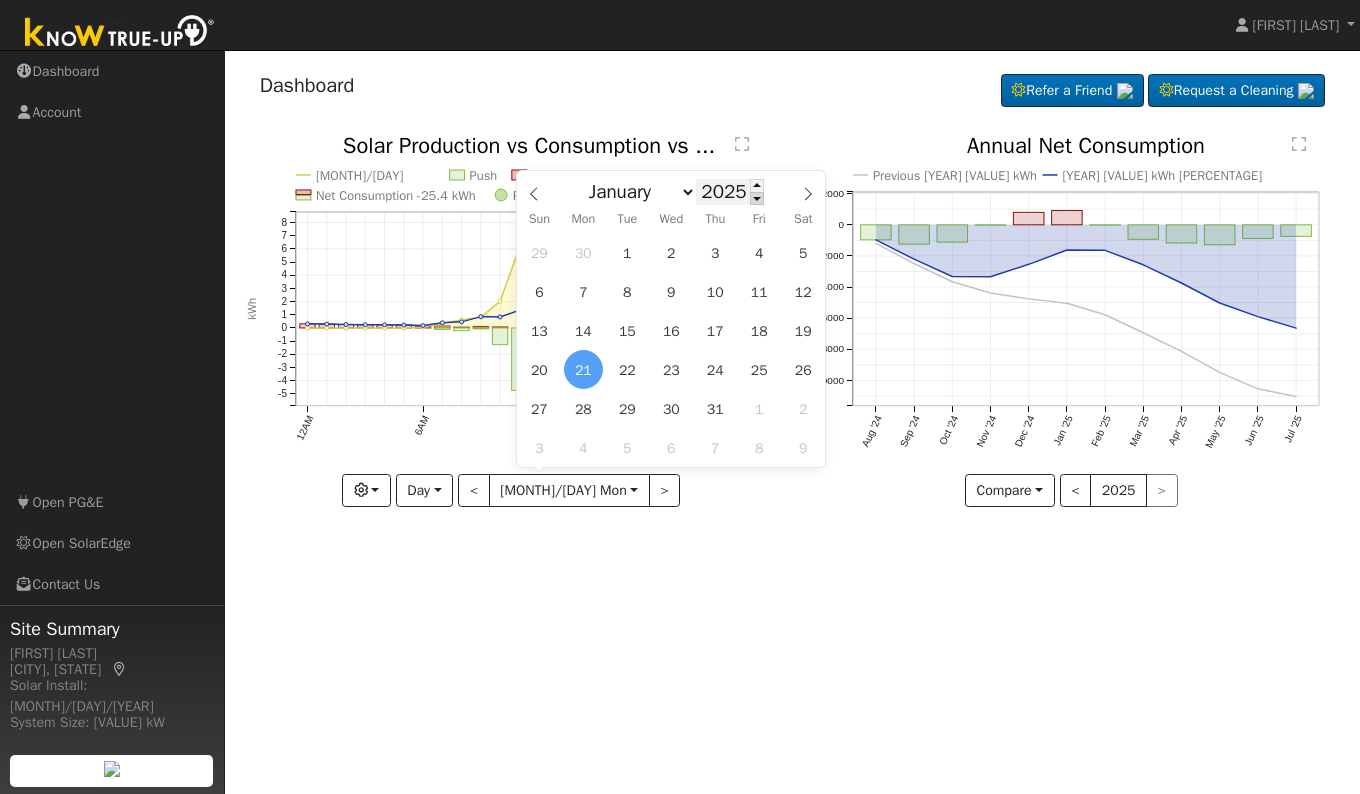 click at bounding box center [757, 198] 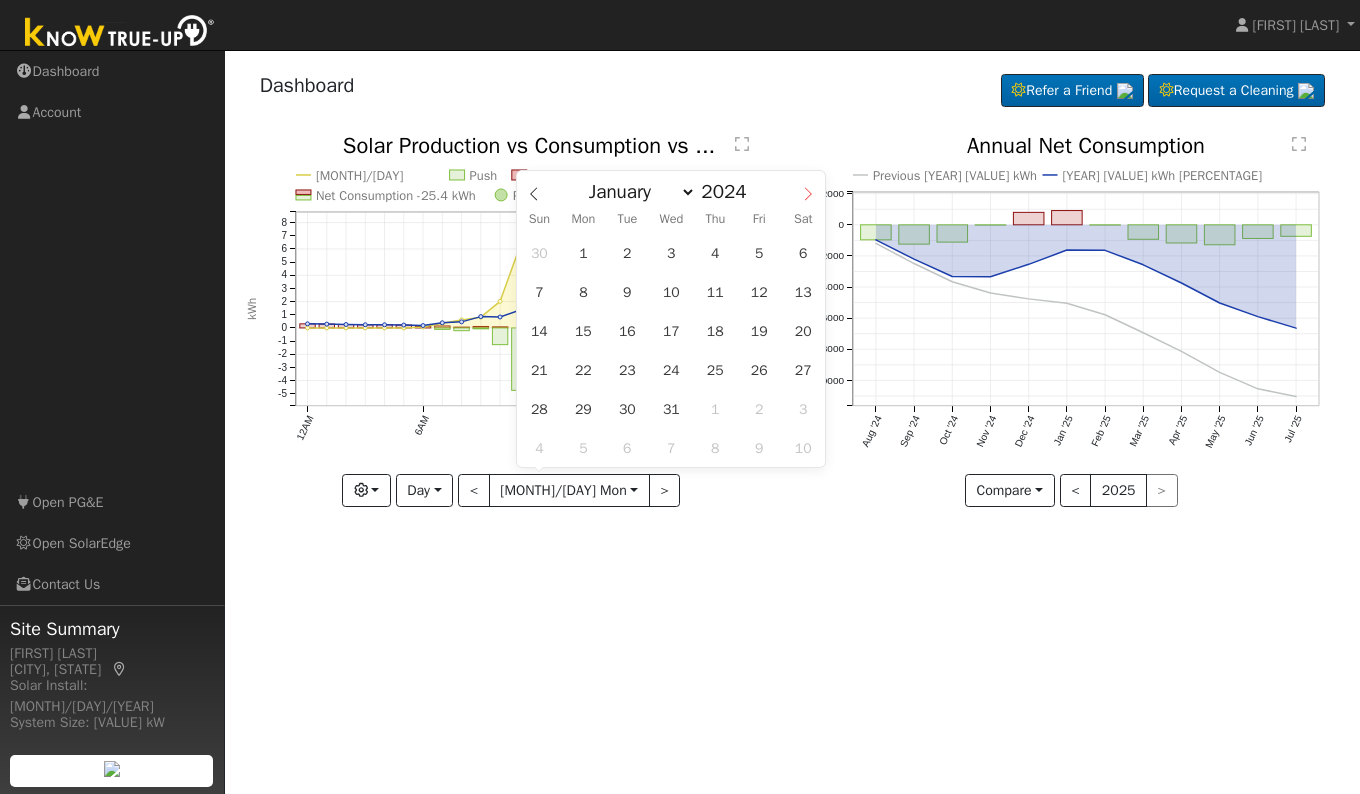 click 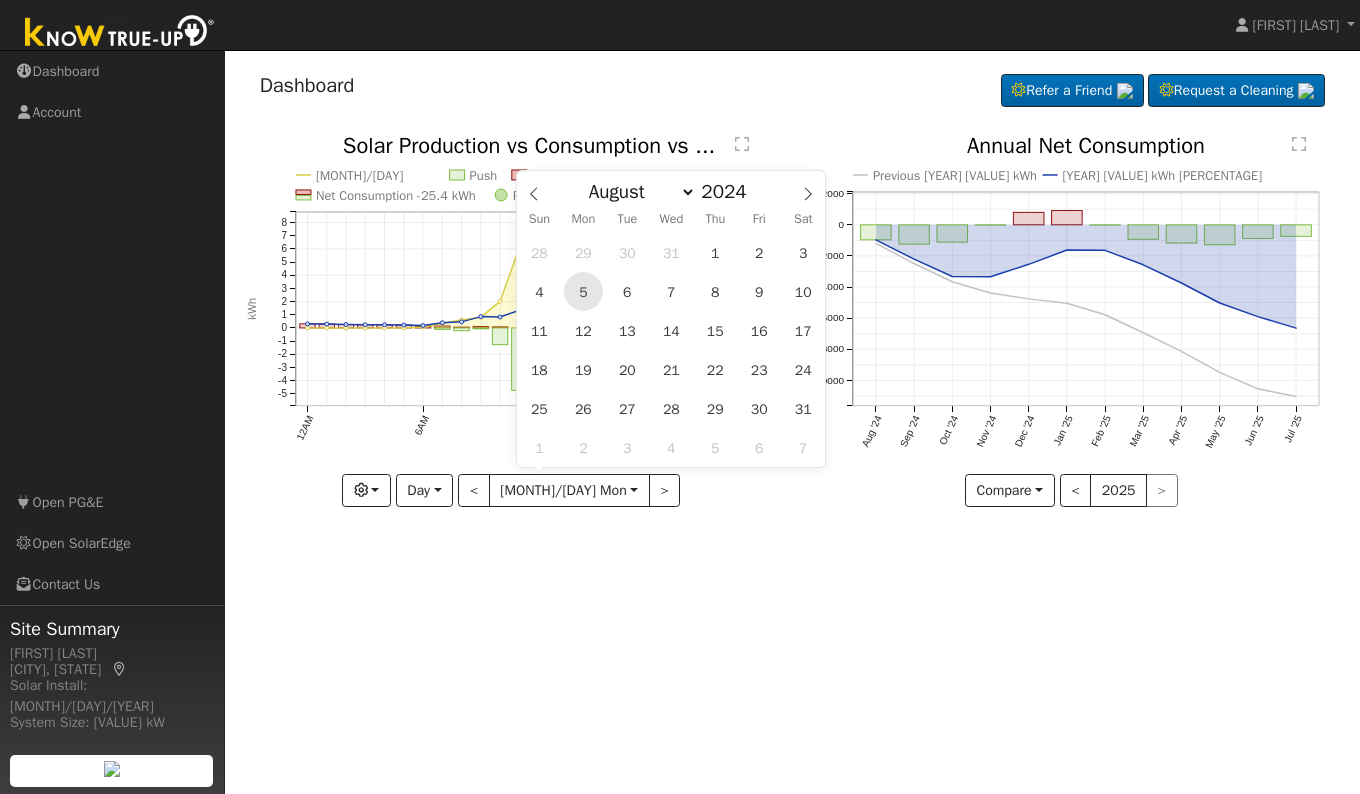 click on "5" at bounding box center (583, 291) 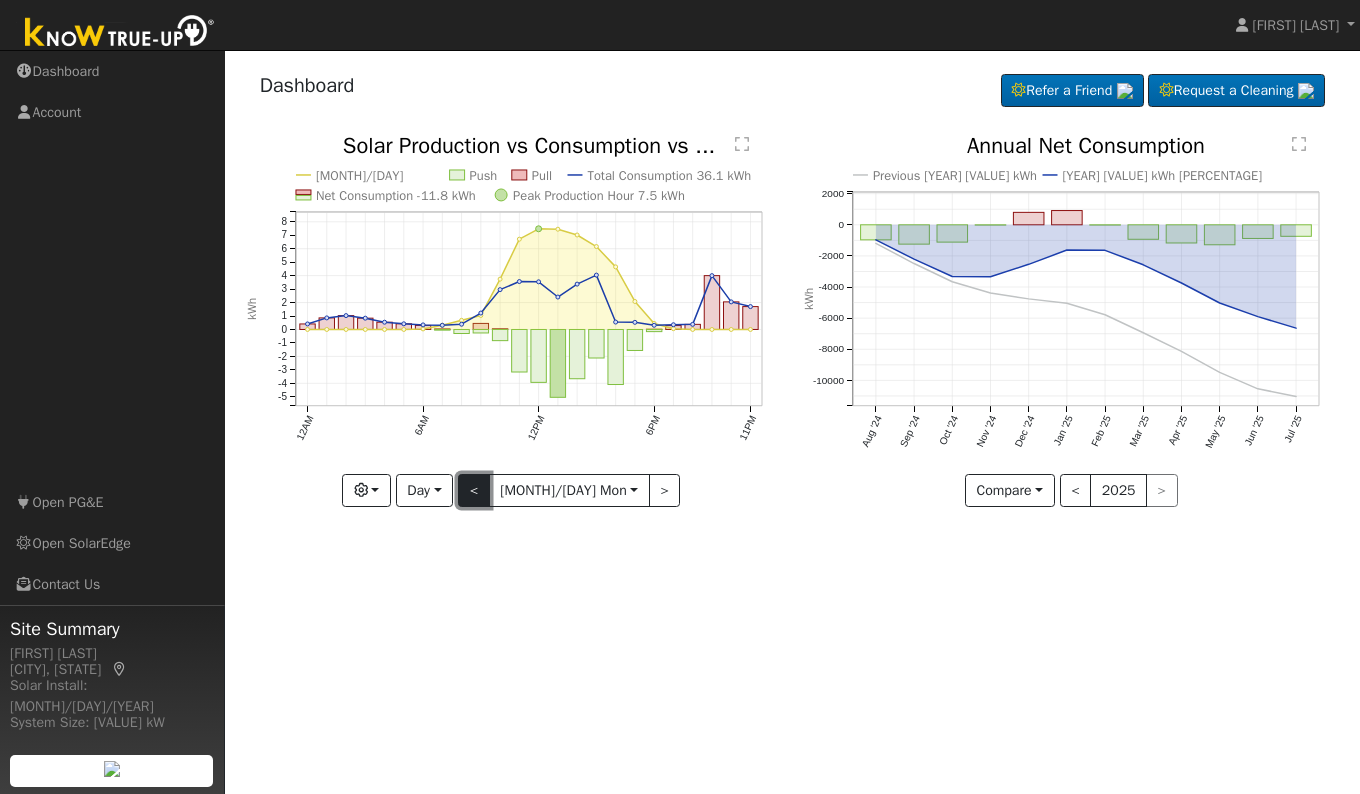 click on "<" at bounding box center [474, 491] 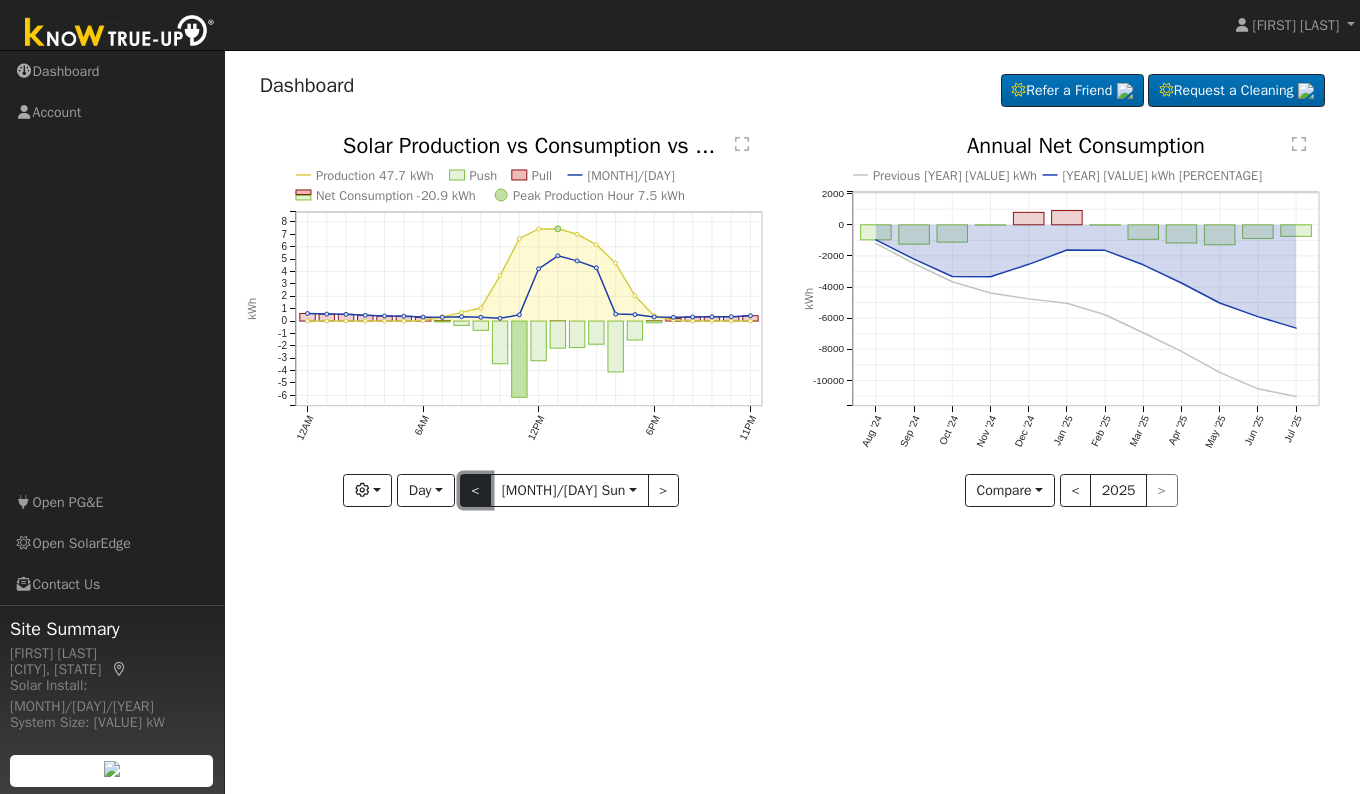 click on "<" at bounding box center (476, 491) 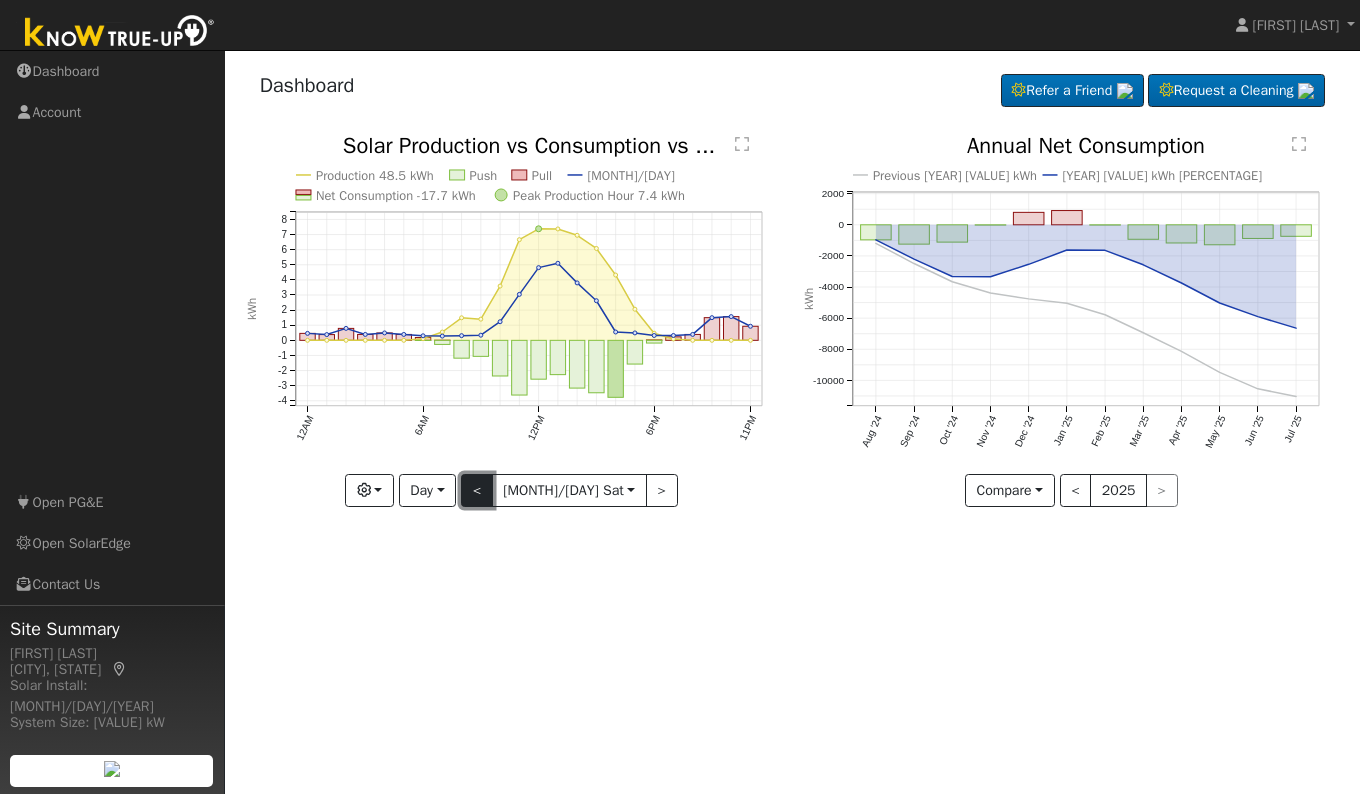 click on "<" at bounding box center (477, 491) 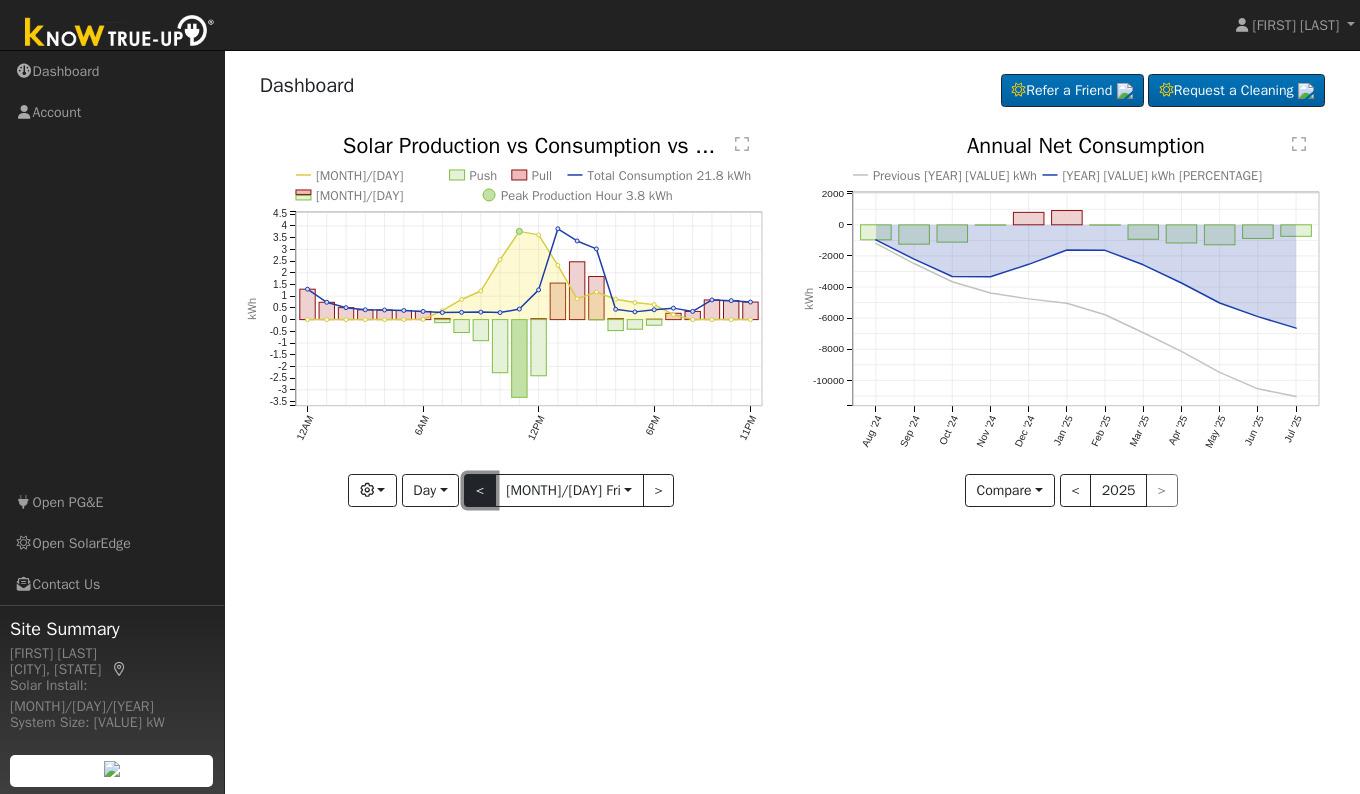 click on "<" at bounding box center (480, 491) 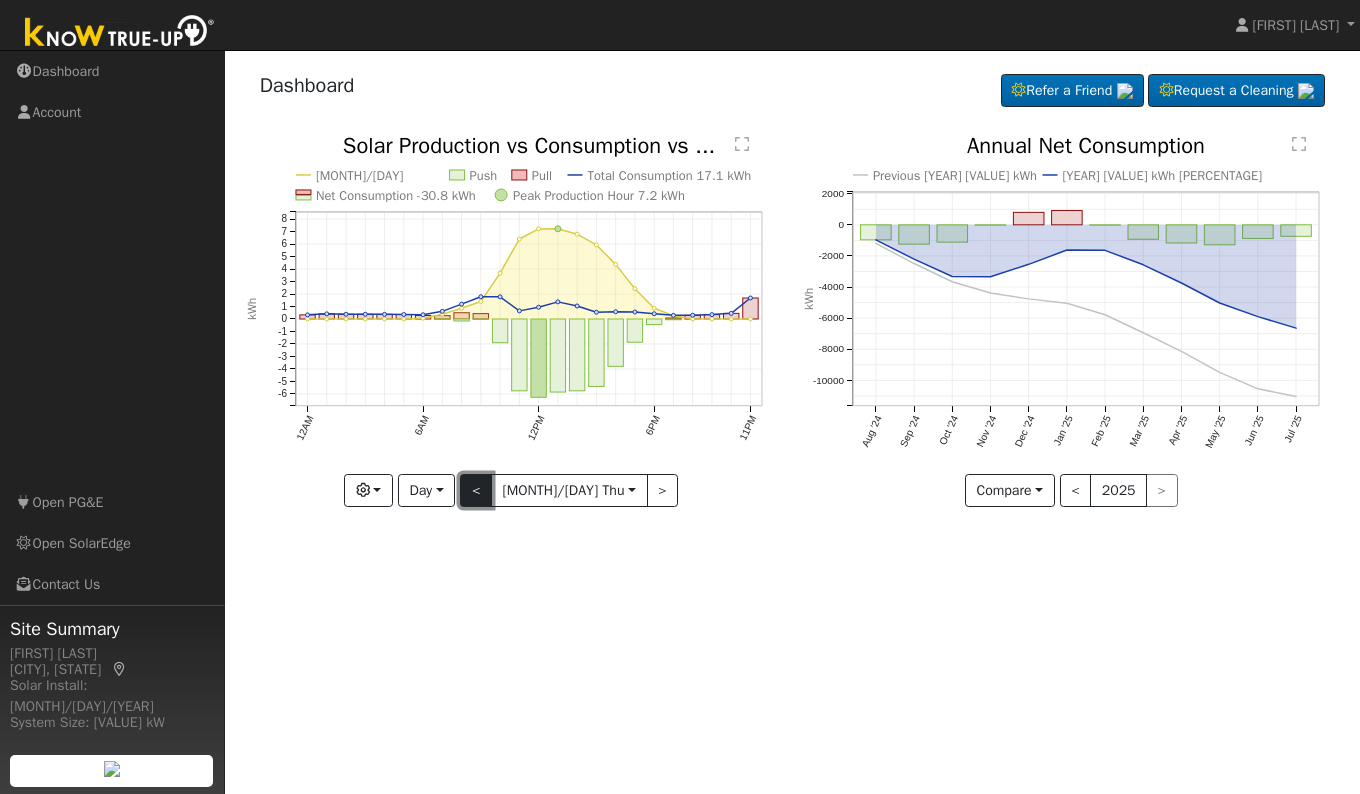 click on "<" at bounding box center [476, 491] 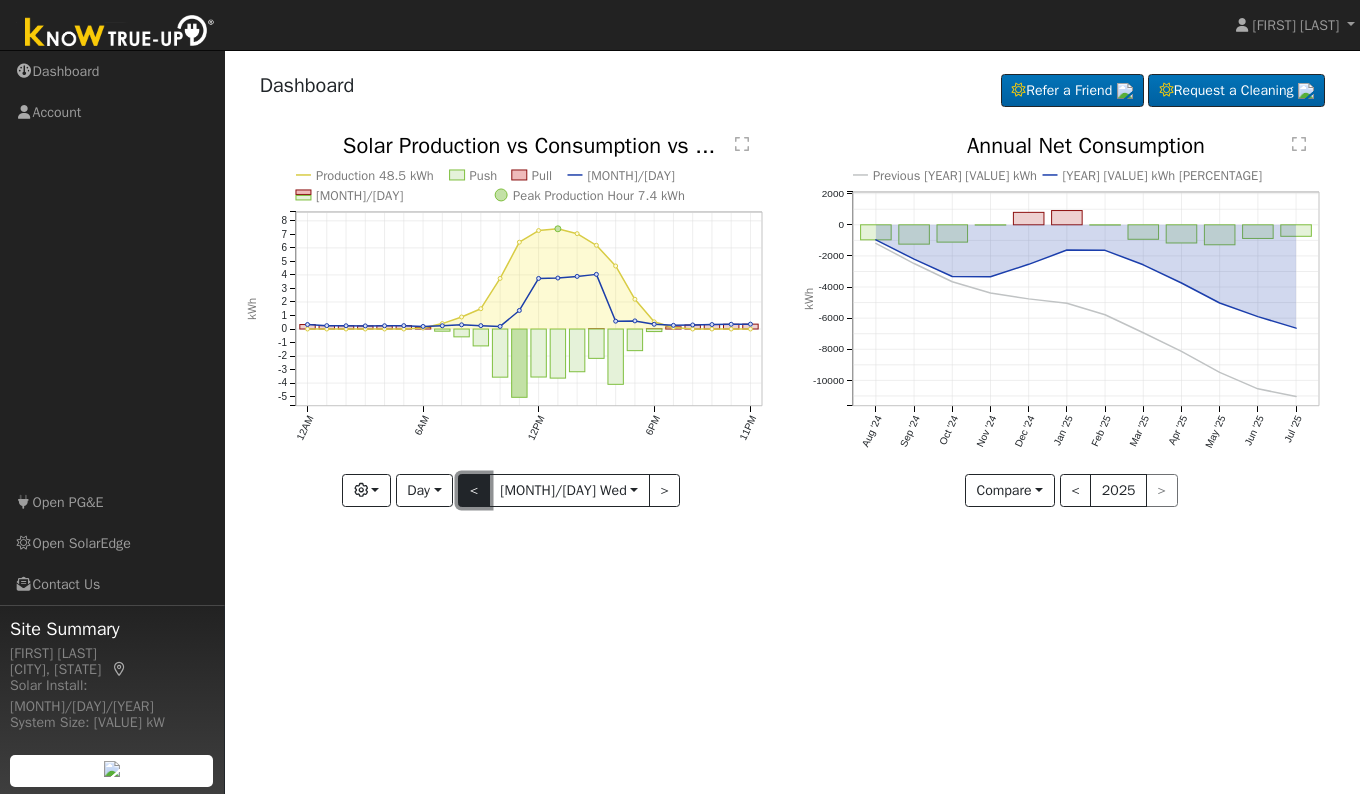 click on "<" at bounding box center [474, 491] 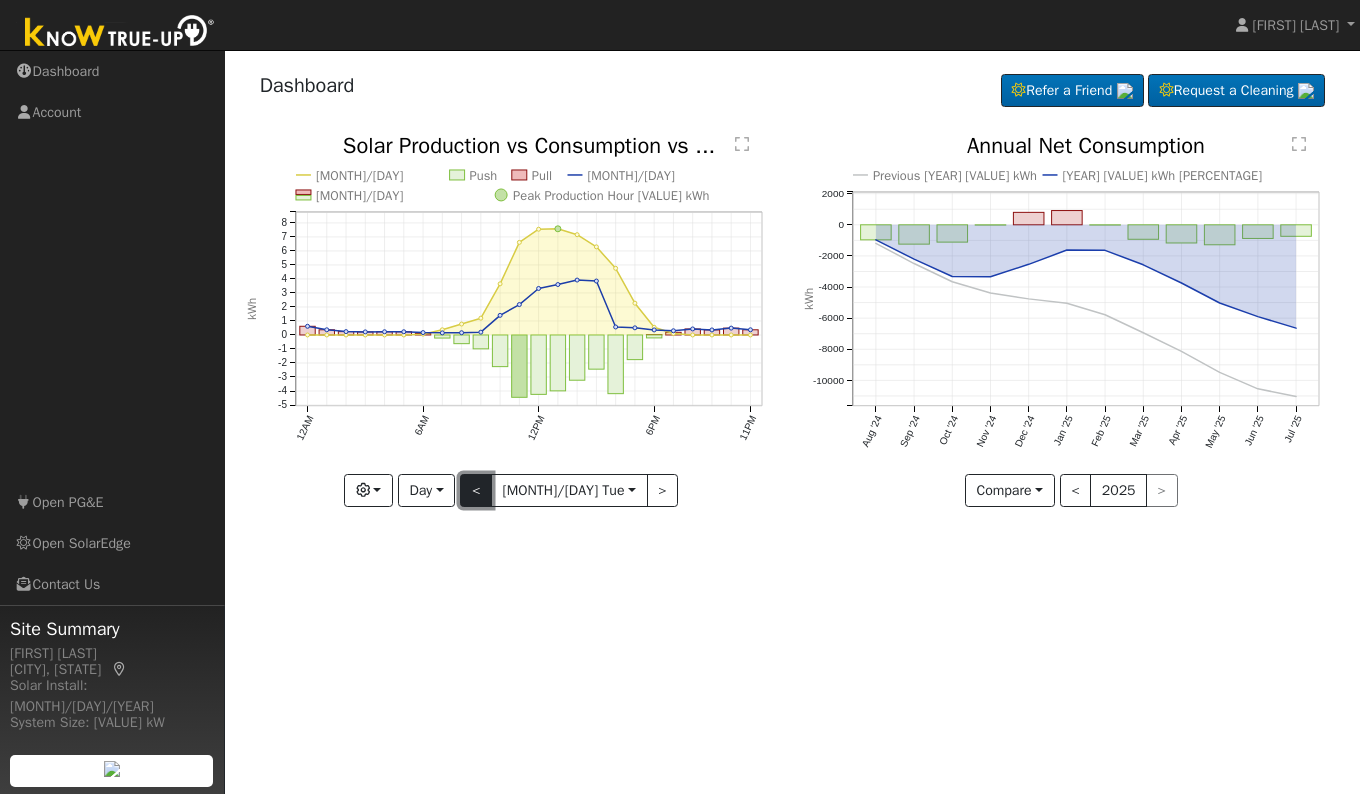 click on "<" at bounding box center [476, 491] 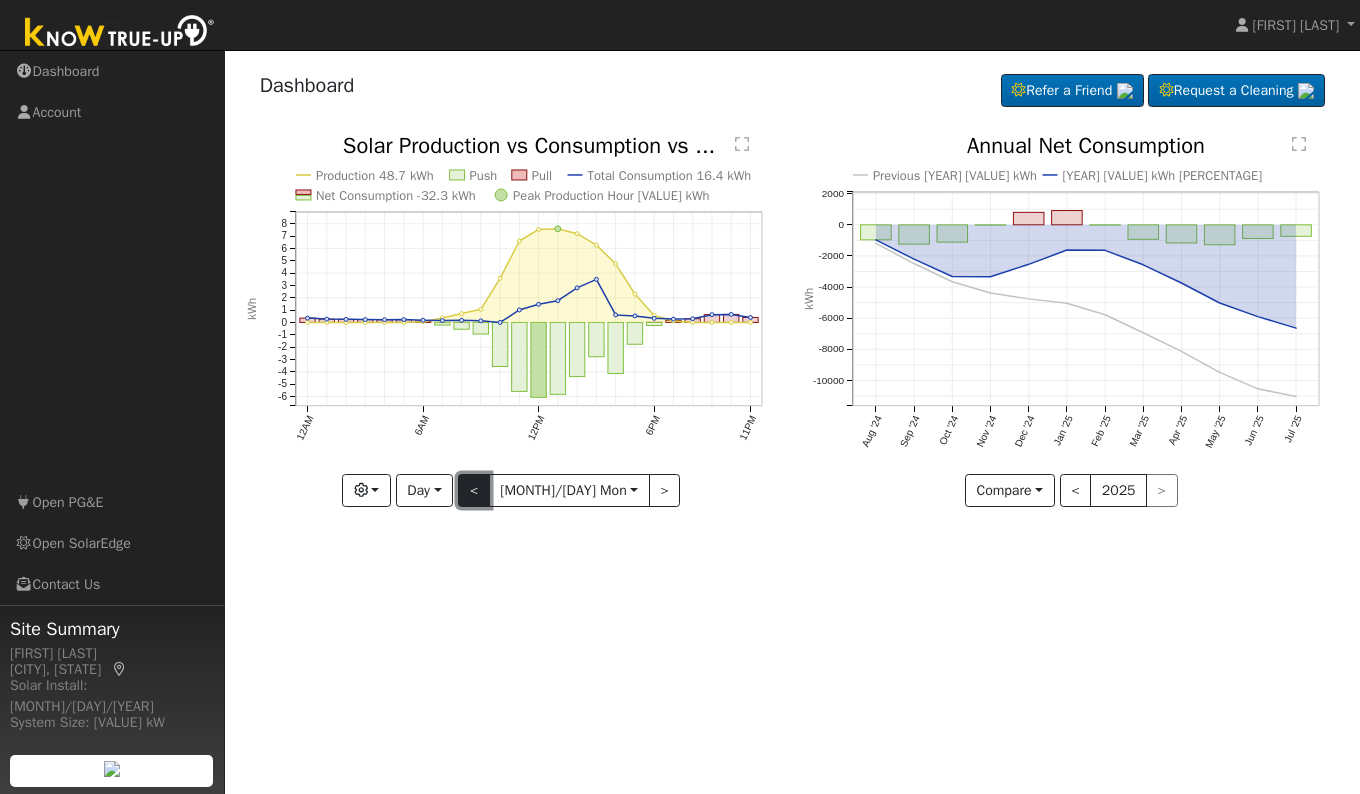 click on "<" at bounding box center [474, 491] 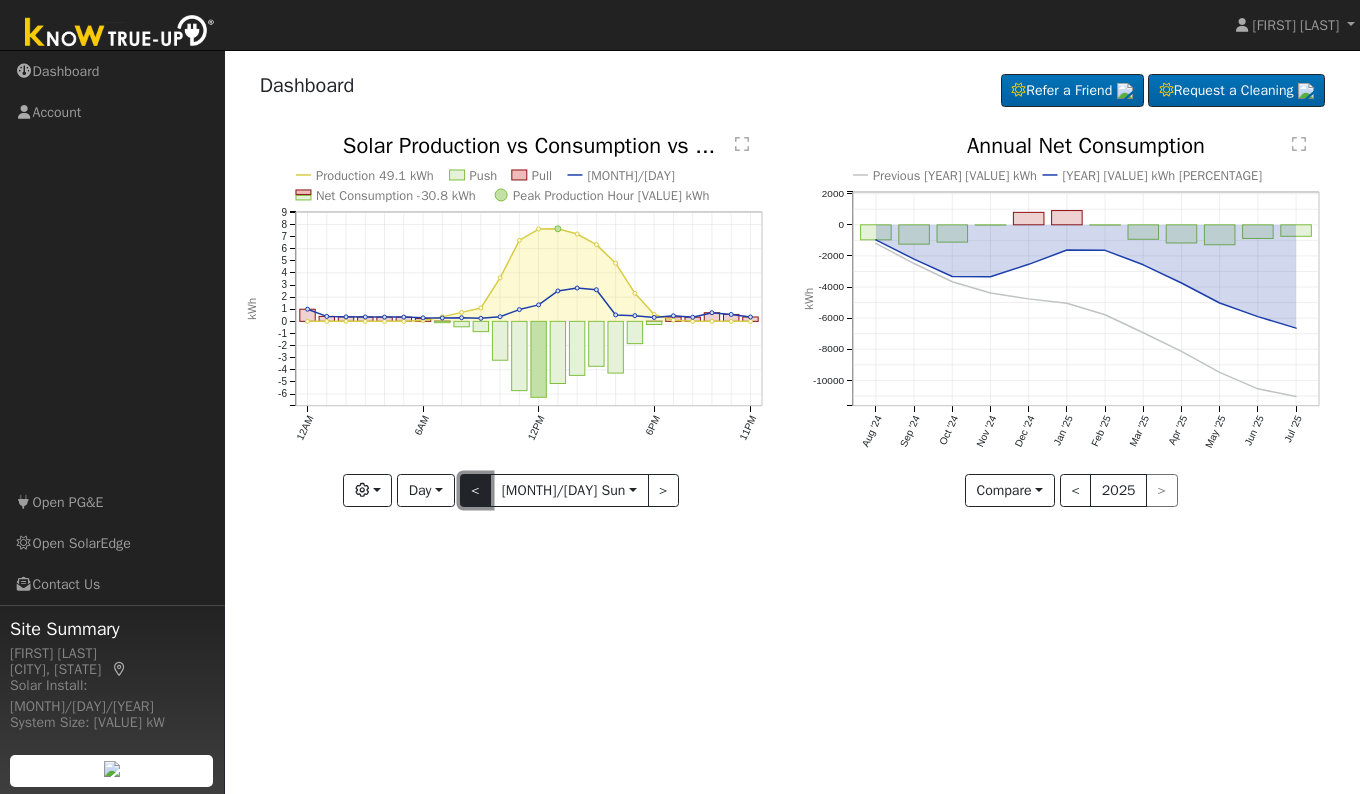 click on "<" at bounding box center (476, 491) 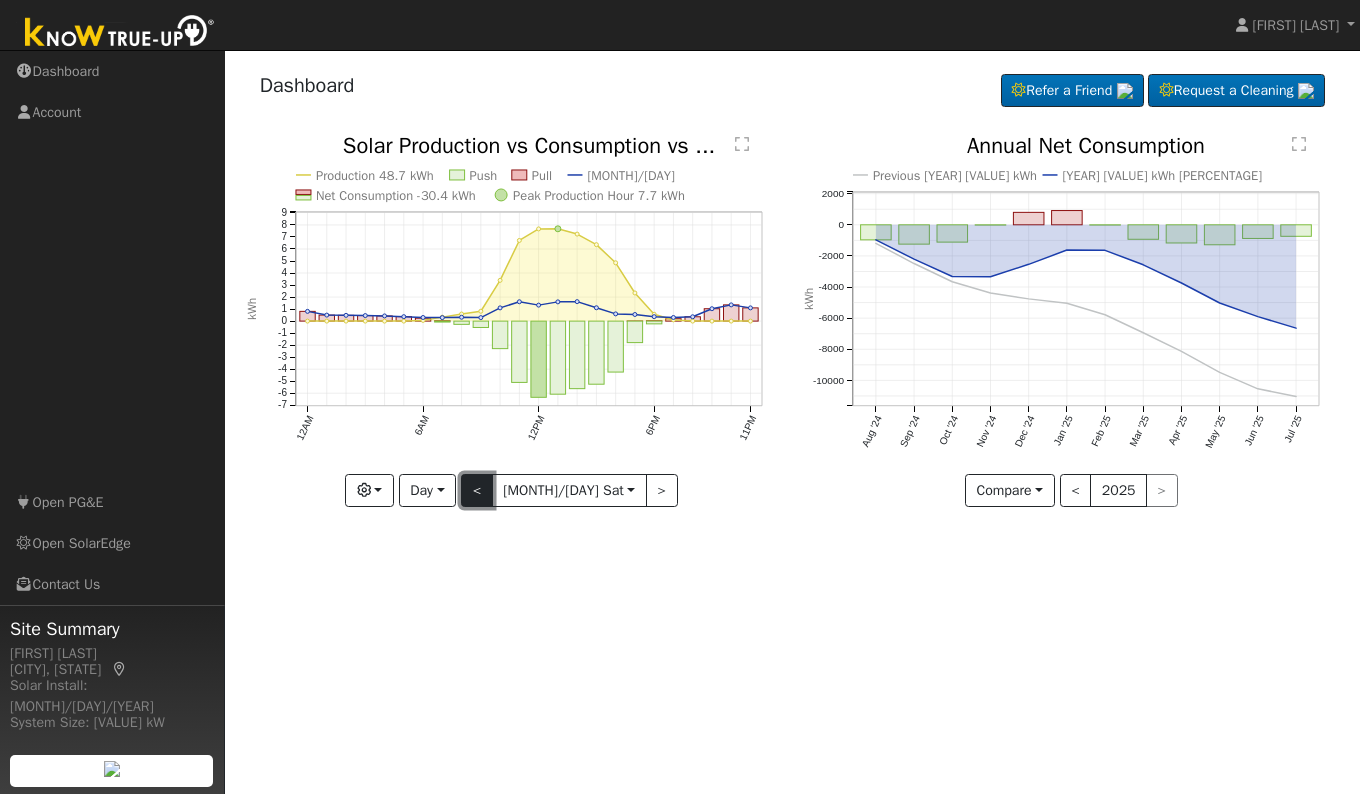 click on "<" at bounding box center (477, 491) 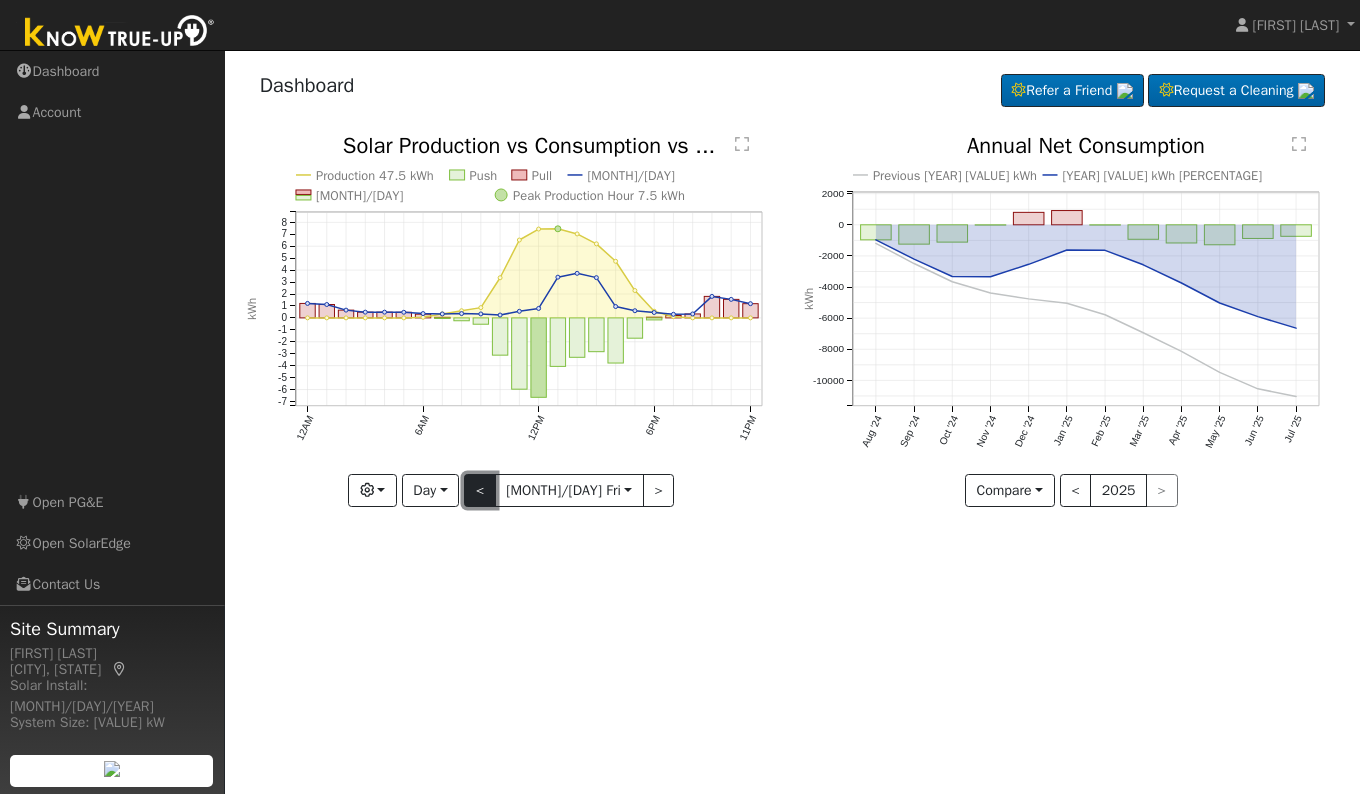 click on "<" at bounding box center [480, 491] 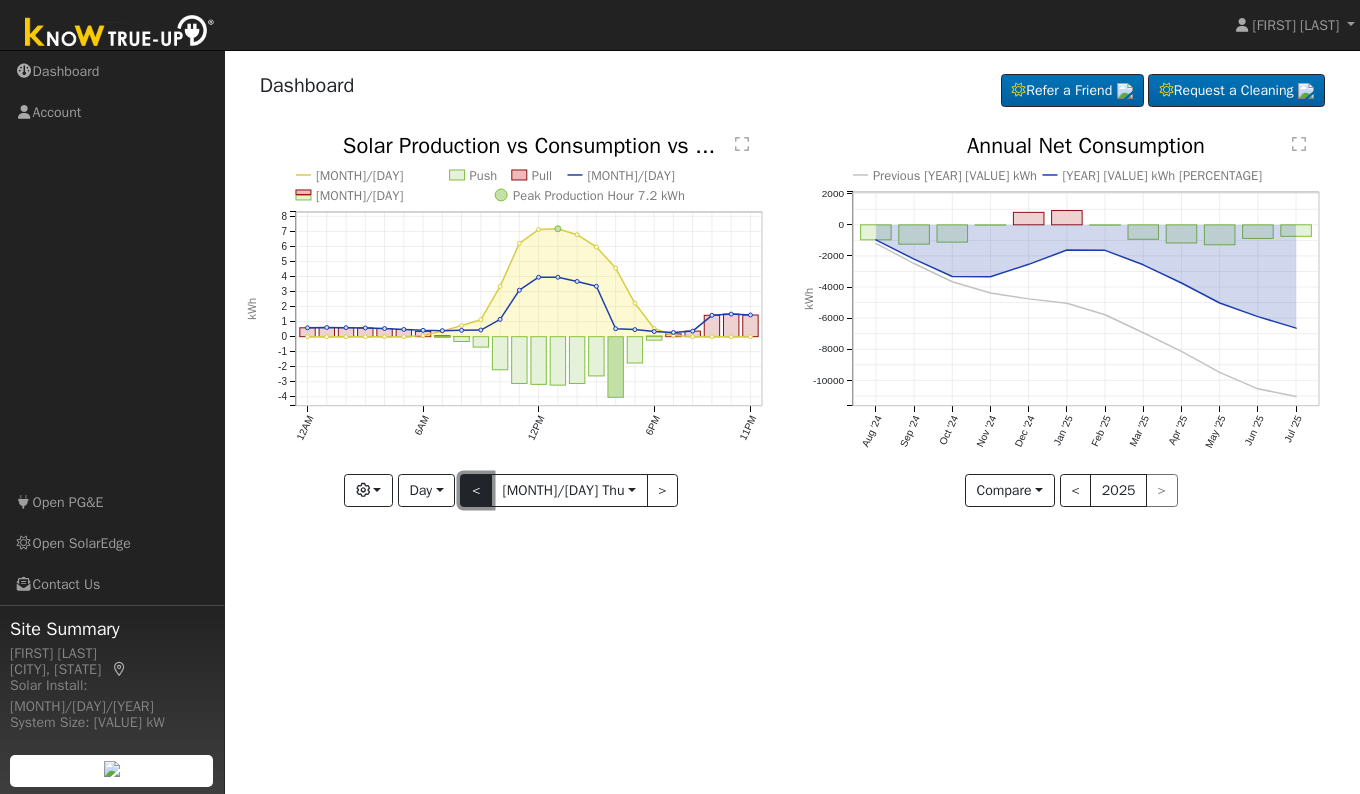 click on "<" at bounding box center (476, 491) 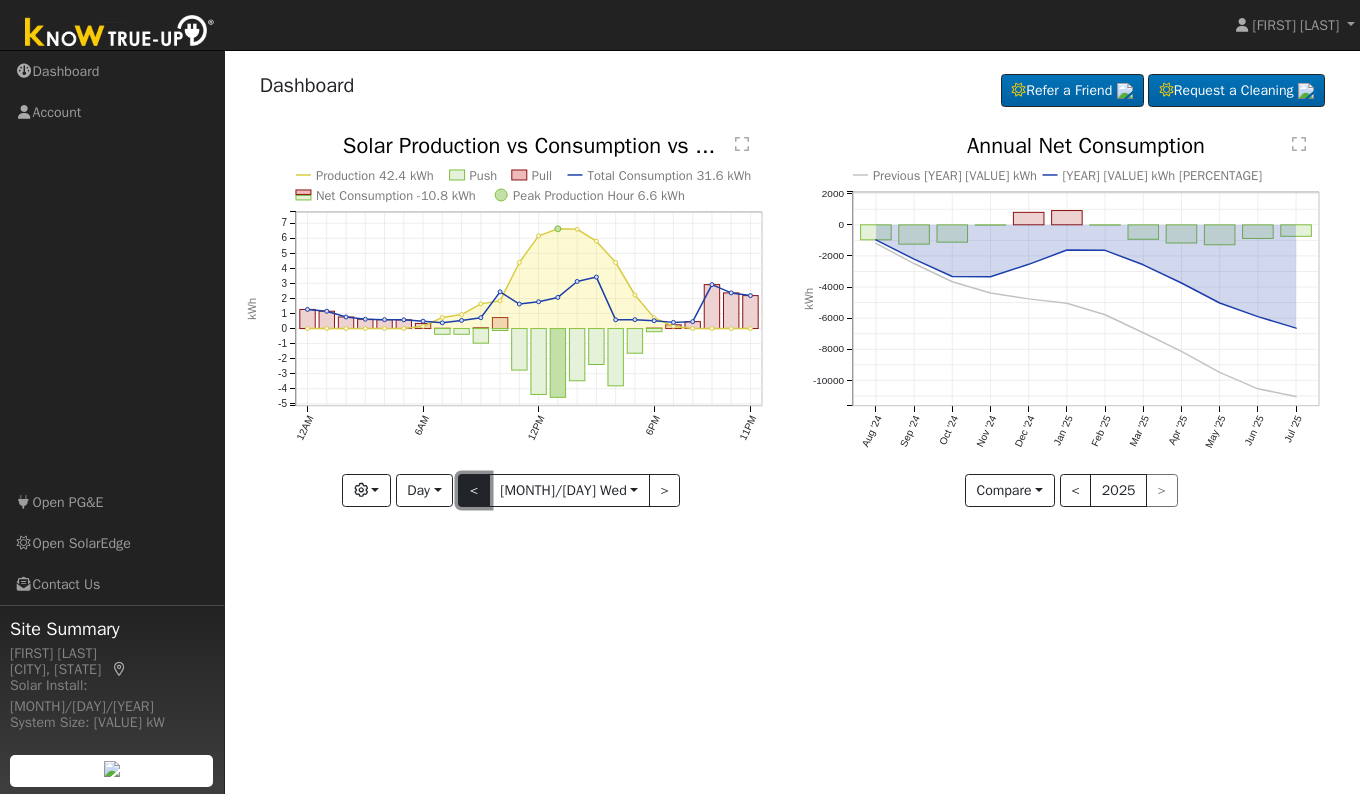 click on "<" at bounding box center (474, 491) 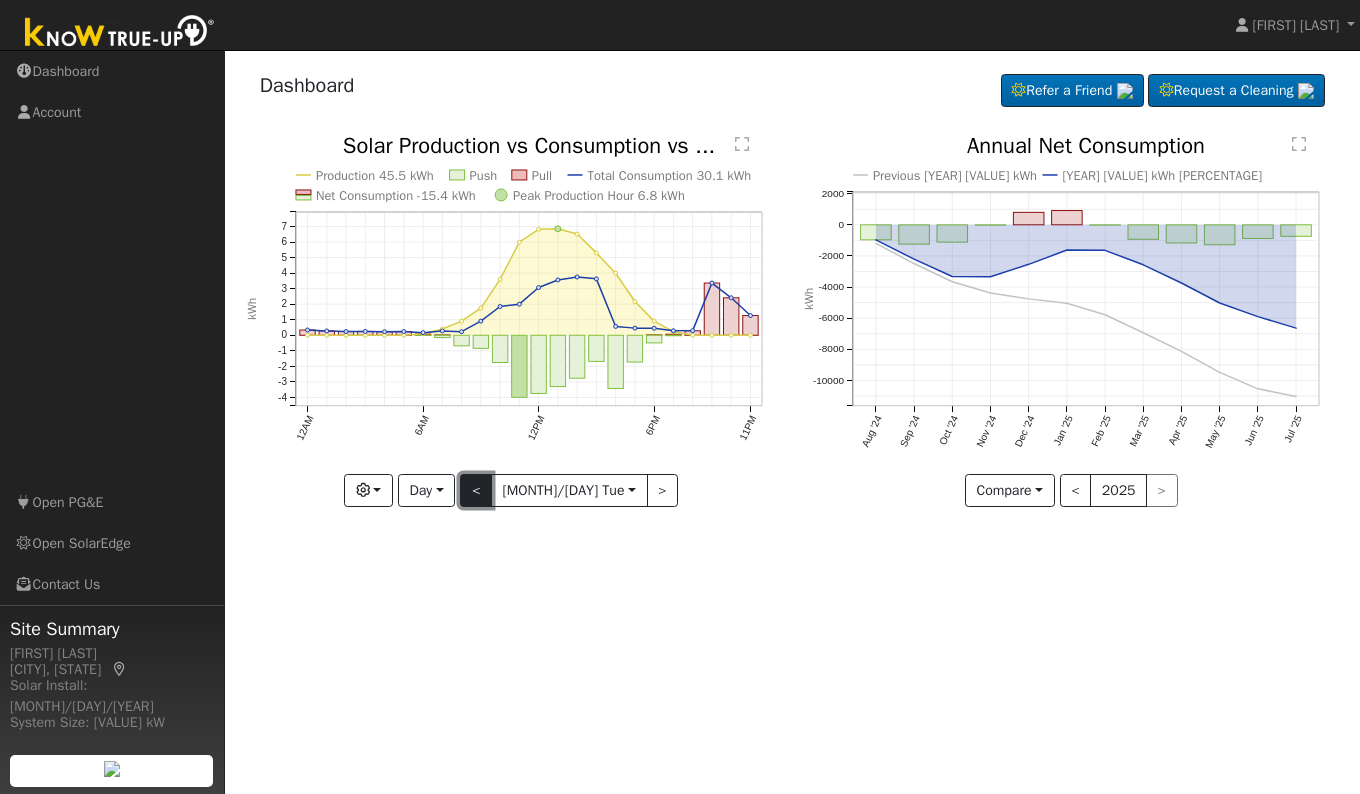 click on "<" at bounding box center [476, 491] 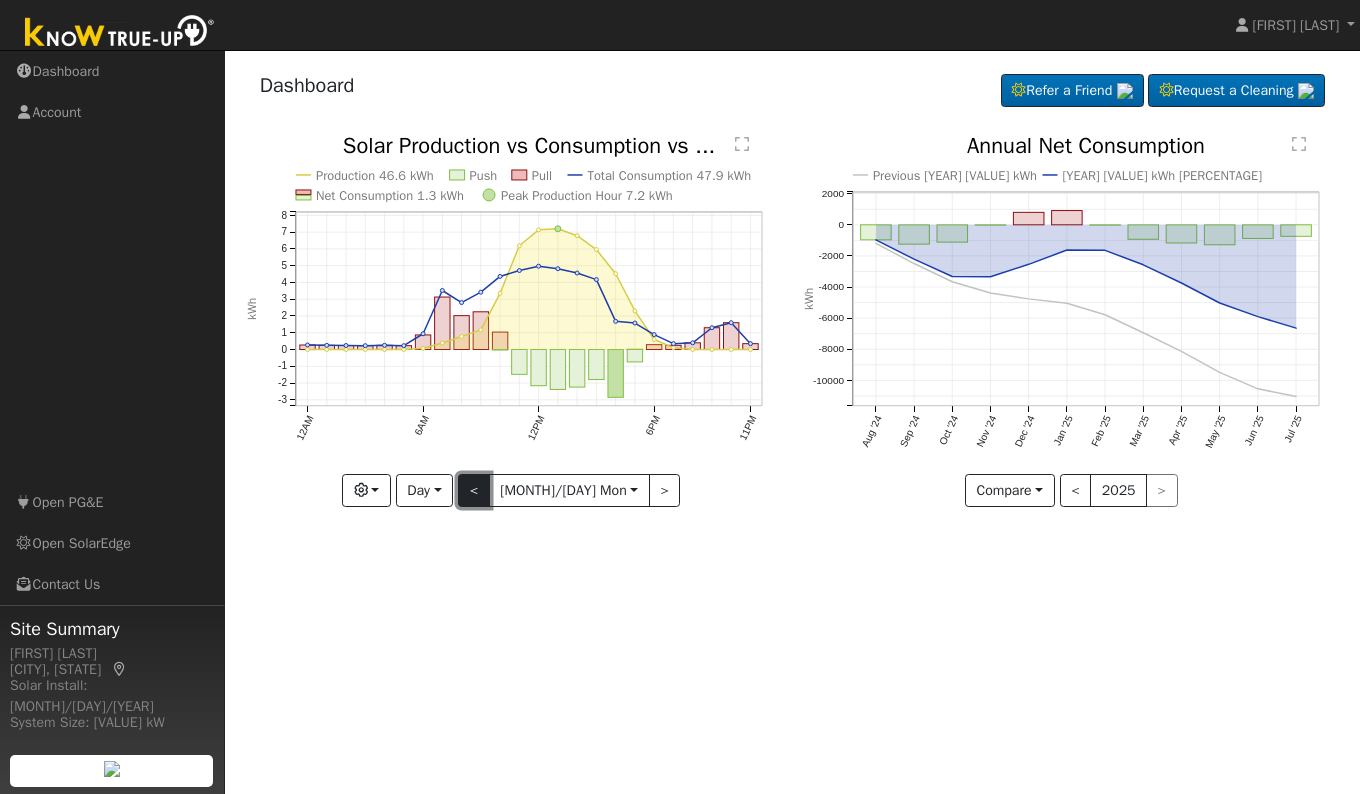 click on "<" at bounding box center [474, 491] 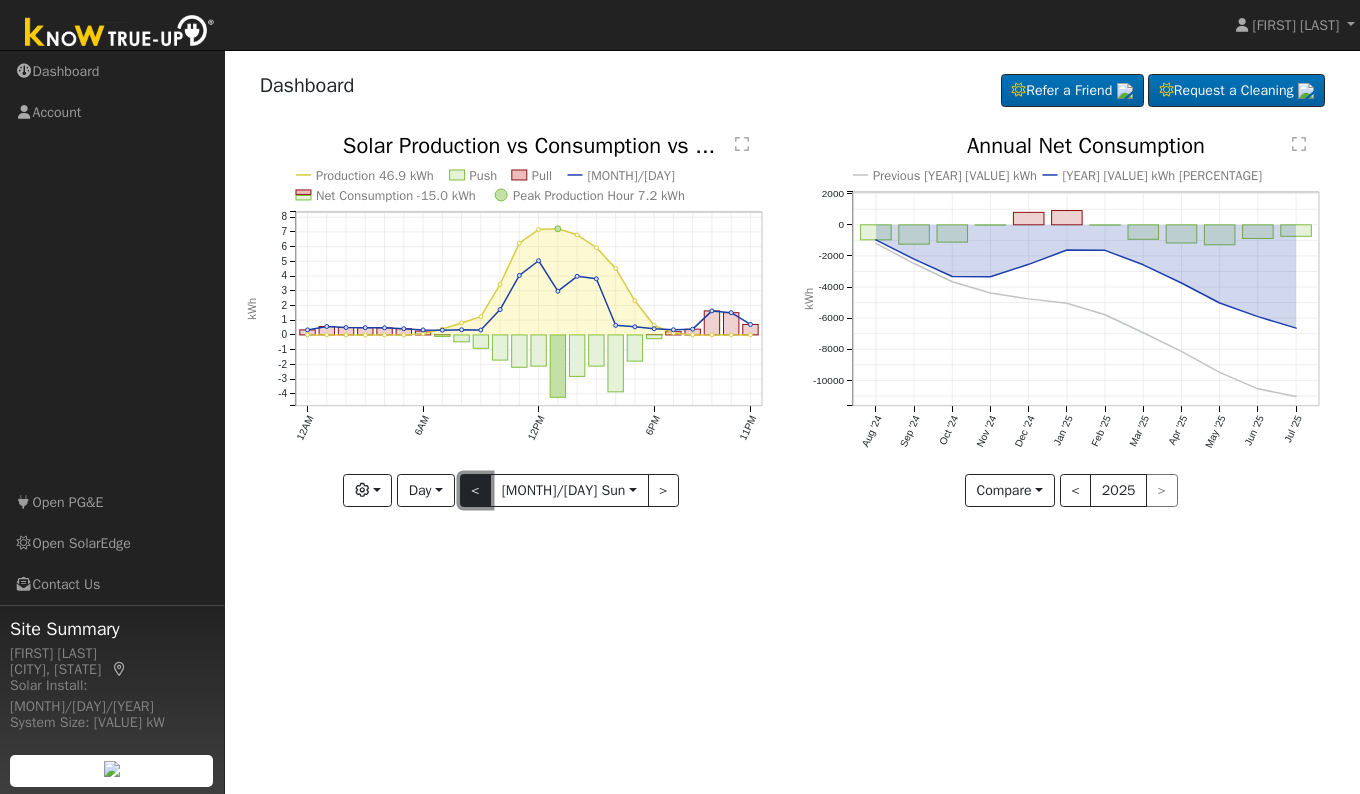 click on "<" at bounding box center (476, 491) 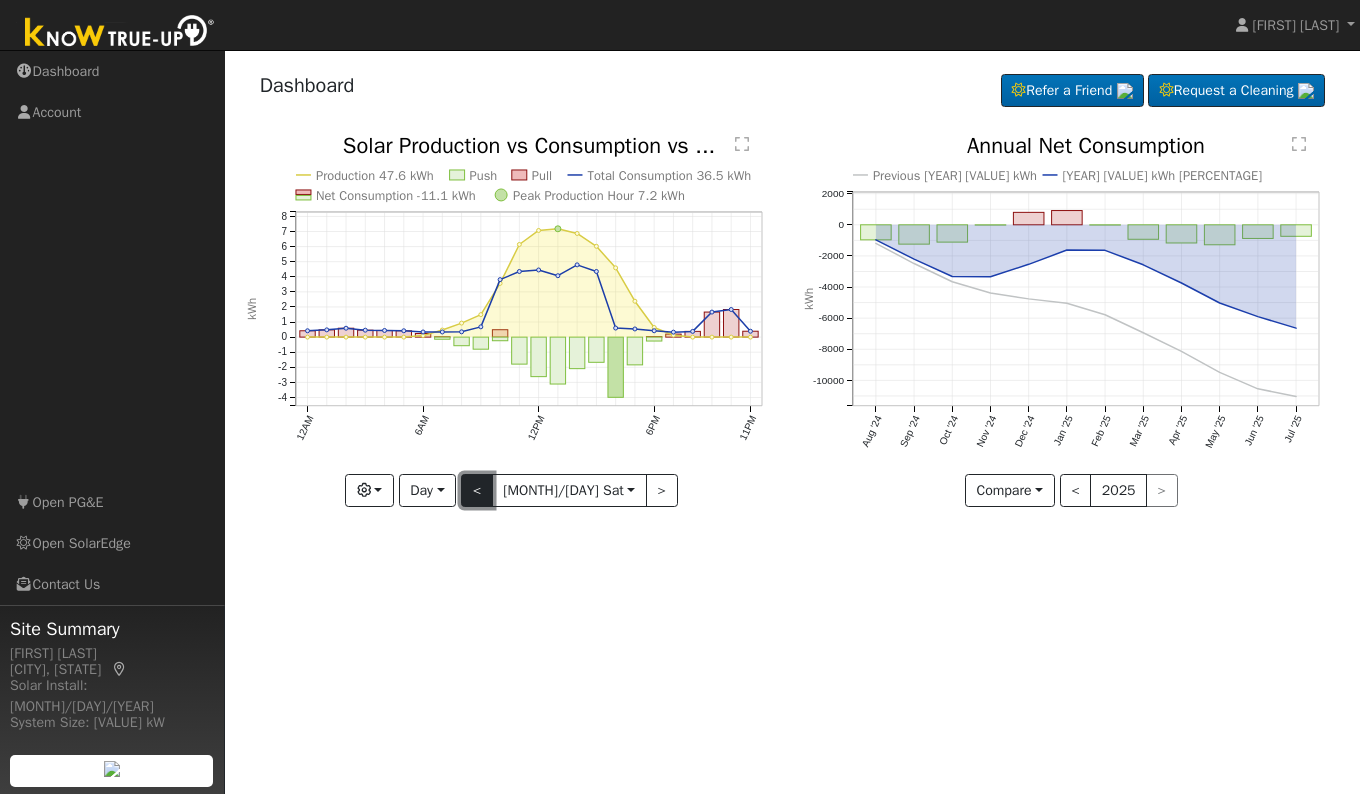 click on "<" at bounding box center [477, 491] 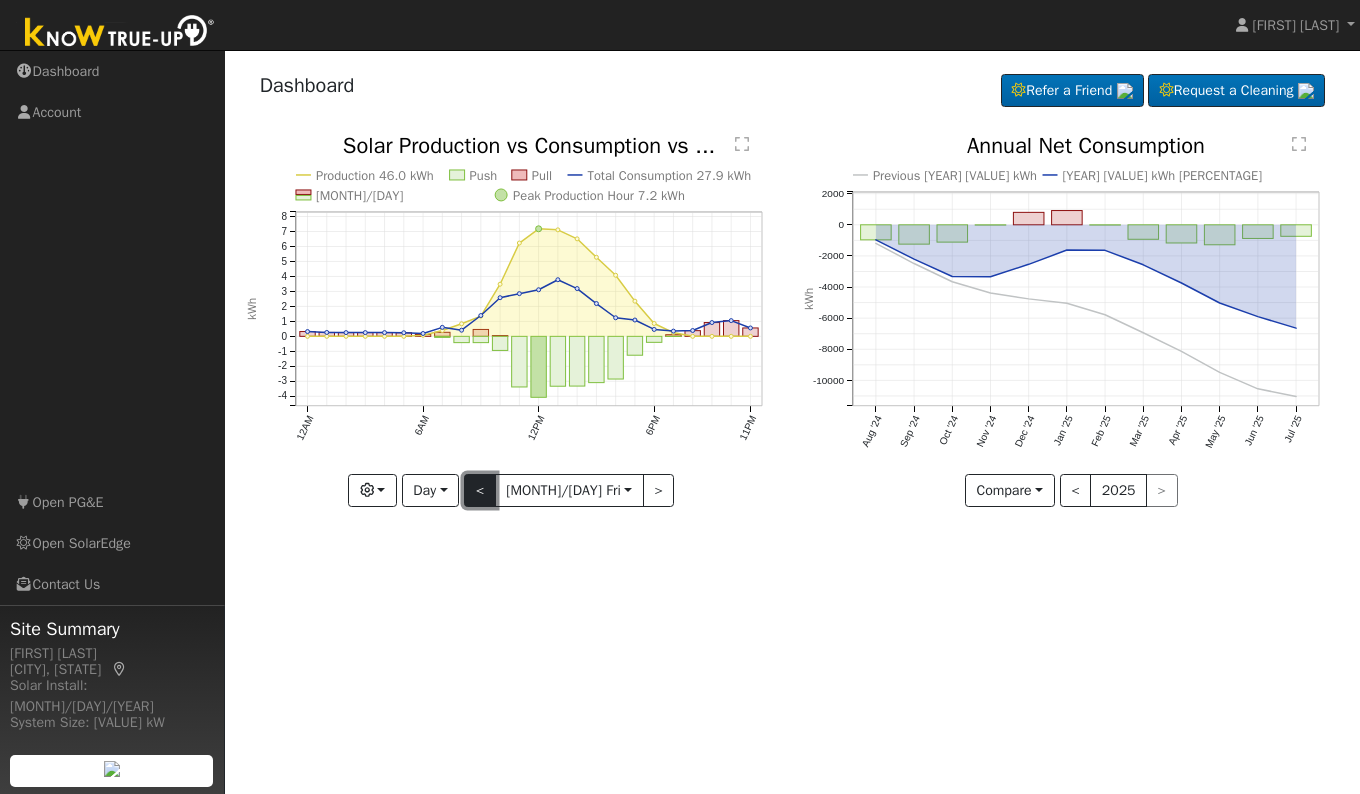 click on "<" at bounding box center [480, 491] 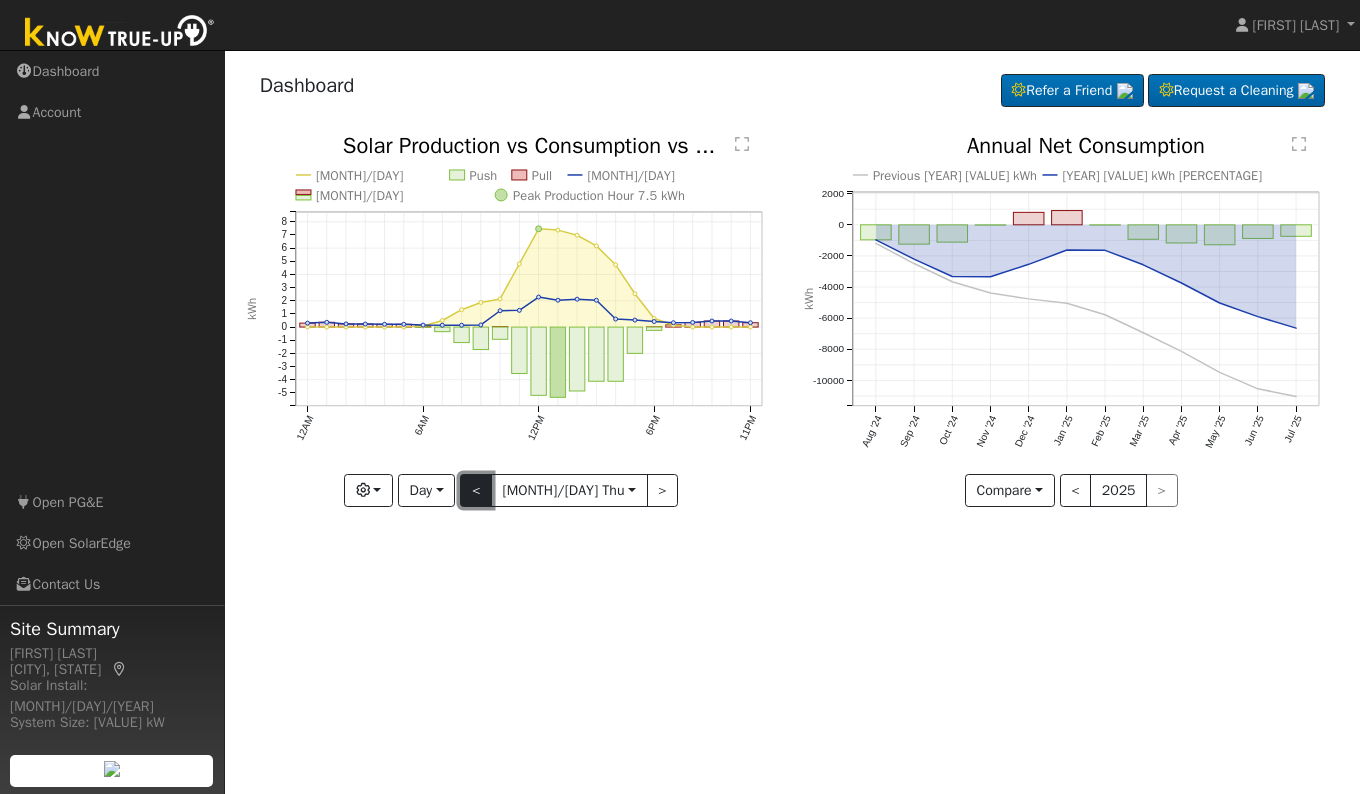click on "<" at bounding box center (476, 491) 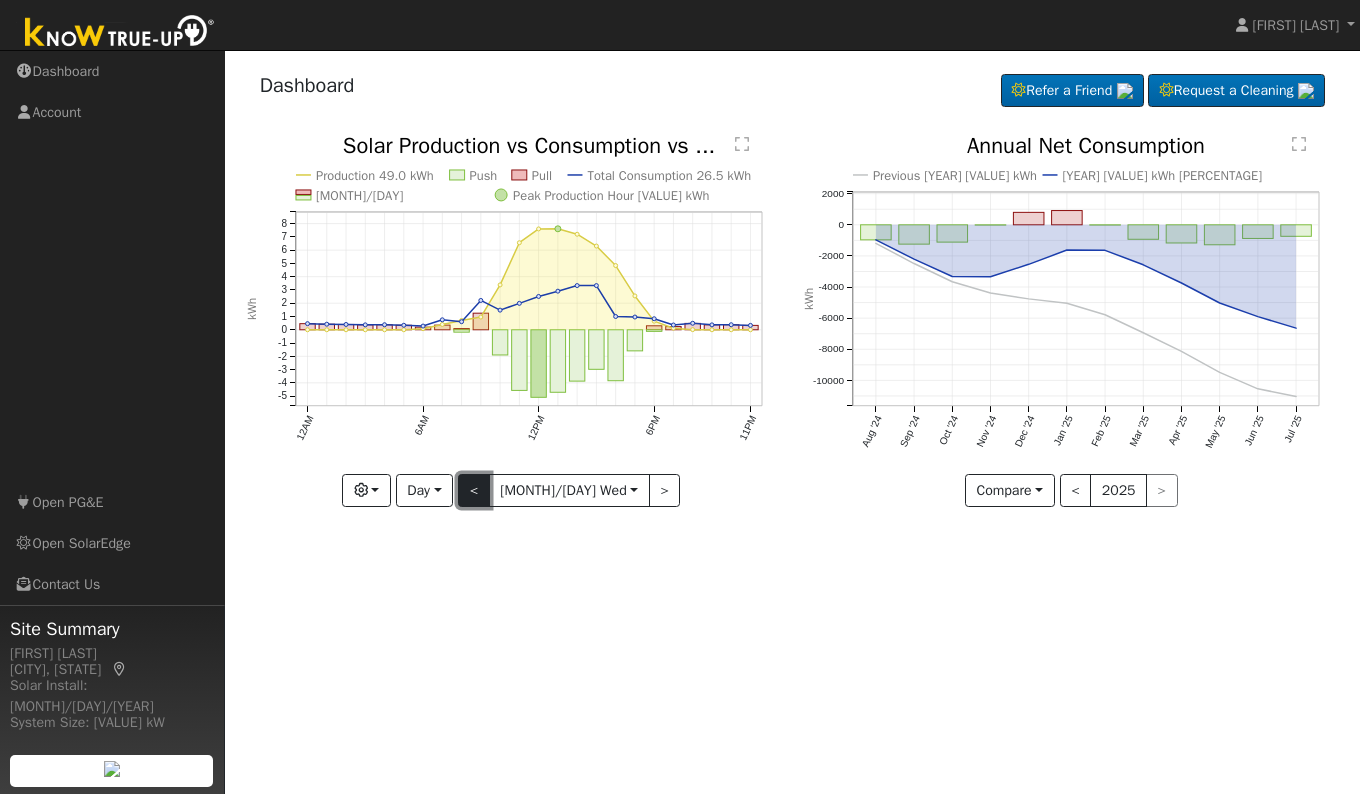 click on "<" at bounding box center [474, 491] 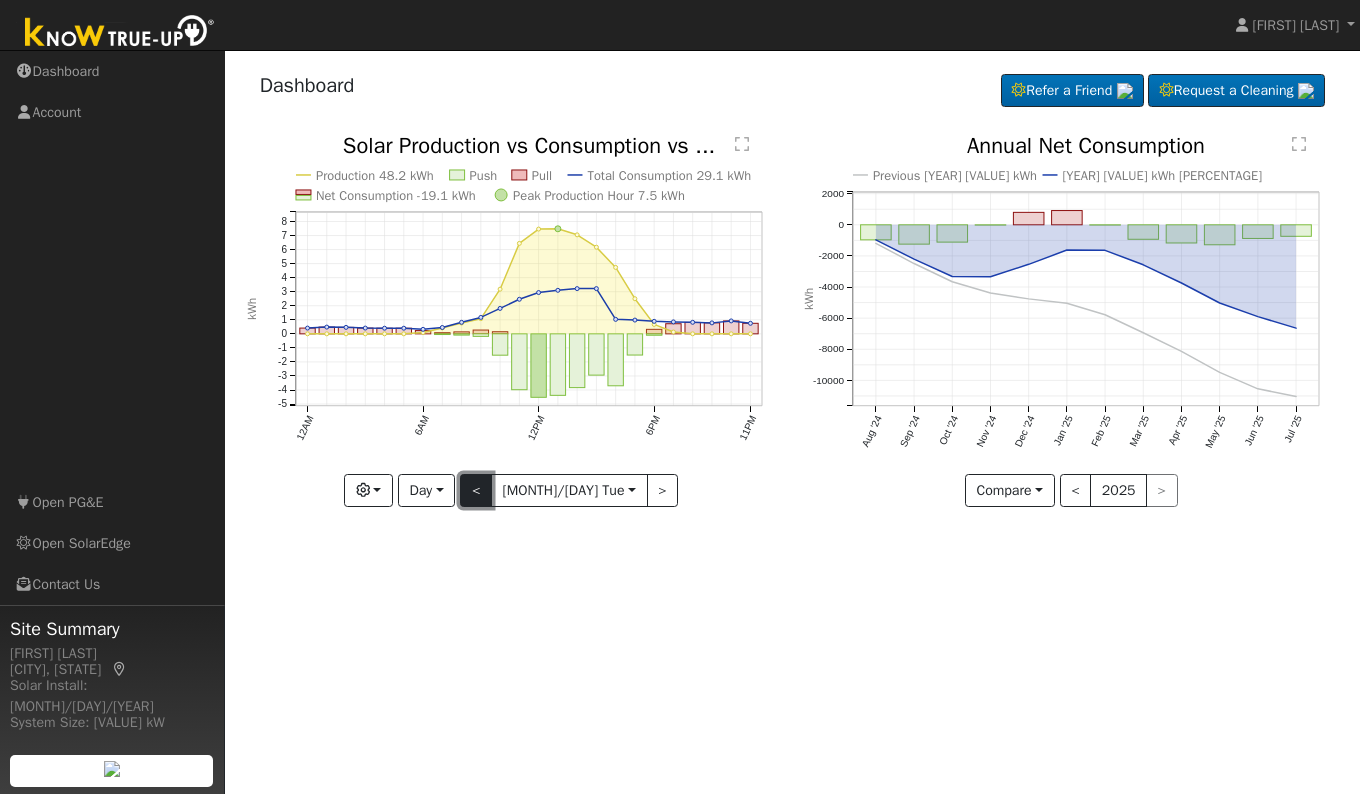 click on "<" at bounding box center [476, 491] 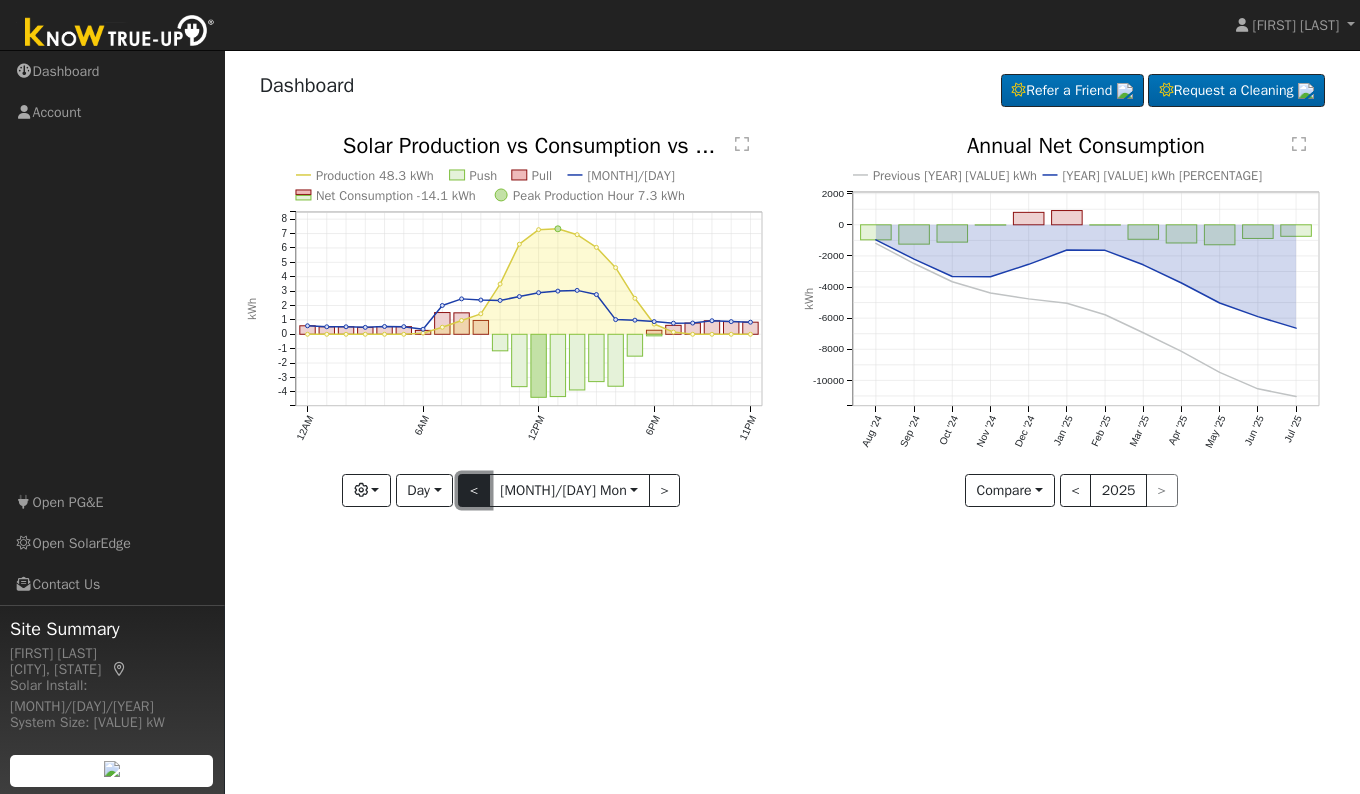 click on "<" at bounding box center [474, 491] 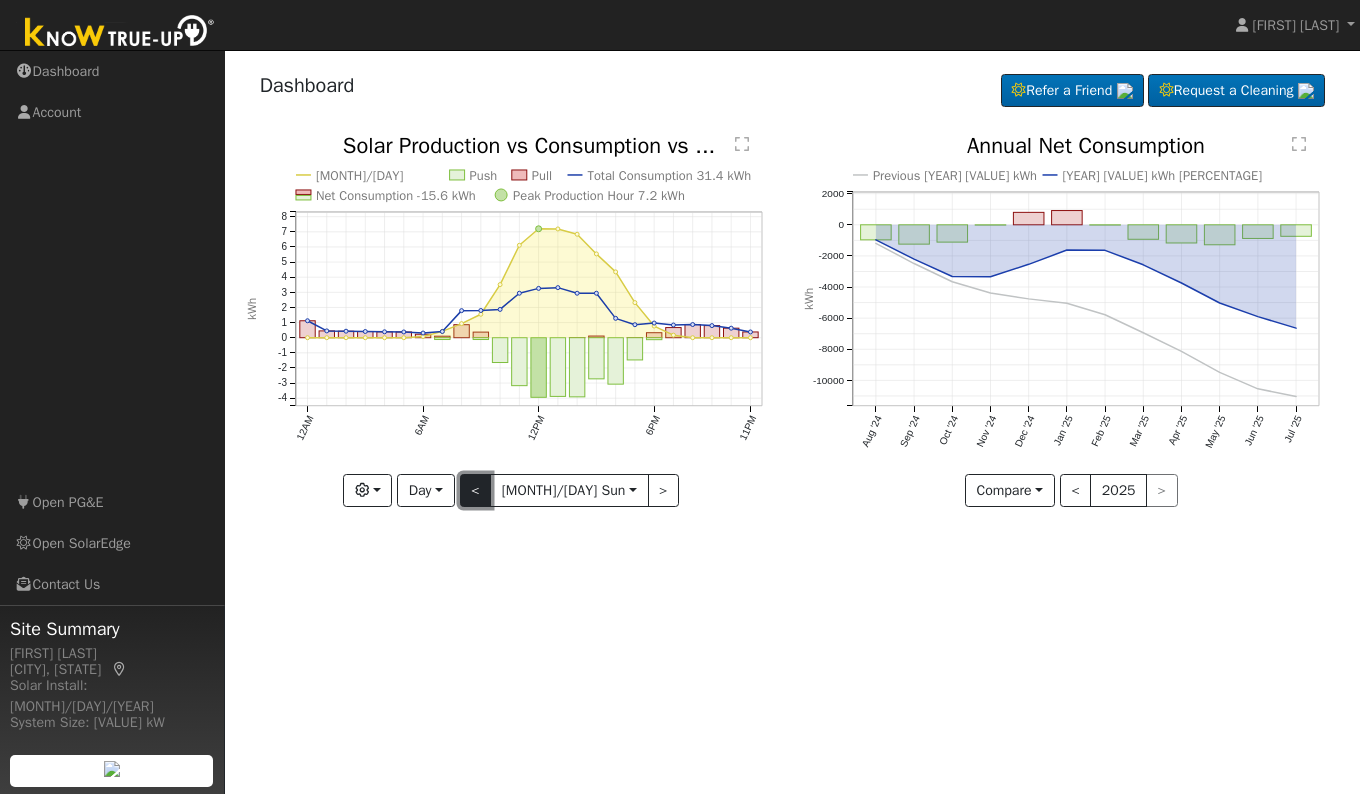 click on "<" at bounding box center (476, 491) 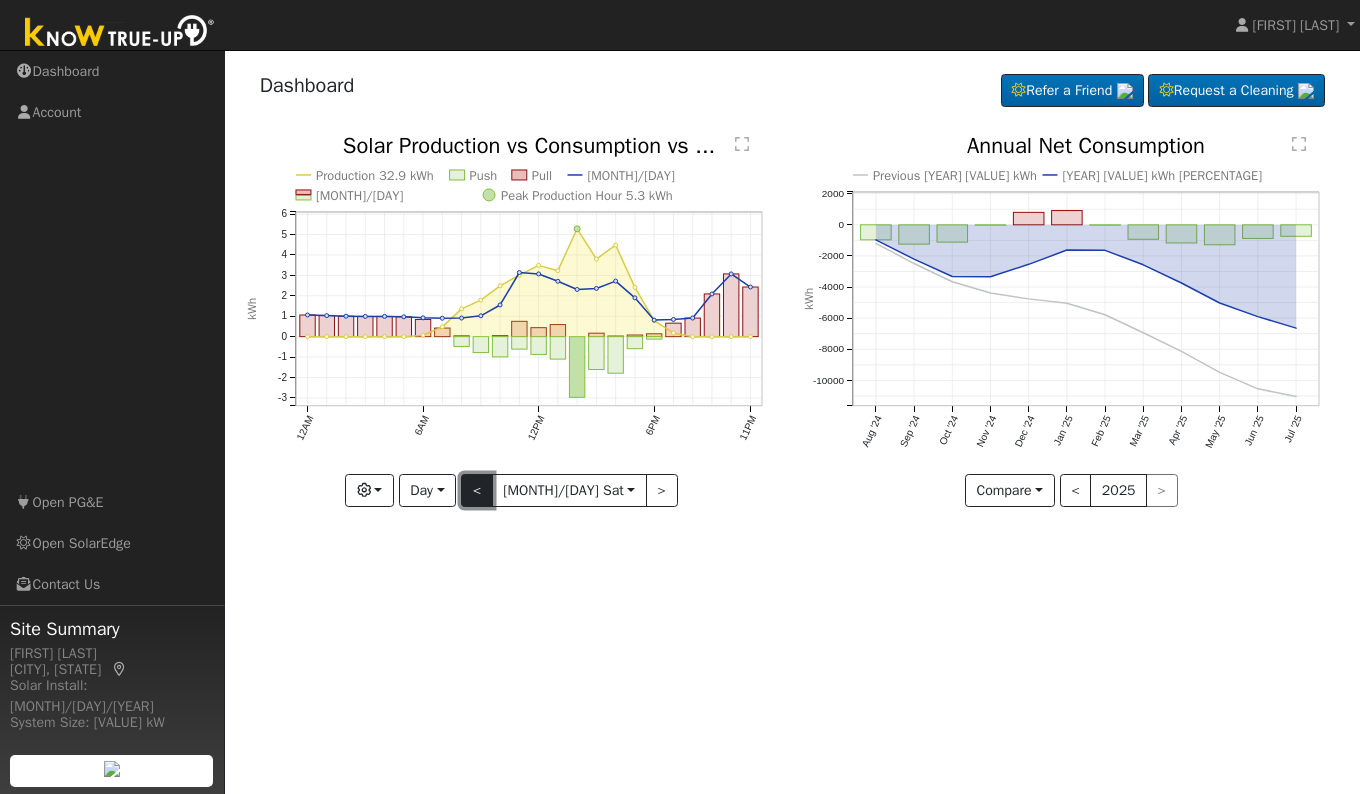 click on "<" at bounding box center (477, 491) 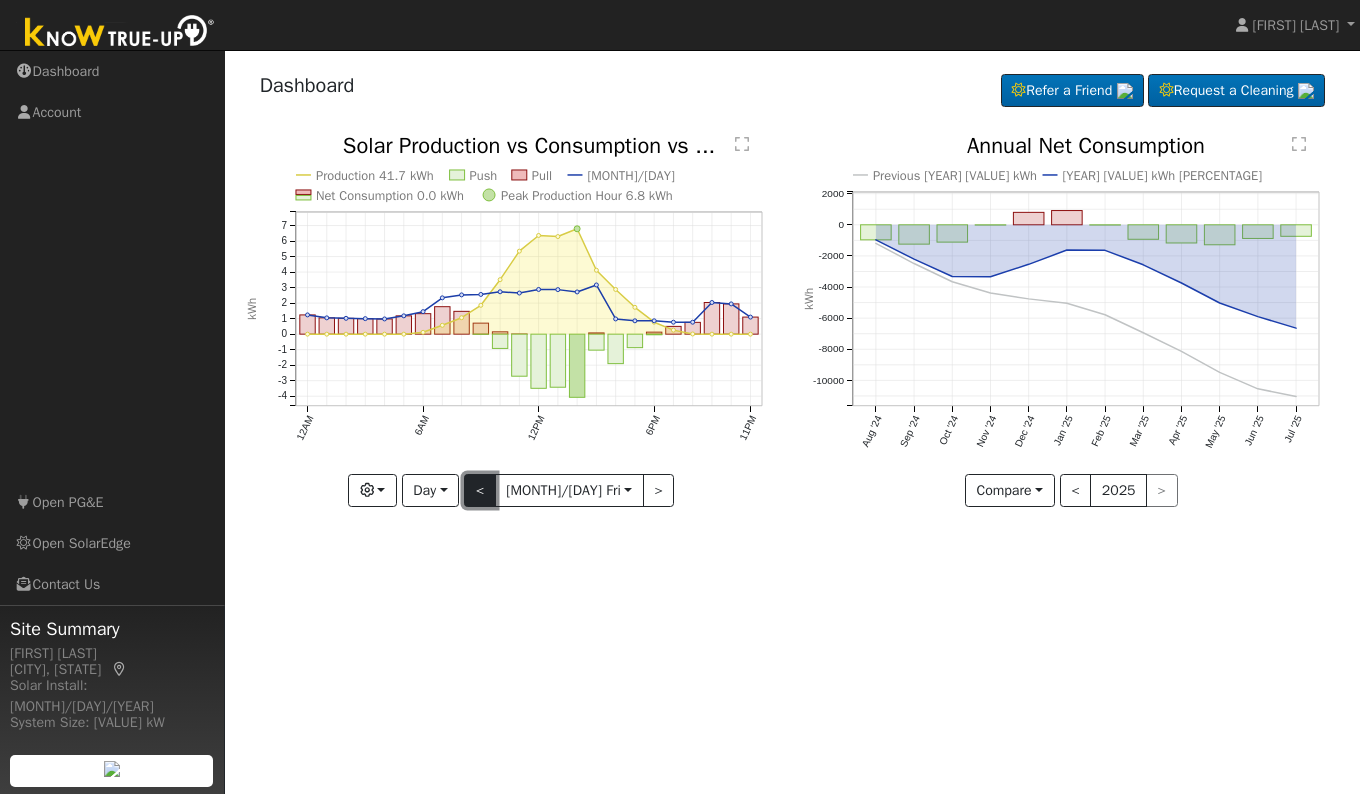 click on "<" at bounding box center [480, 491] 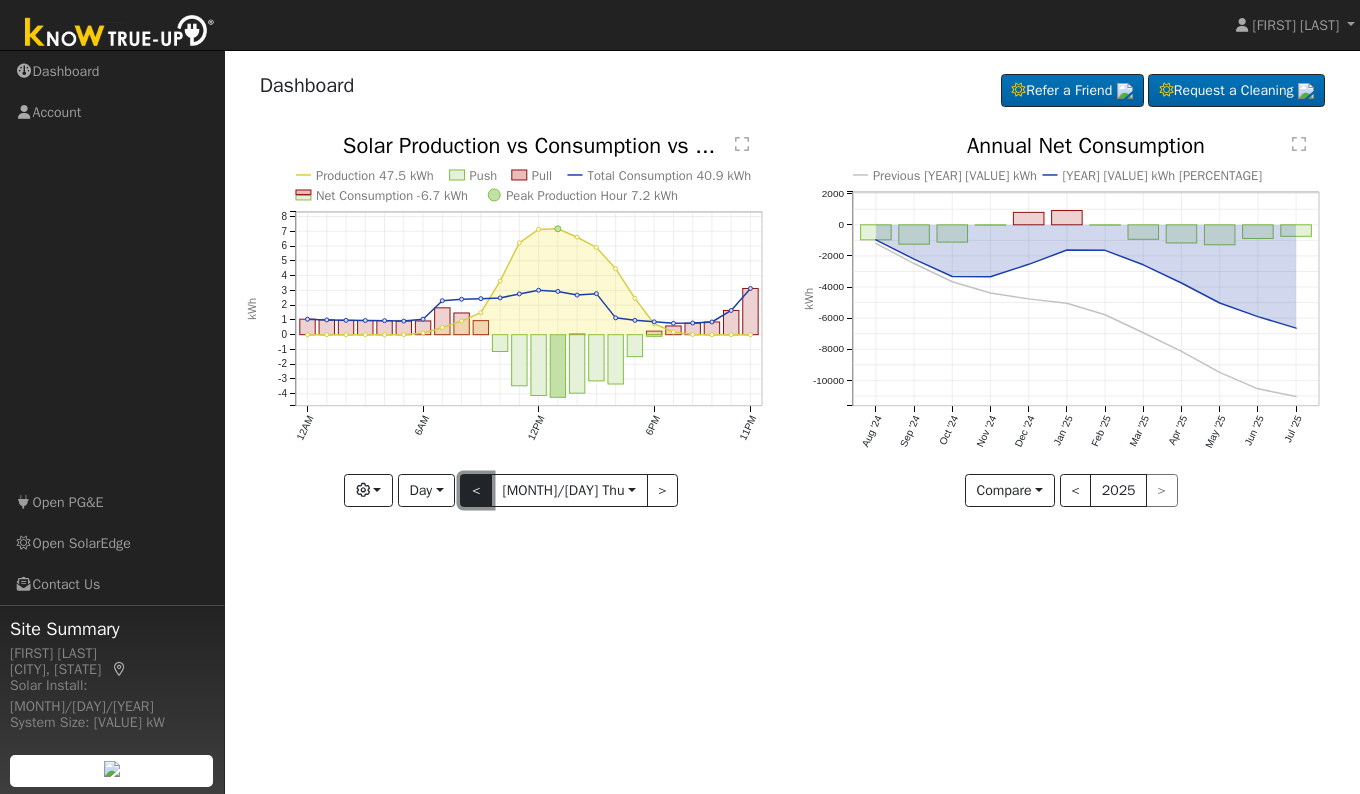 click on "<" at bounding box center [476, 491] 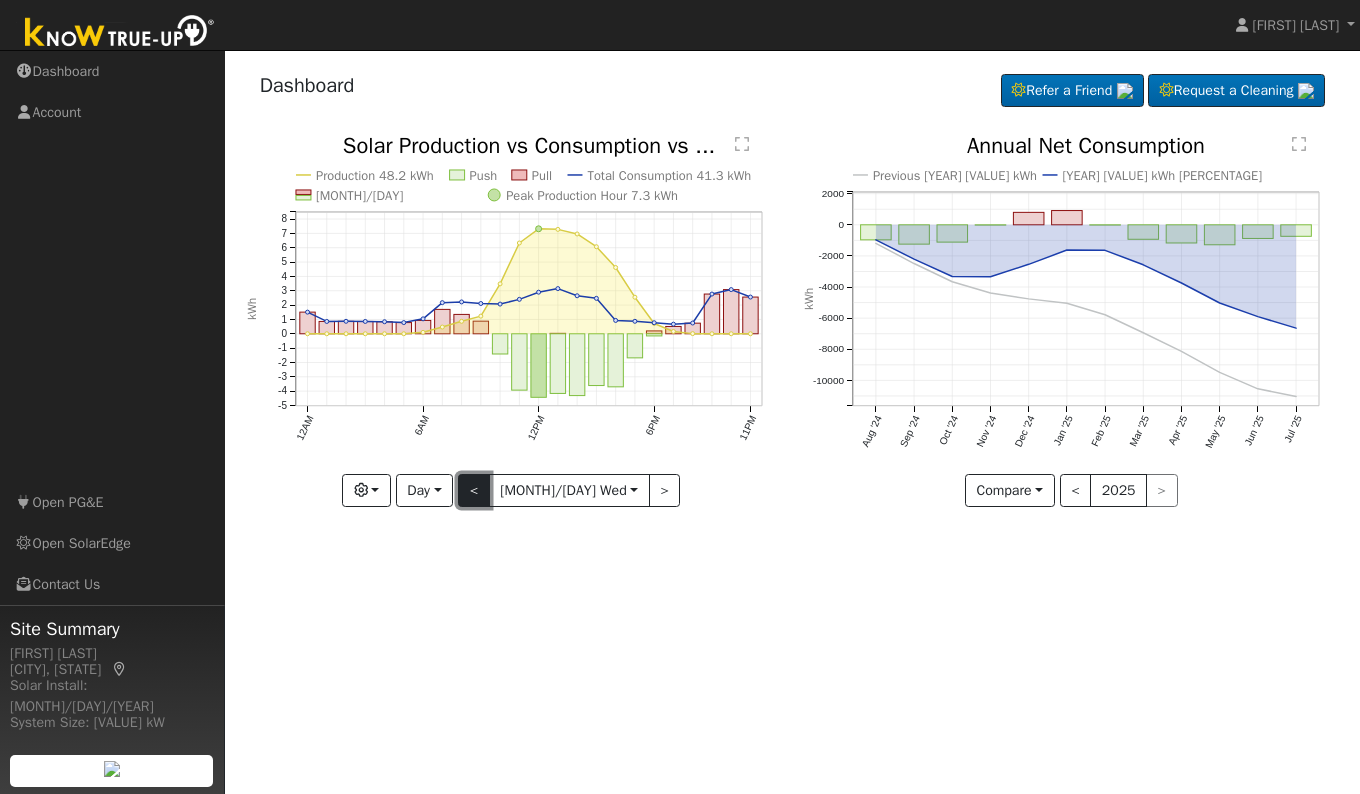 click on "<" at bounding box center [474, 491] 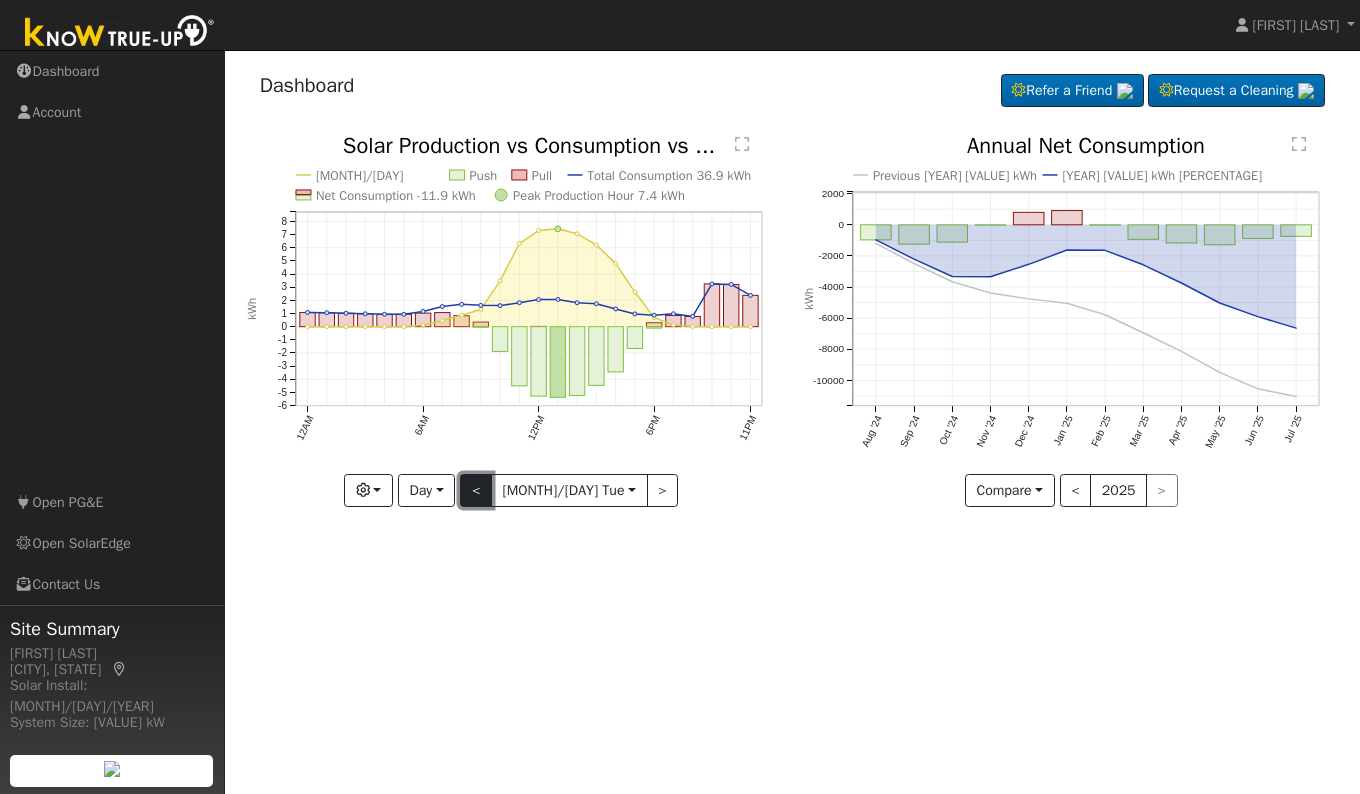 click on "<" at bounding box center [476, 491] 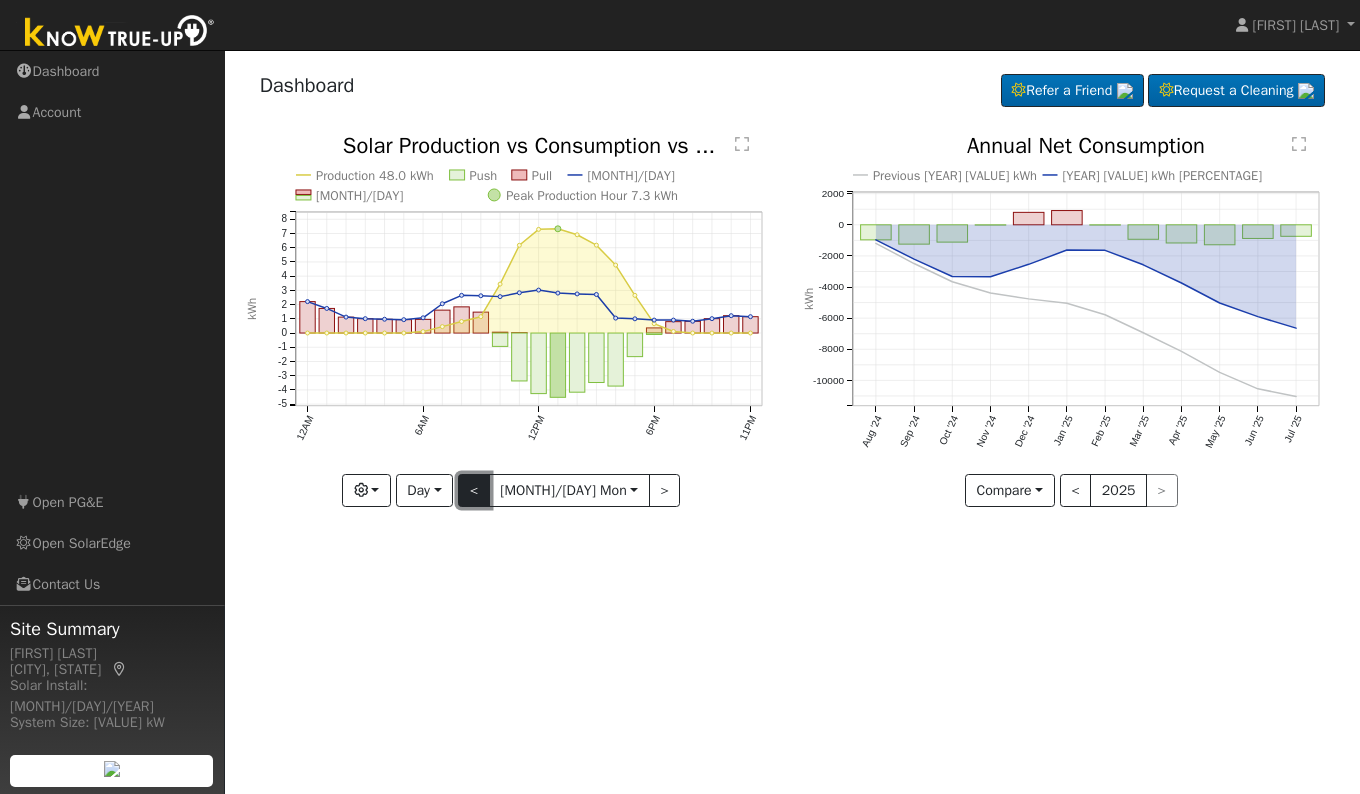 click on "<" at bounding box center [474, 491] 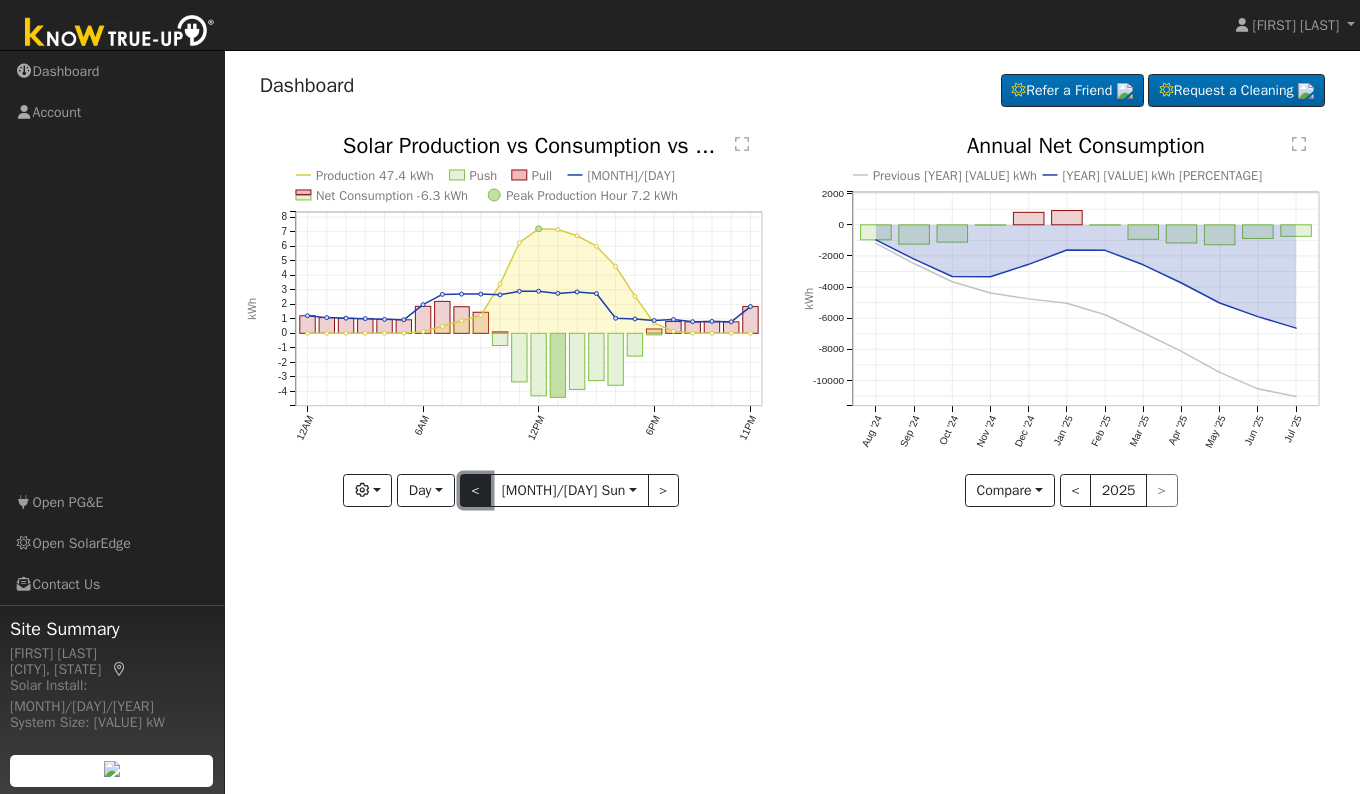 click on "<" at bounding box center (476, 491) 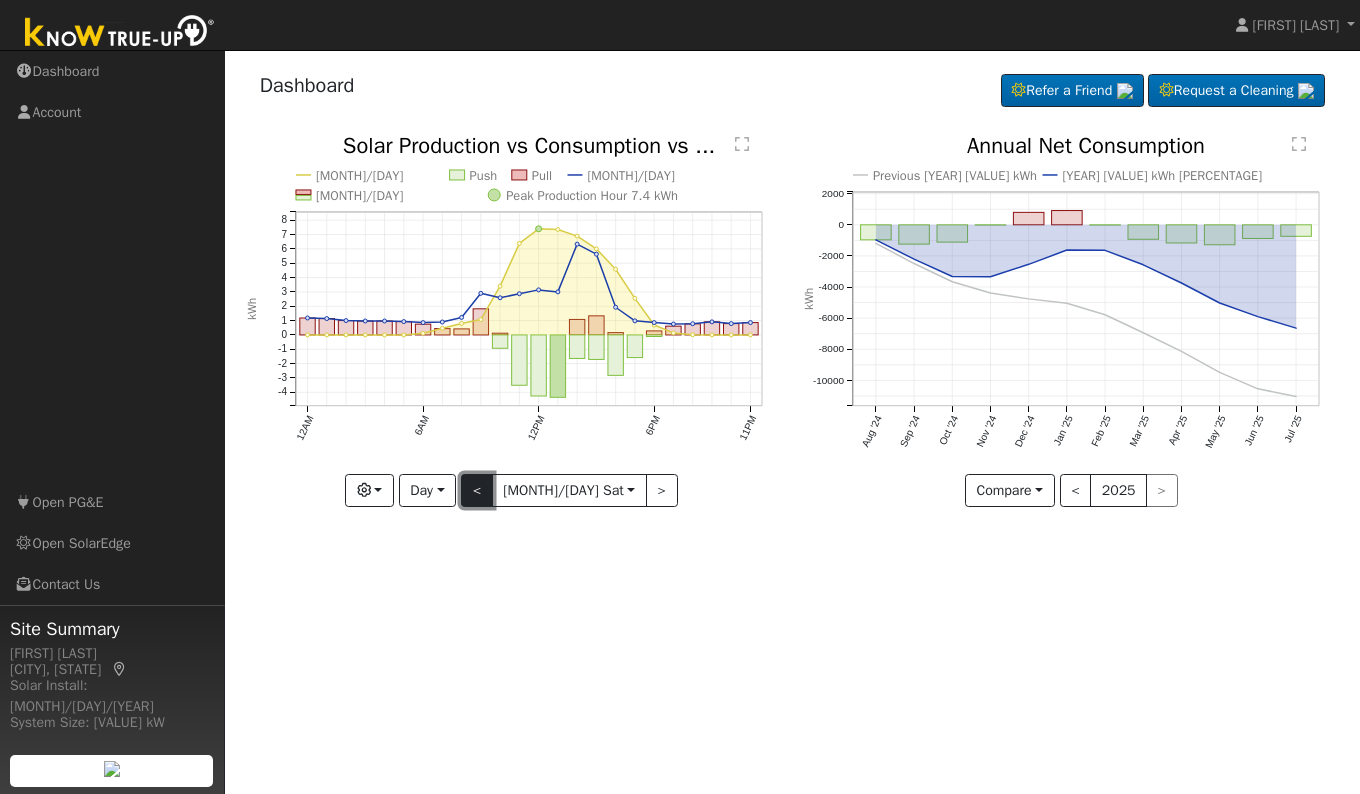 click on "<" at bounding box center [477, 491] 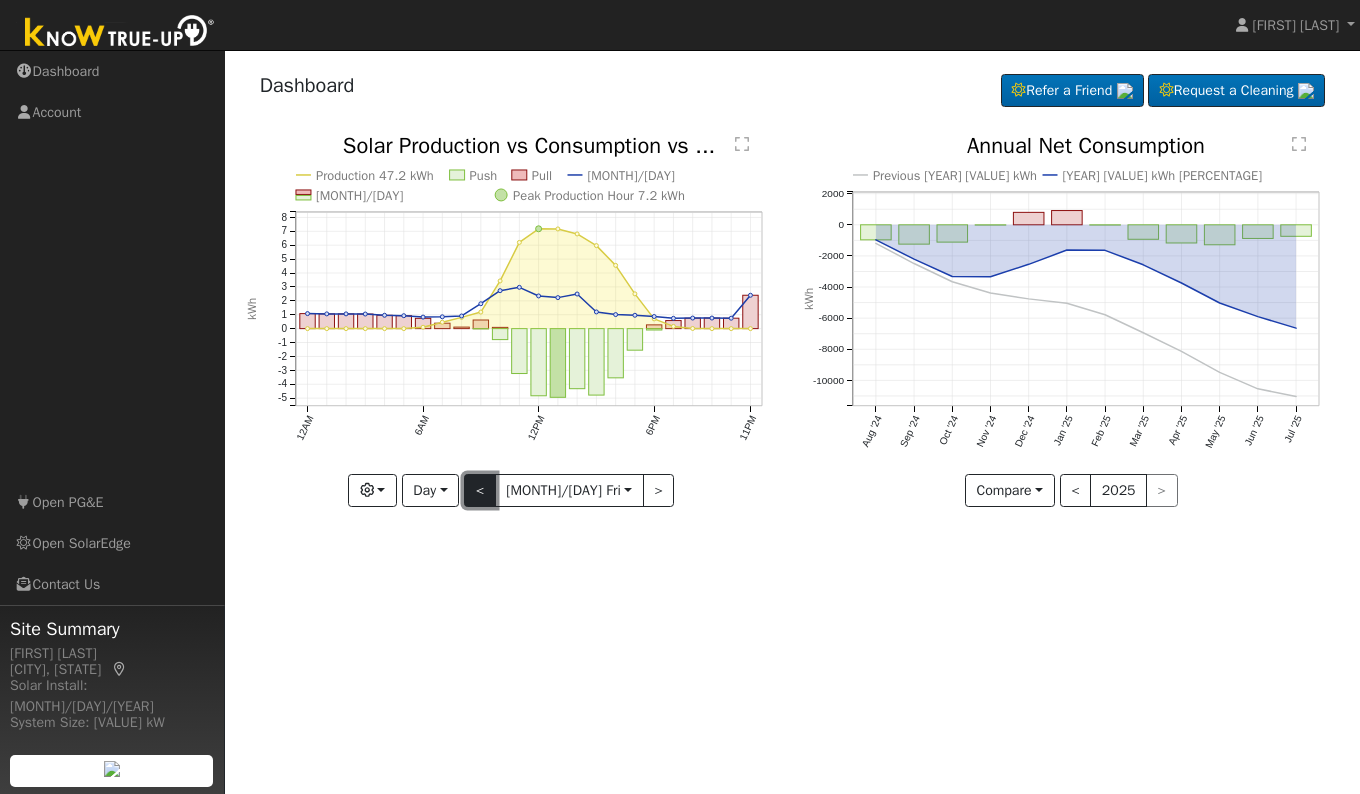 click on "<" at bounding box center (480, 491) 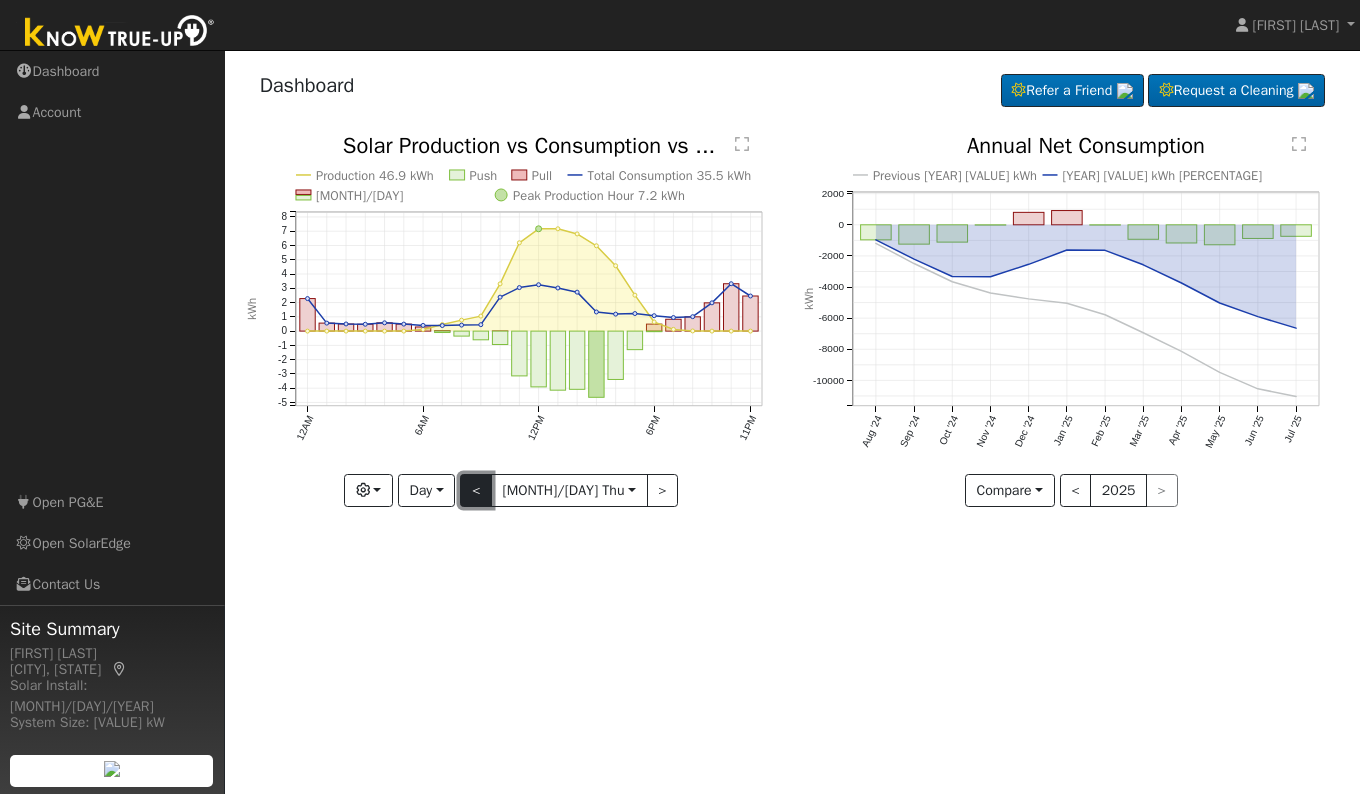 click on "<" at bounding box center [476, 491] 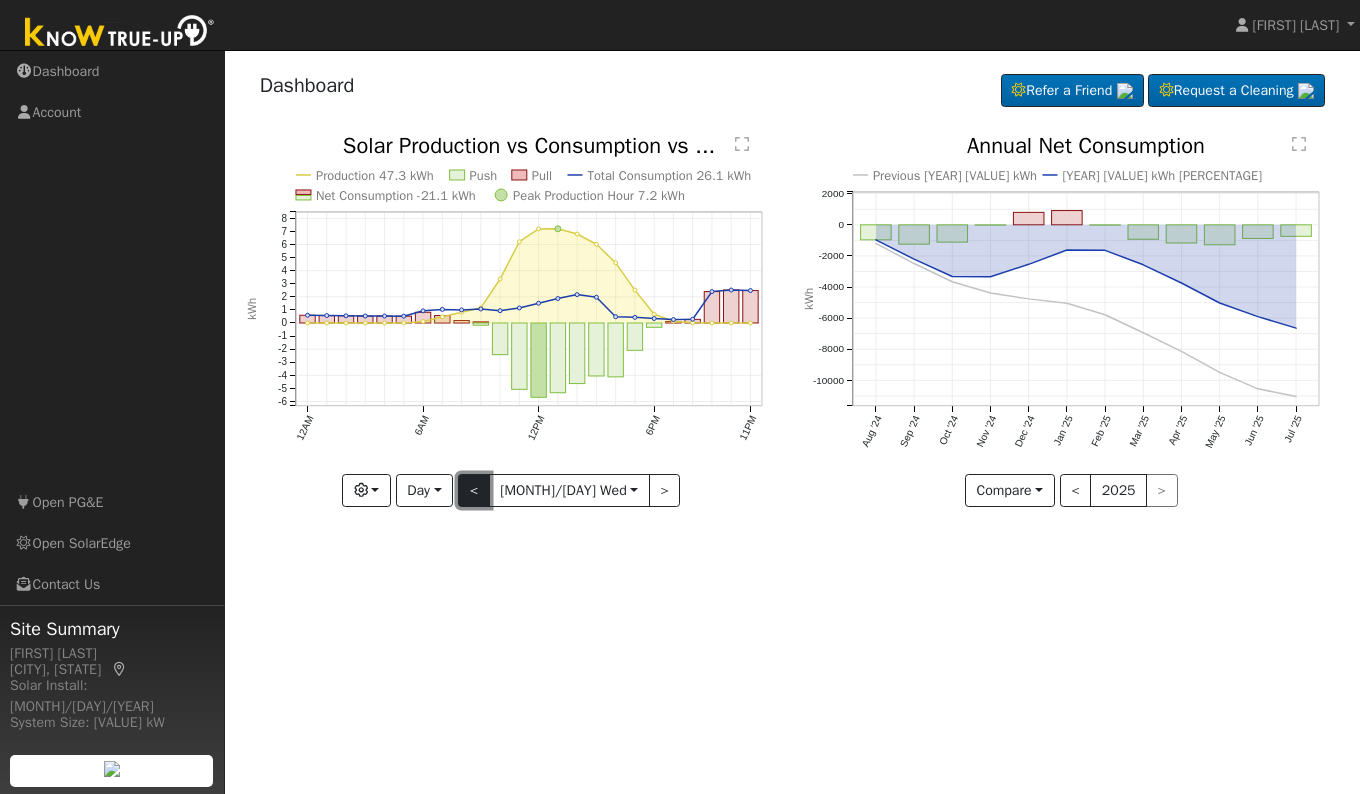 click on "<" at bounding box center [474, 491] 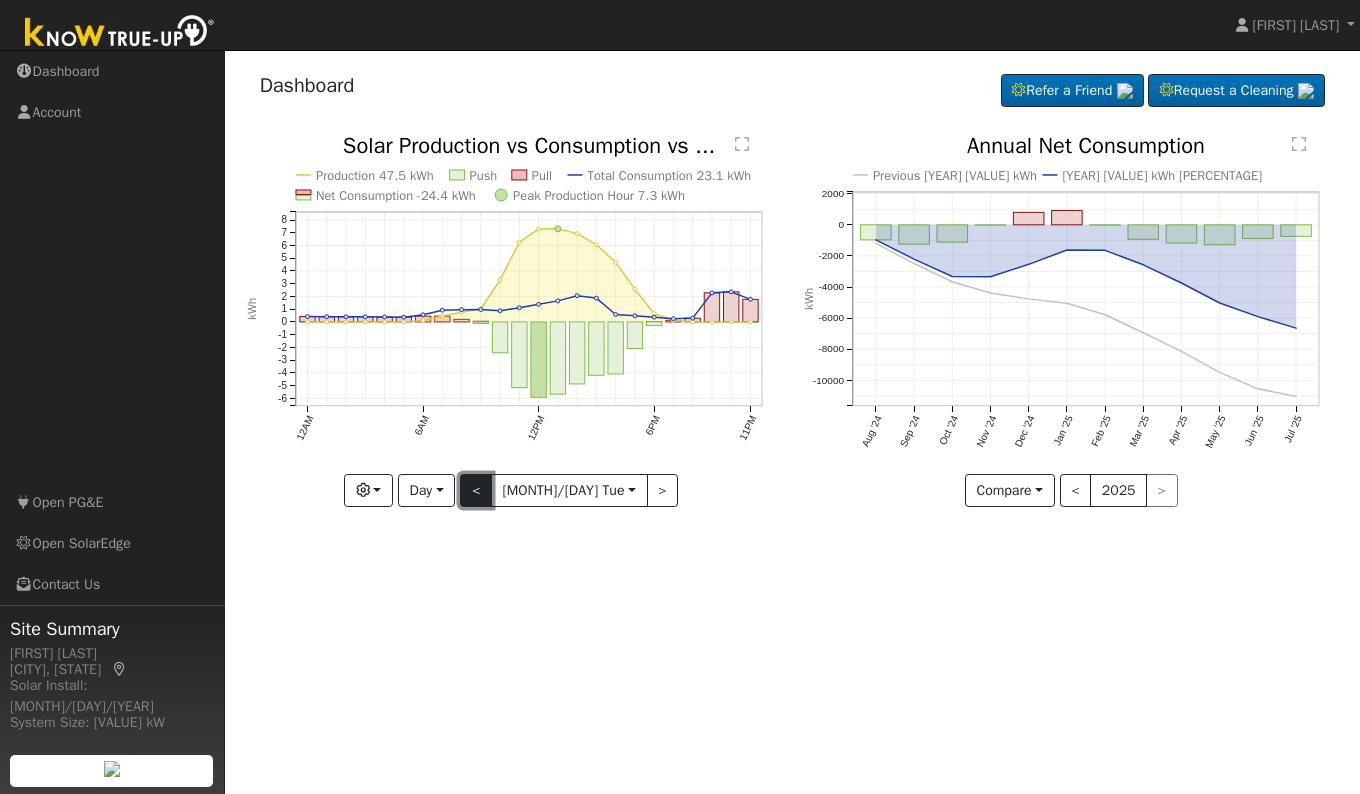 click on "<" at bounding box center (476, 491) 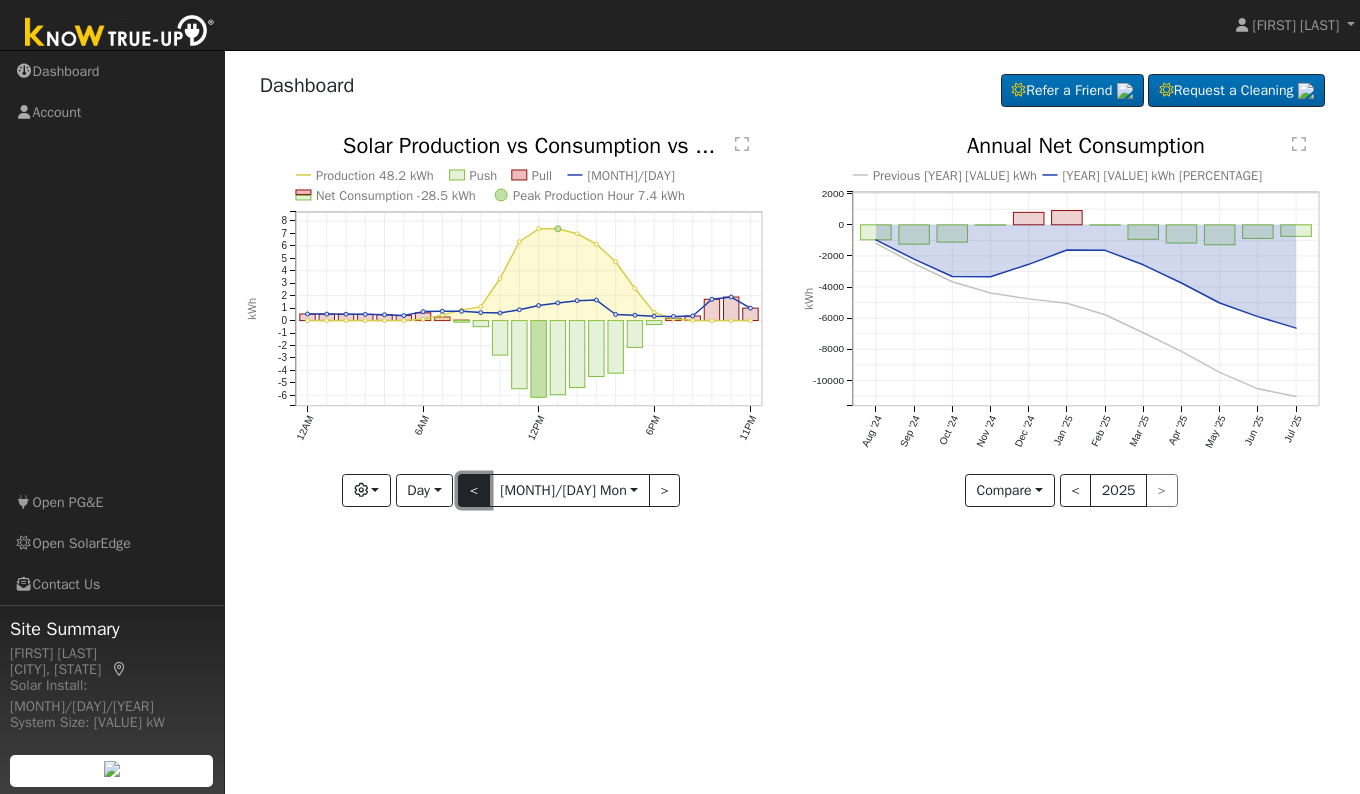 click on "<" at bounding box center [474, 491] 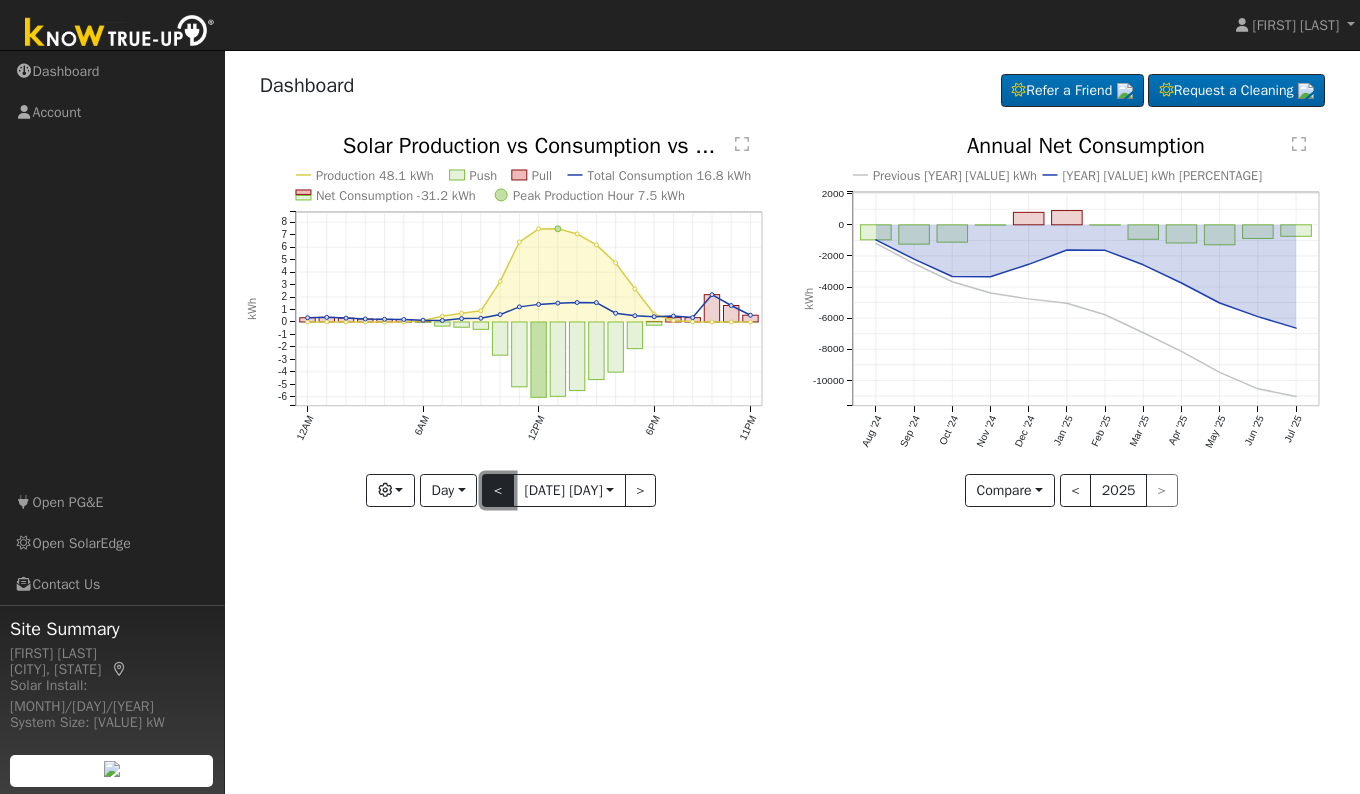 click on "<" at bounding box center (498, 491) 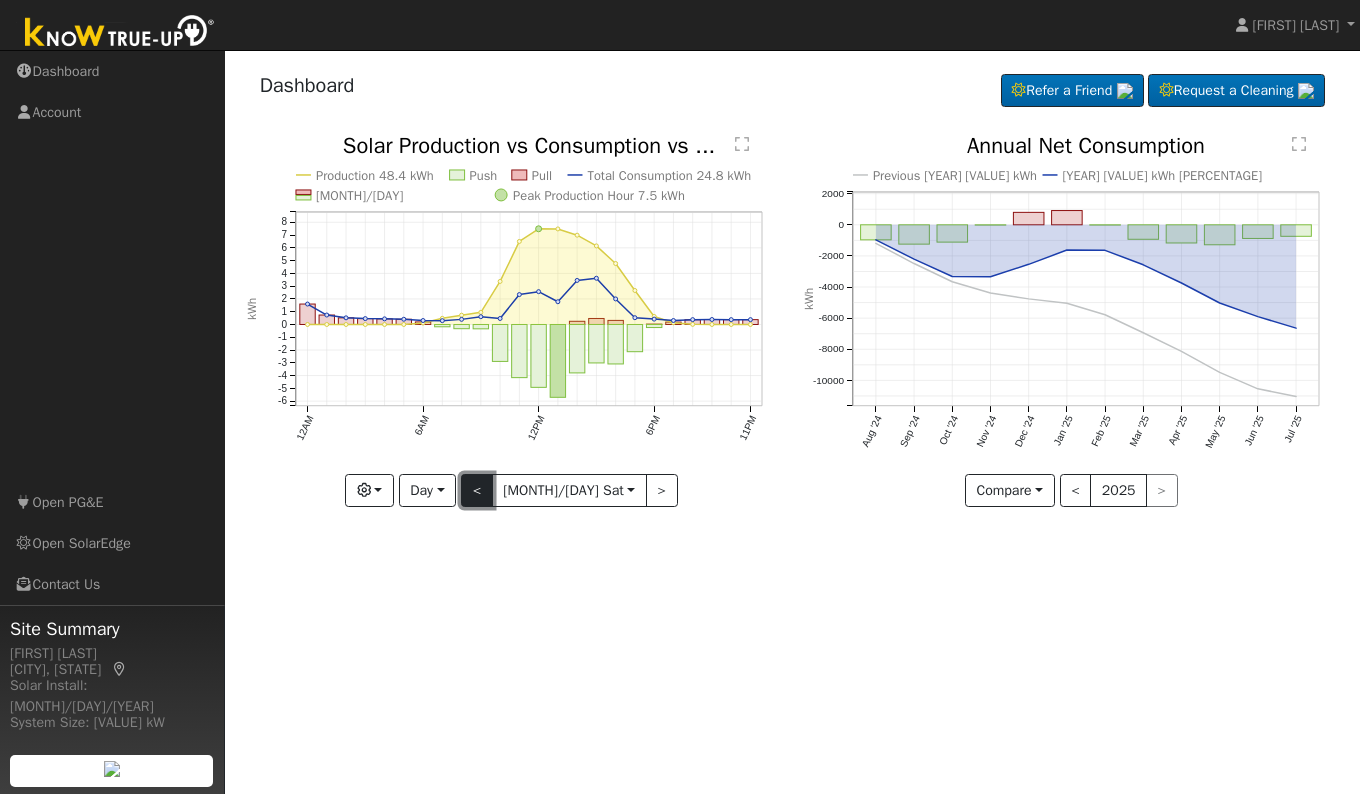 click on "<" at bounding box center (477, 491) 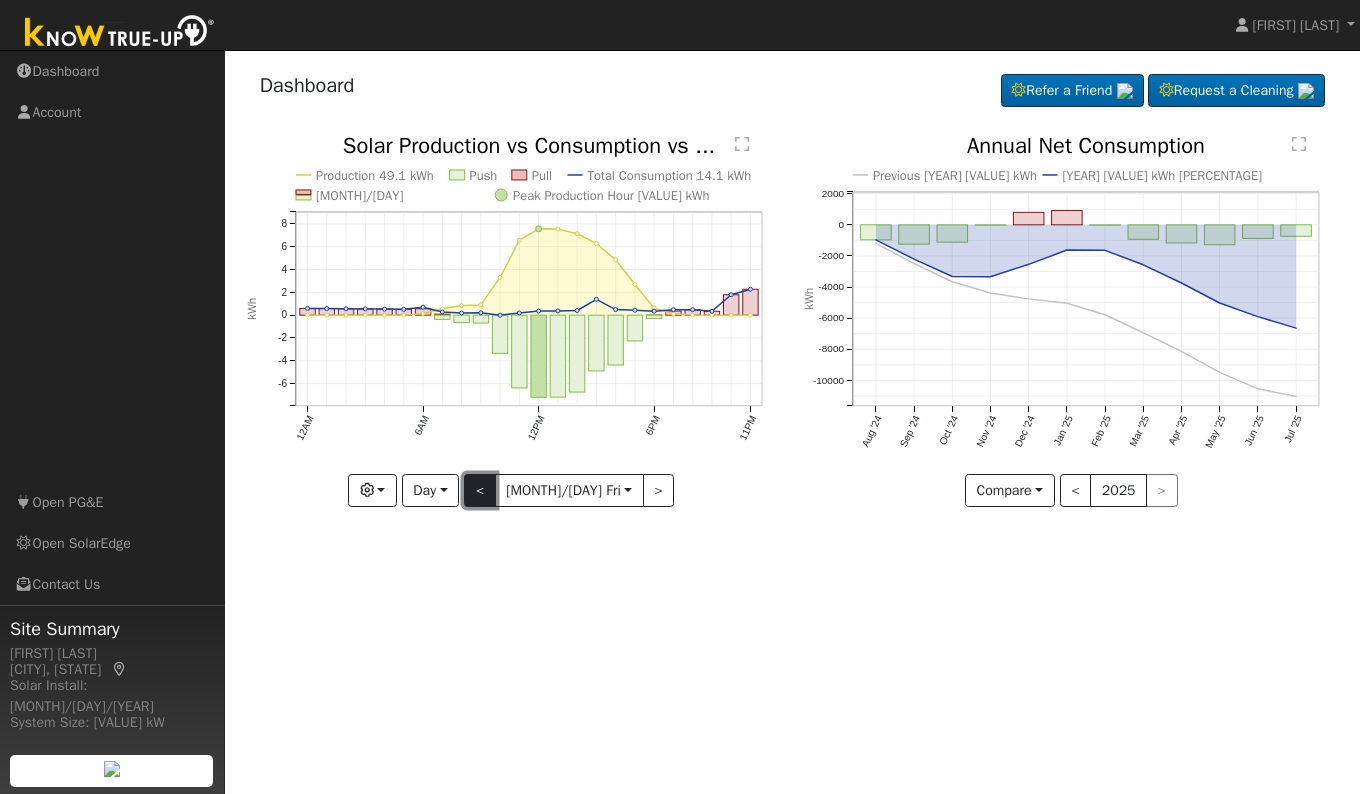 click on "<" at bounding box center (480, 491) 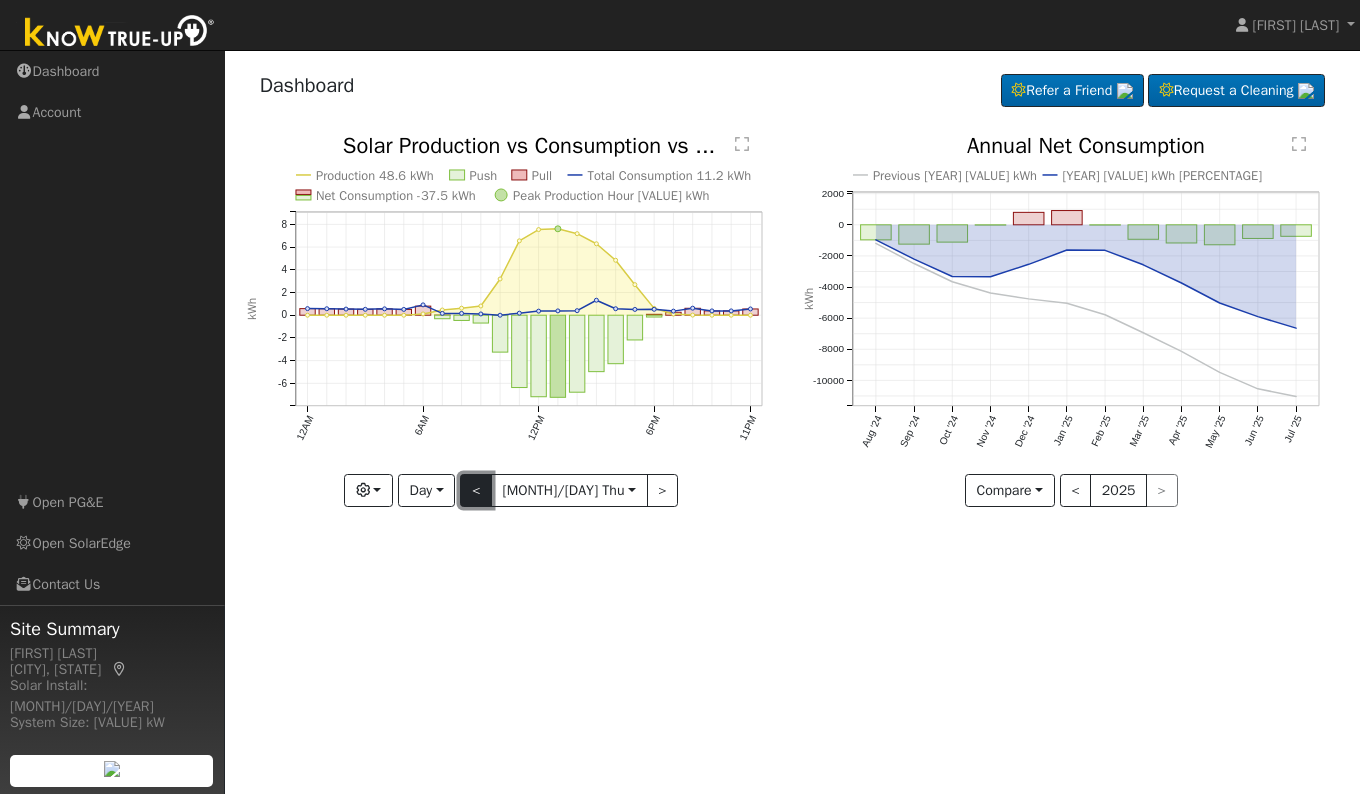 click on "<" at bounding box center (476, 491) 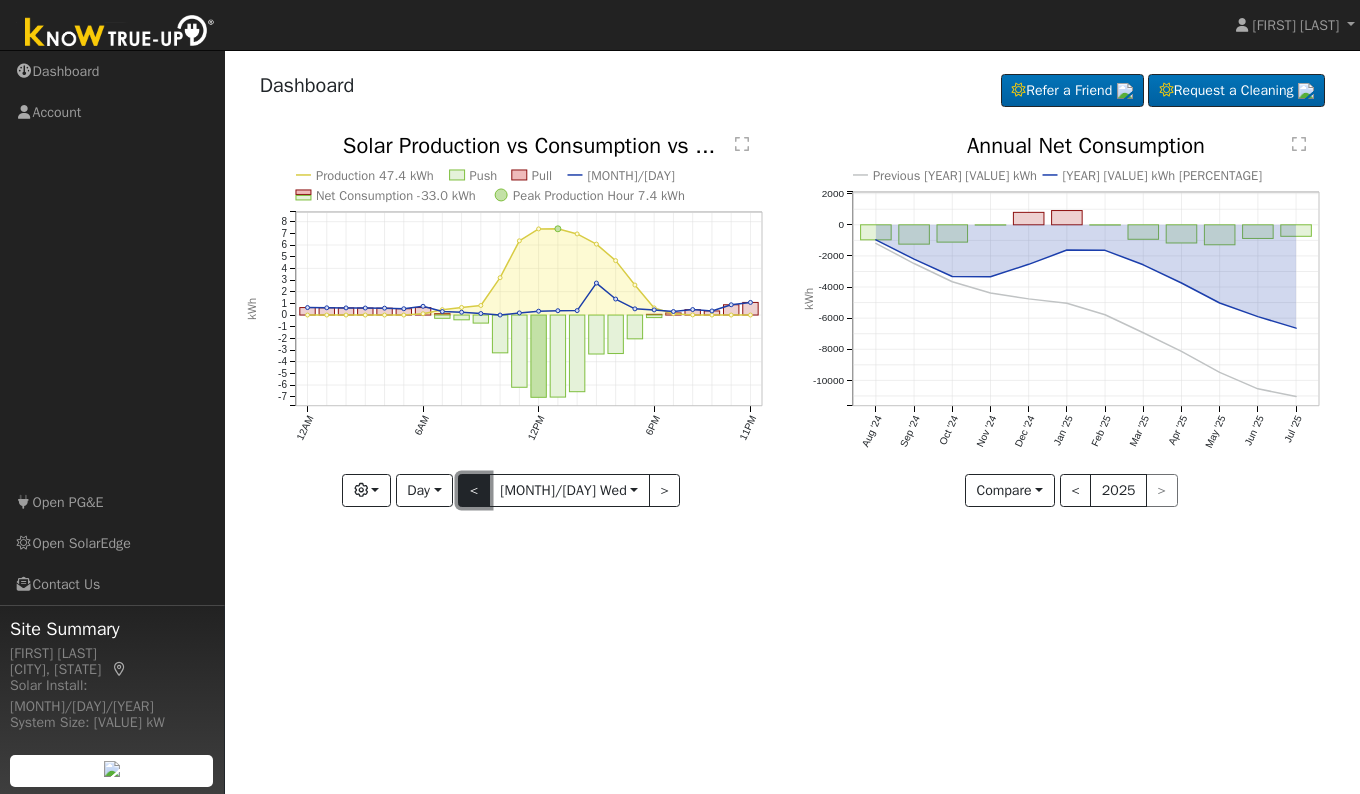 click on "<" at bounding box center [474, 491] 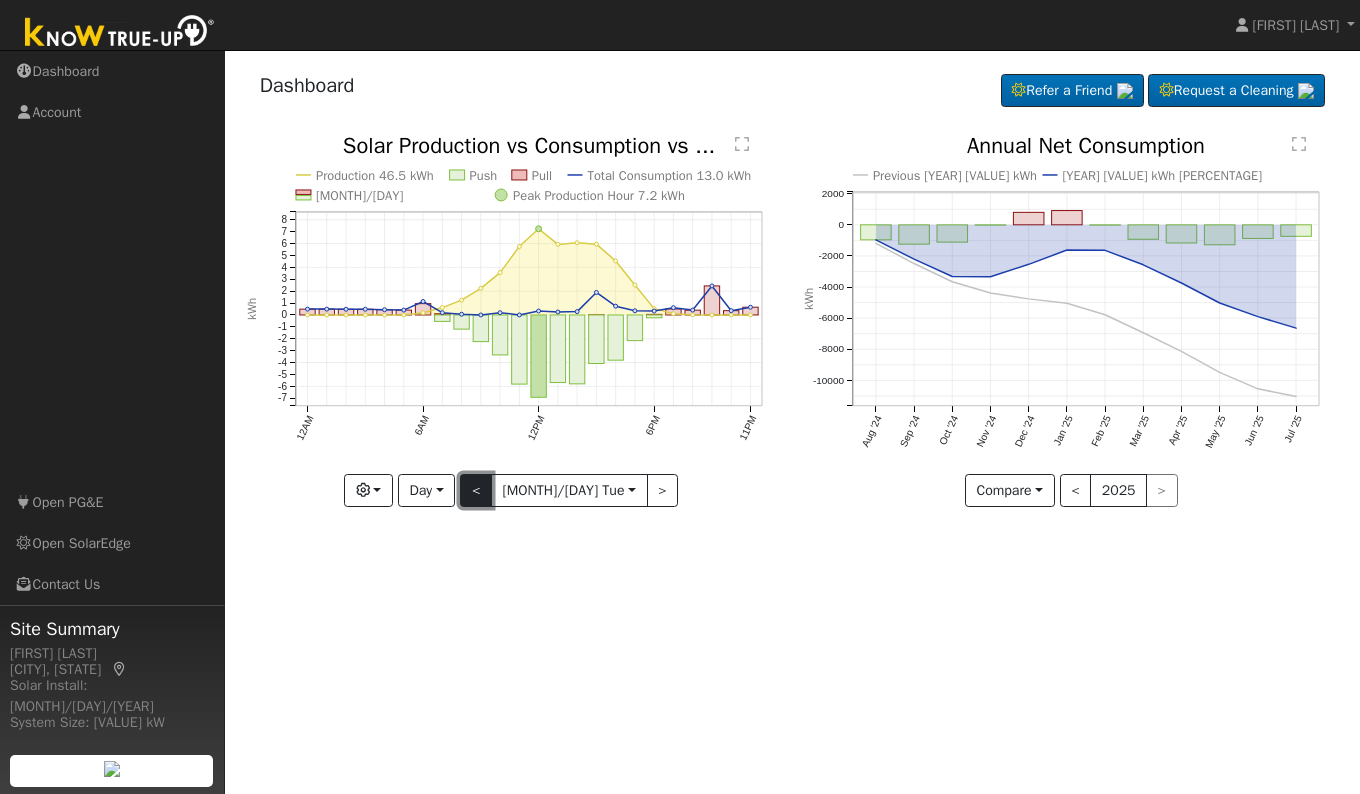 click on "<" at bounding box center (476, 491) 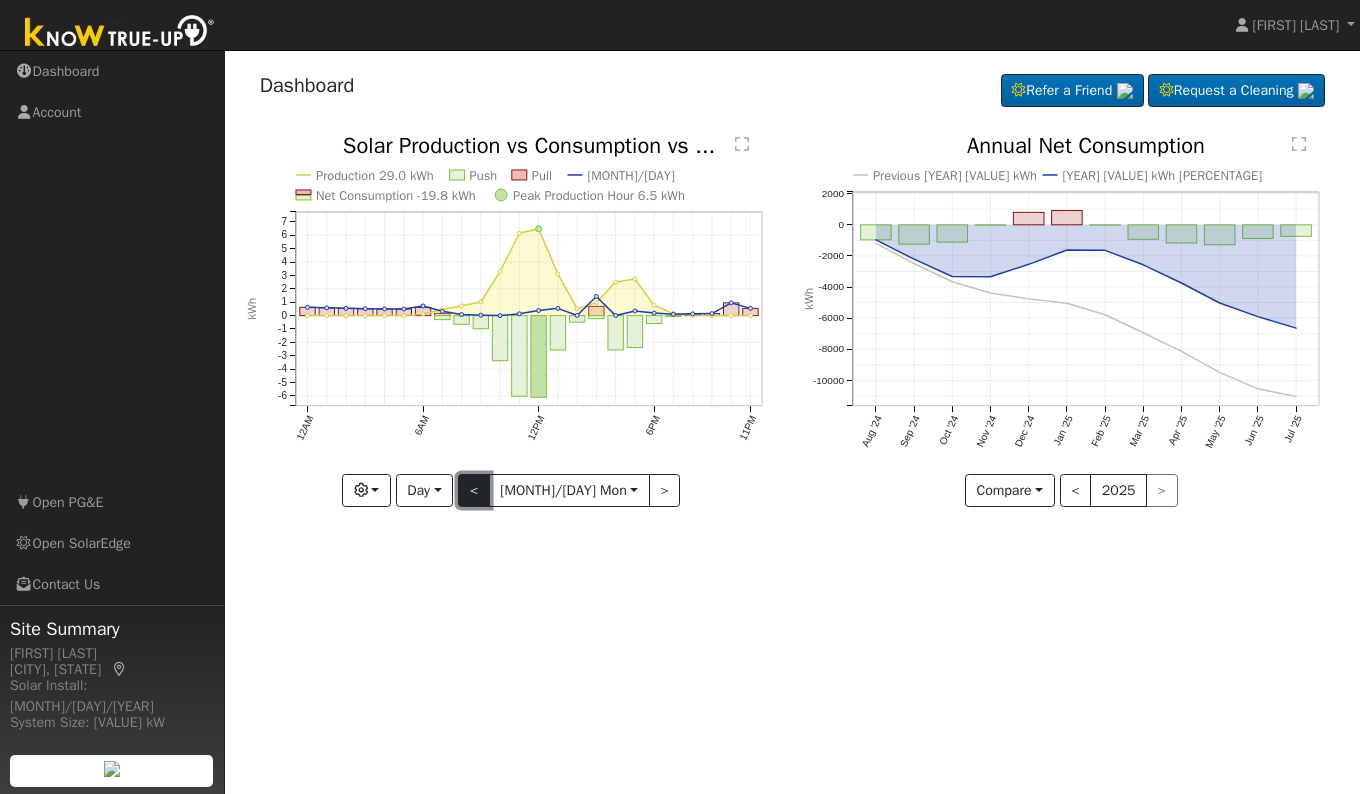 click on "<" at bounding box center (474, 491) 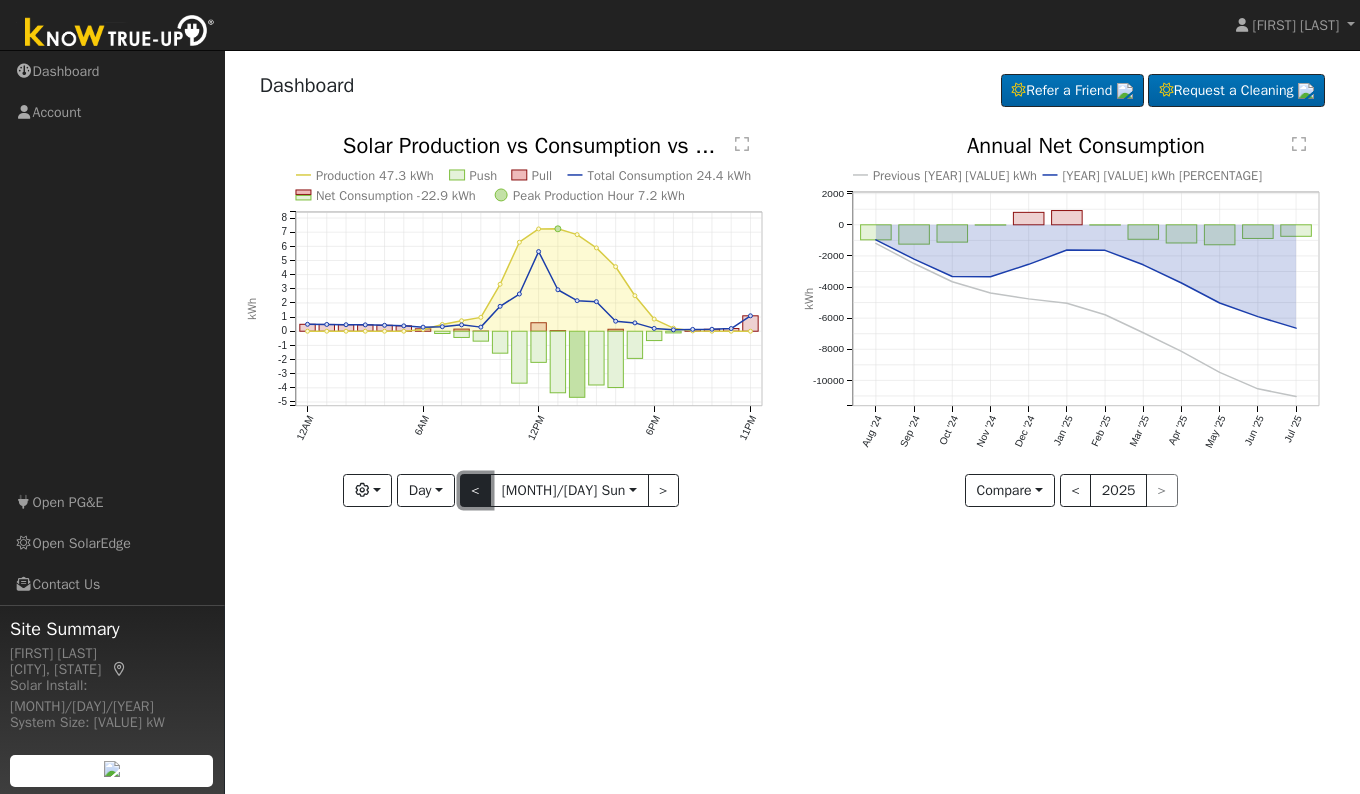 click on "<" at bounding box center [476, 491] 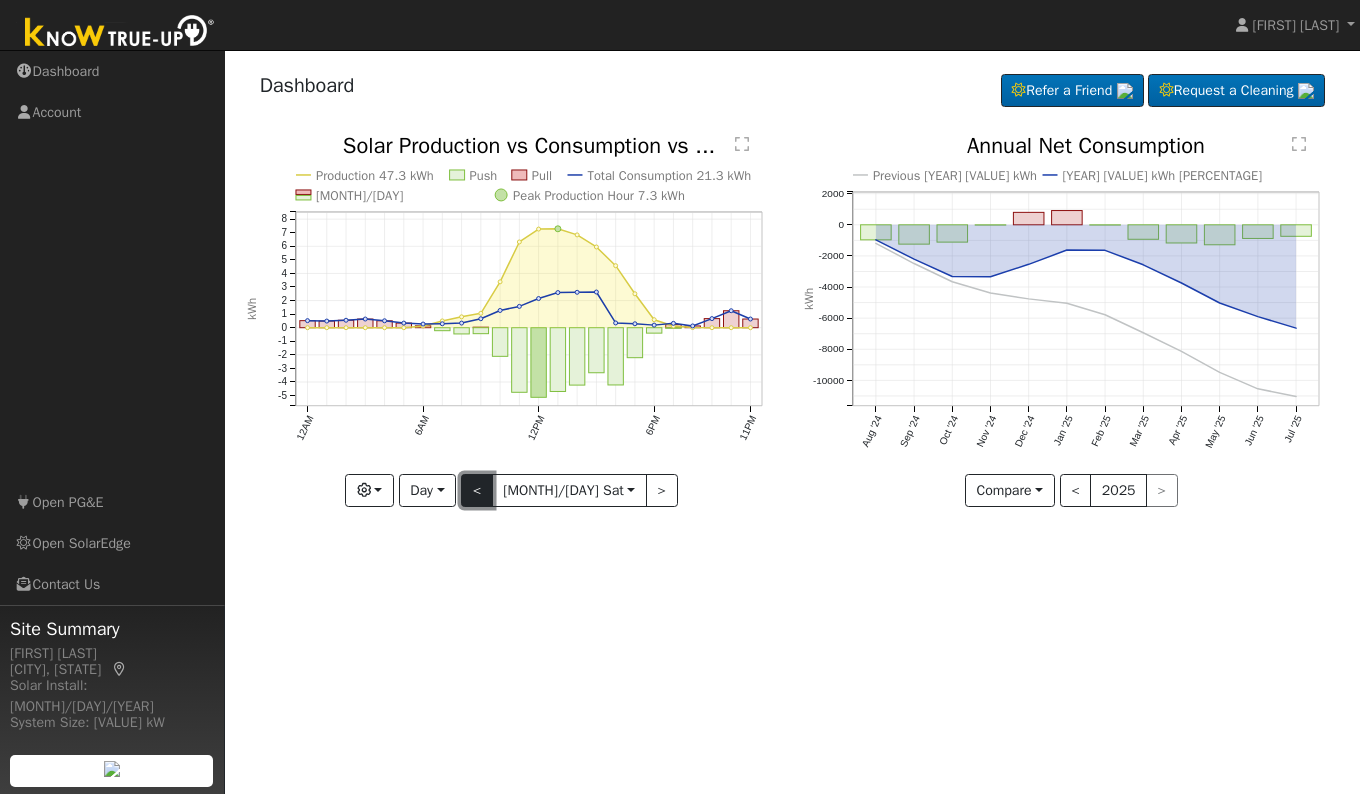 click on "<" at bounding box center (477, 491) 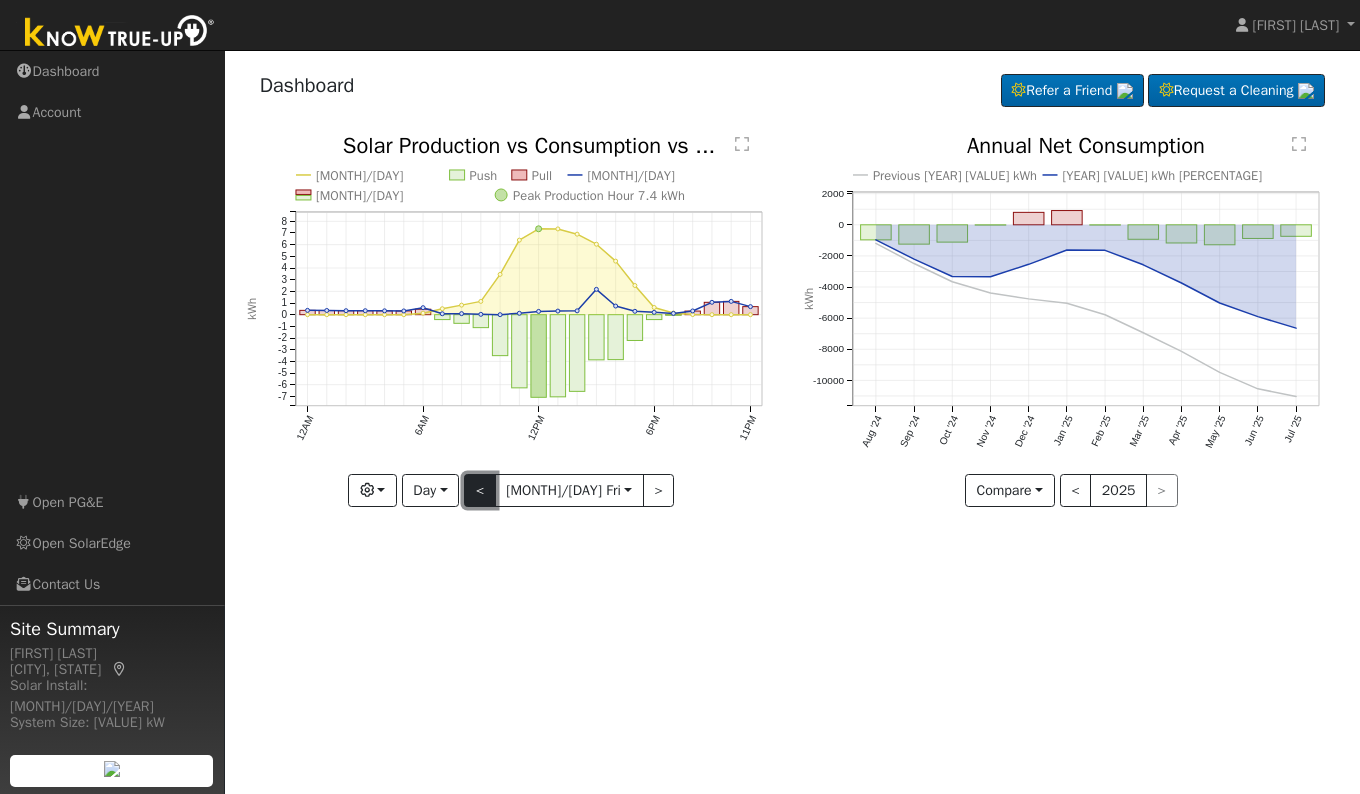 click on "<" at bounding box center [480, 491] 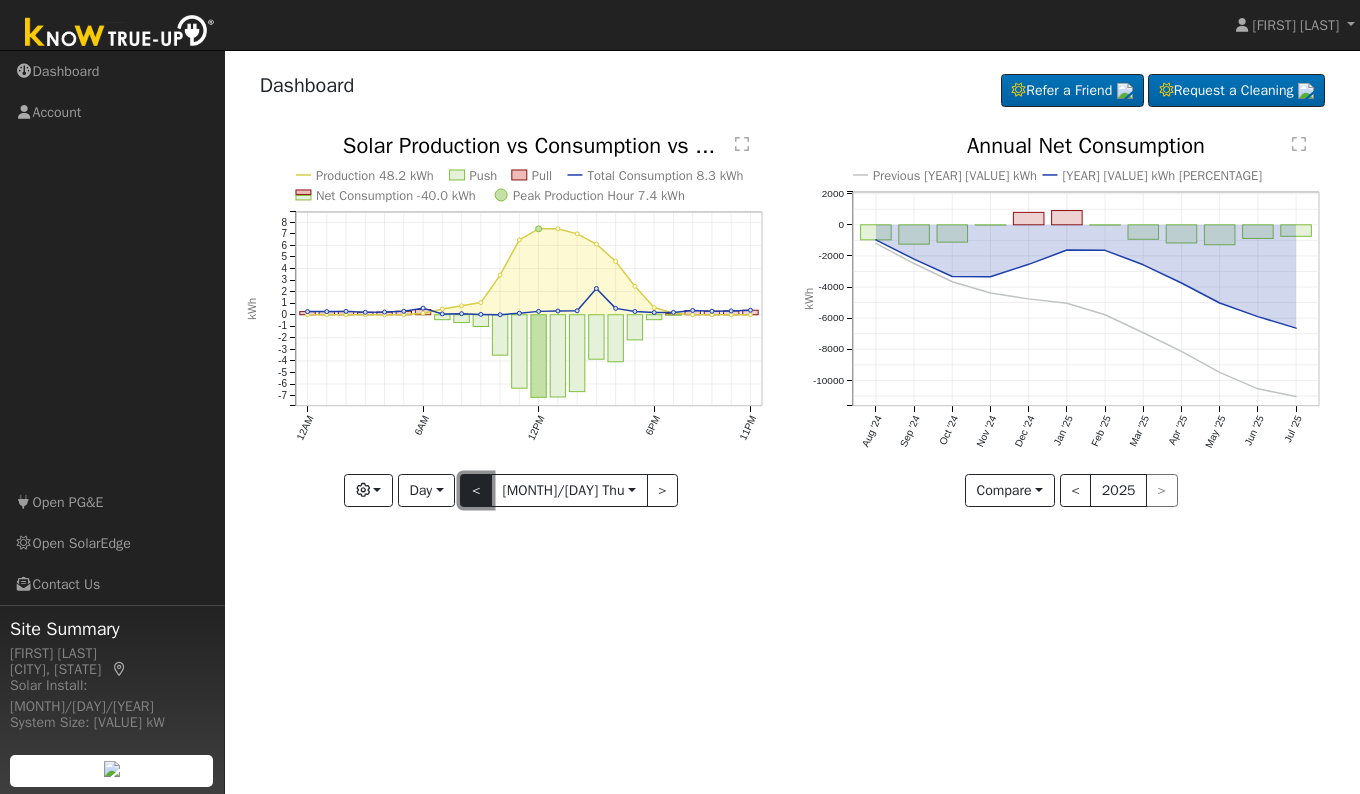click on "<" at bounding box center [476, 491] 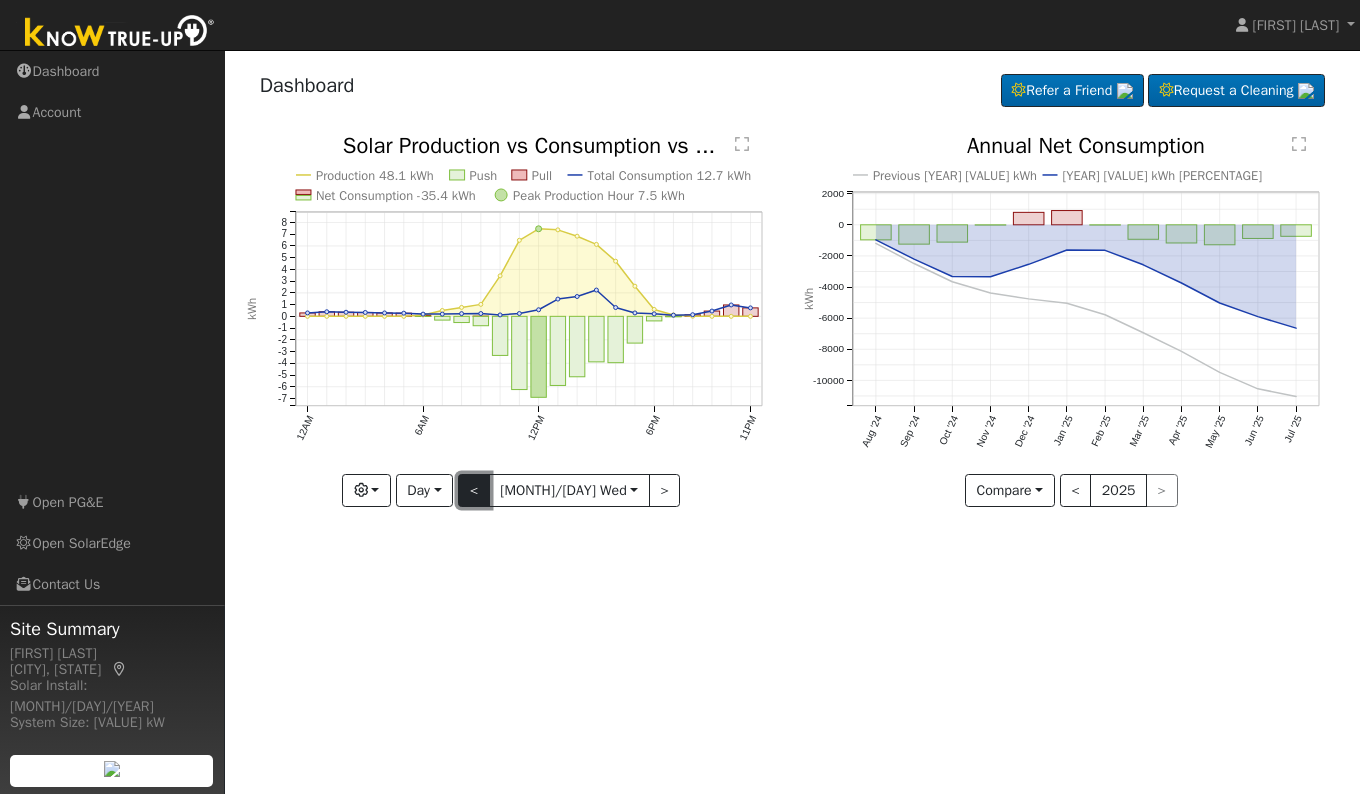click on "<" at bounding box center (474, 491) 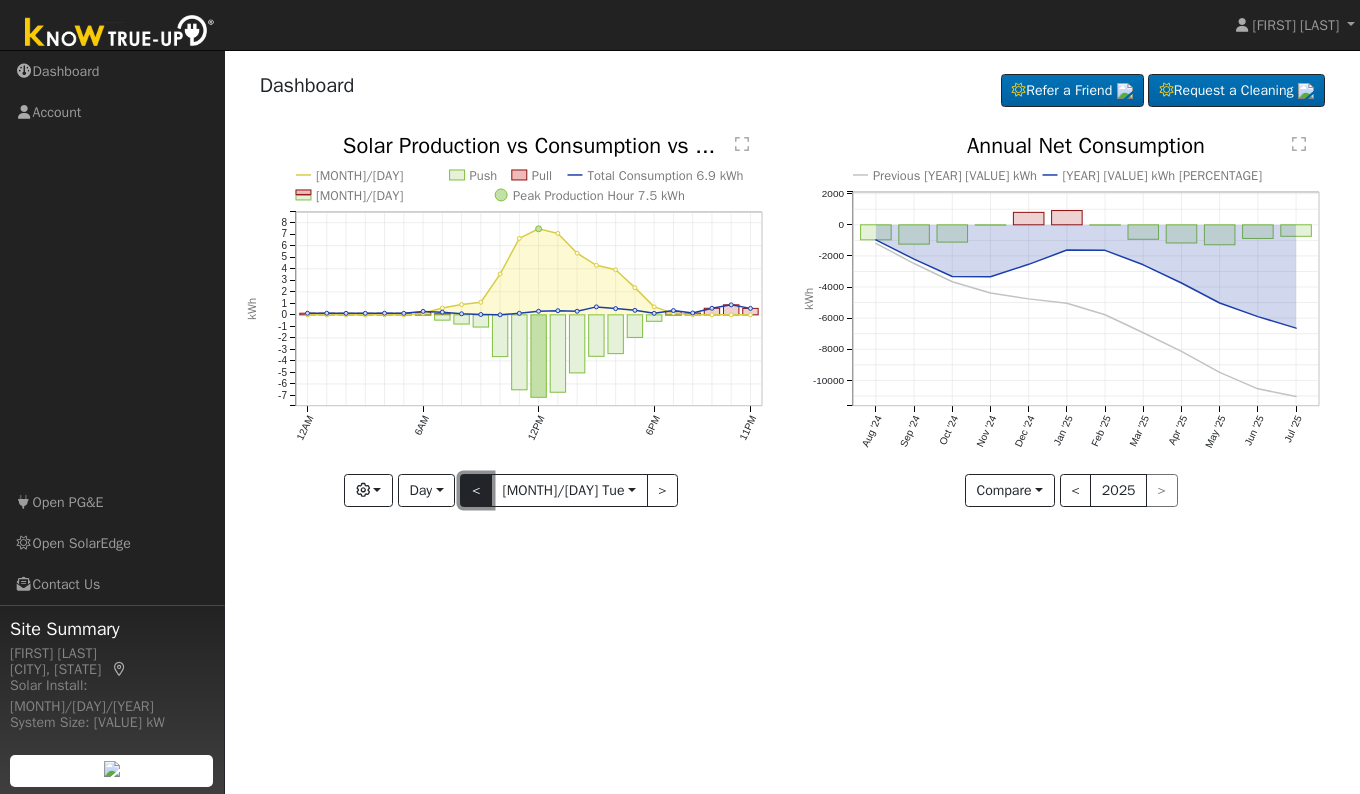 click on "<" at bounding box center (476, 491) 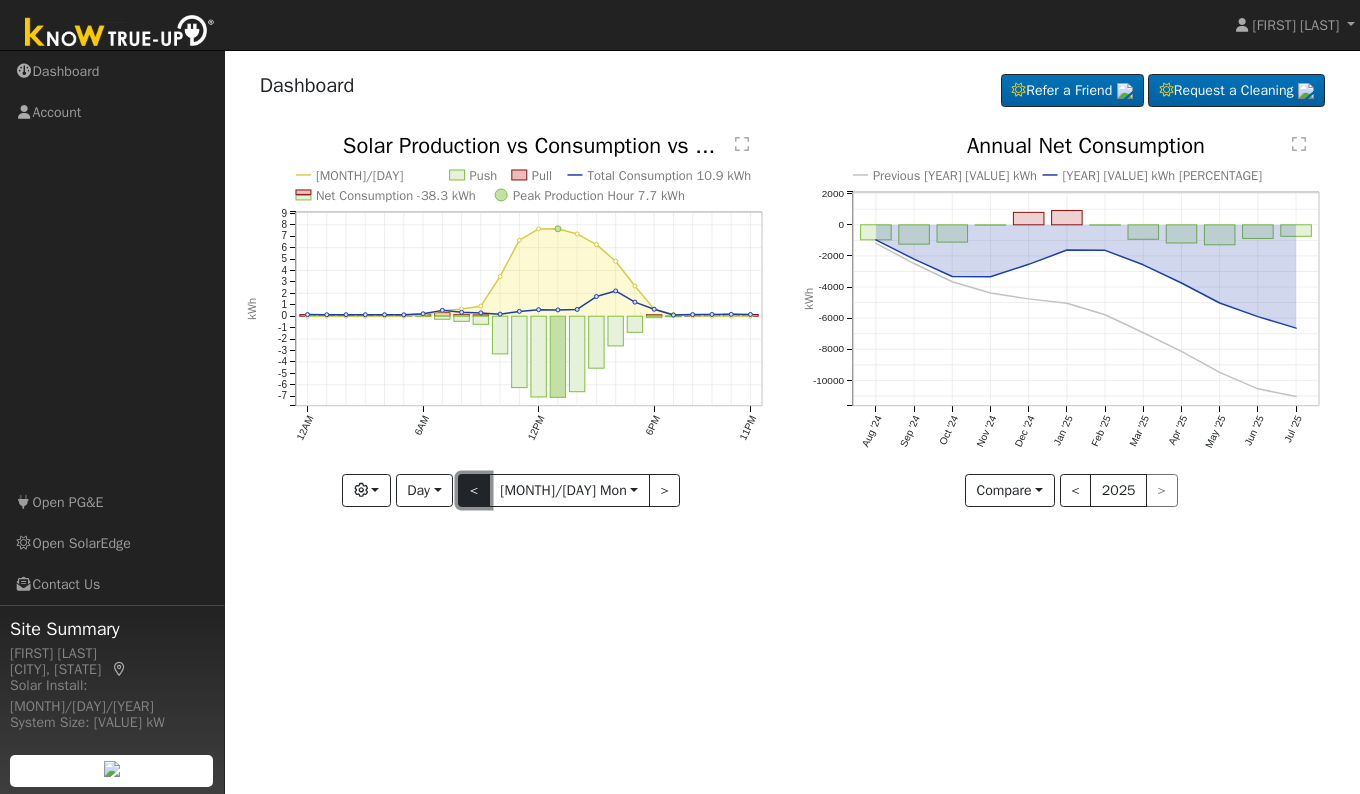 click on "<" at bounding box center [474, 491] 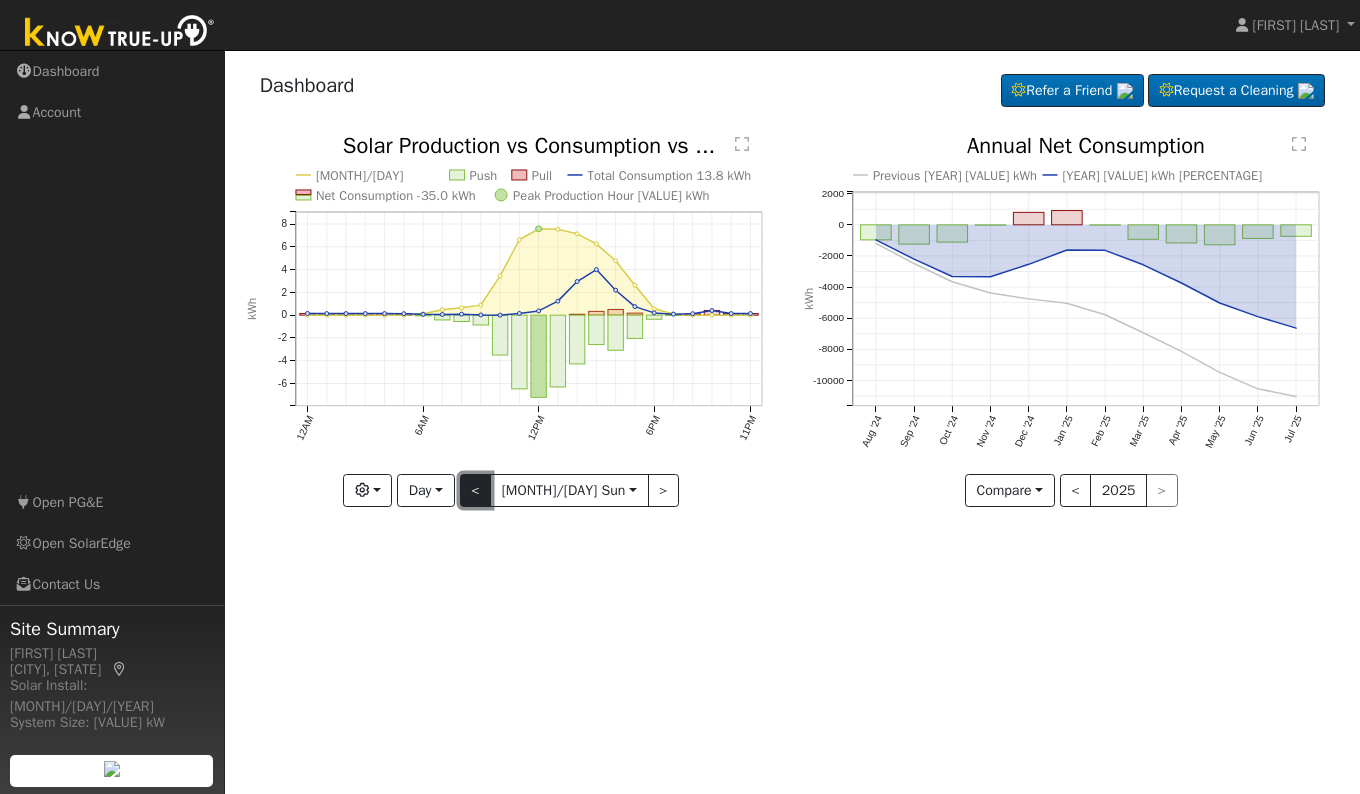 click on "<" at bounding box center [476, 491] 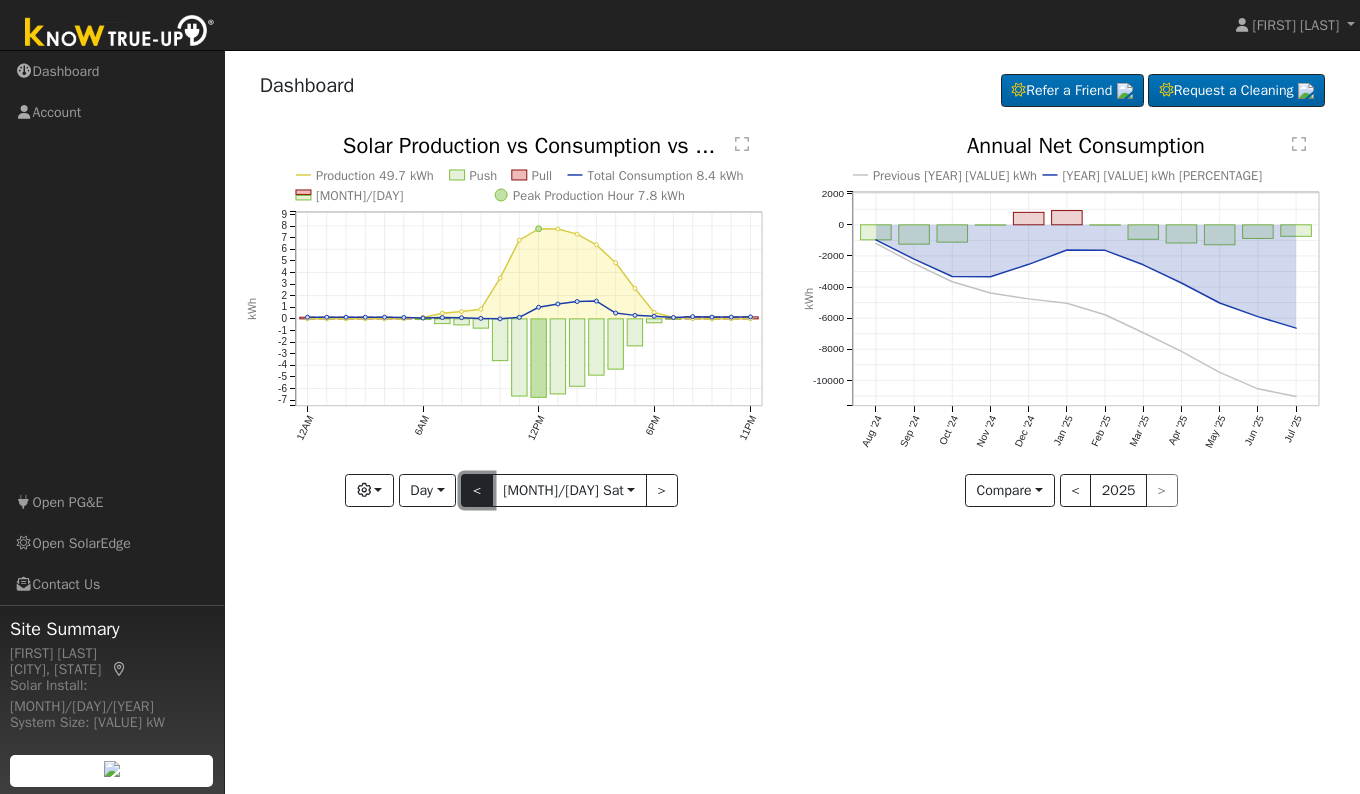 click on "<" at bounding box center [477, 491] 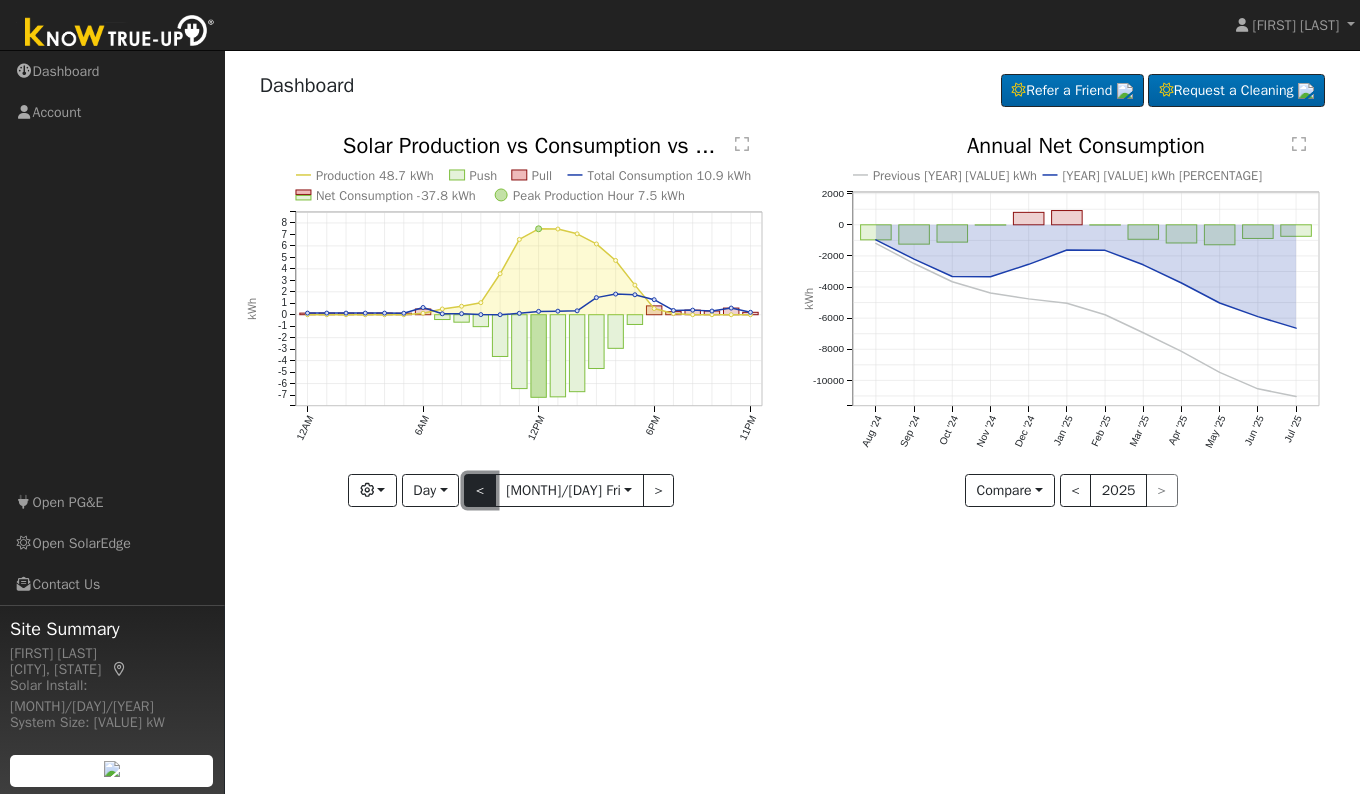 click on "<" at bounding box center [480, 491] 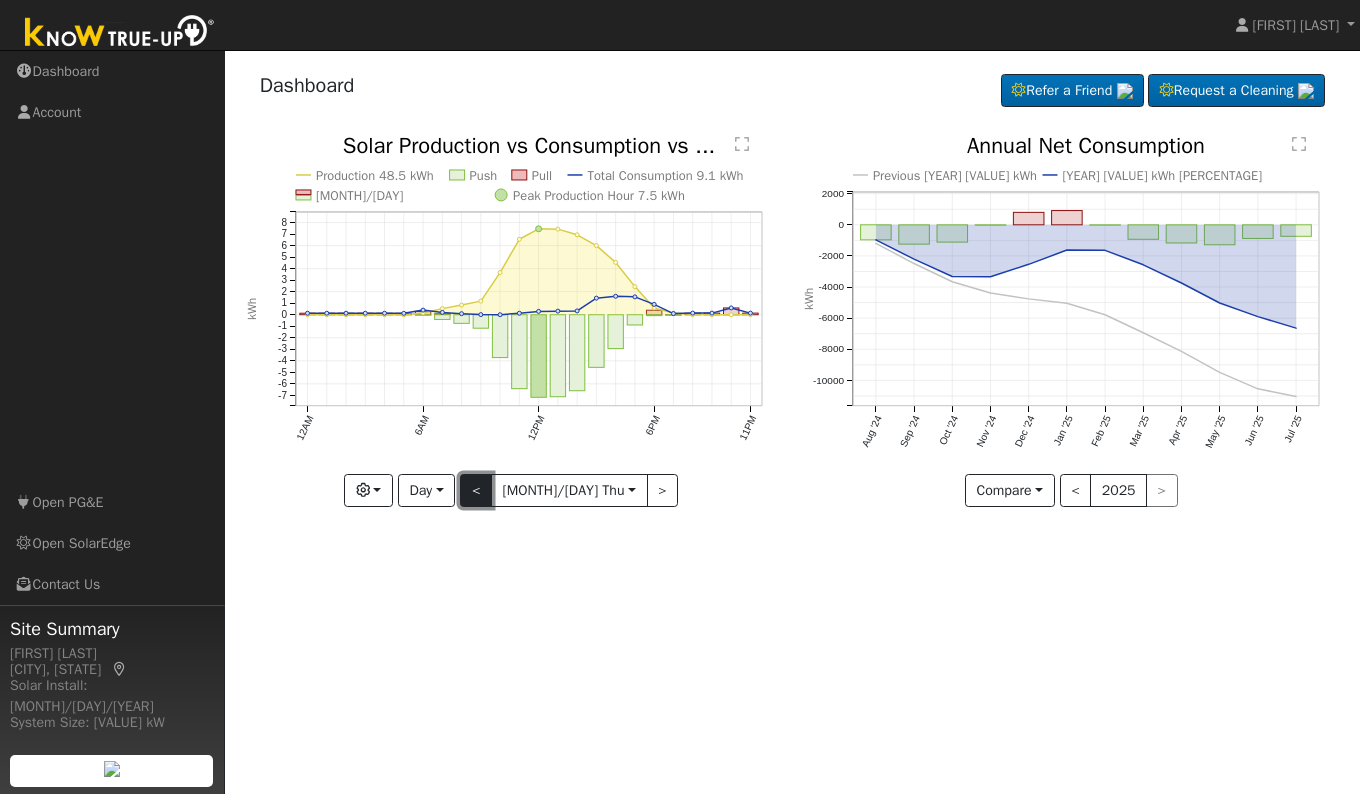 click on "<" at bounding box center [476, 491] 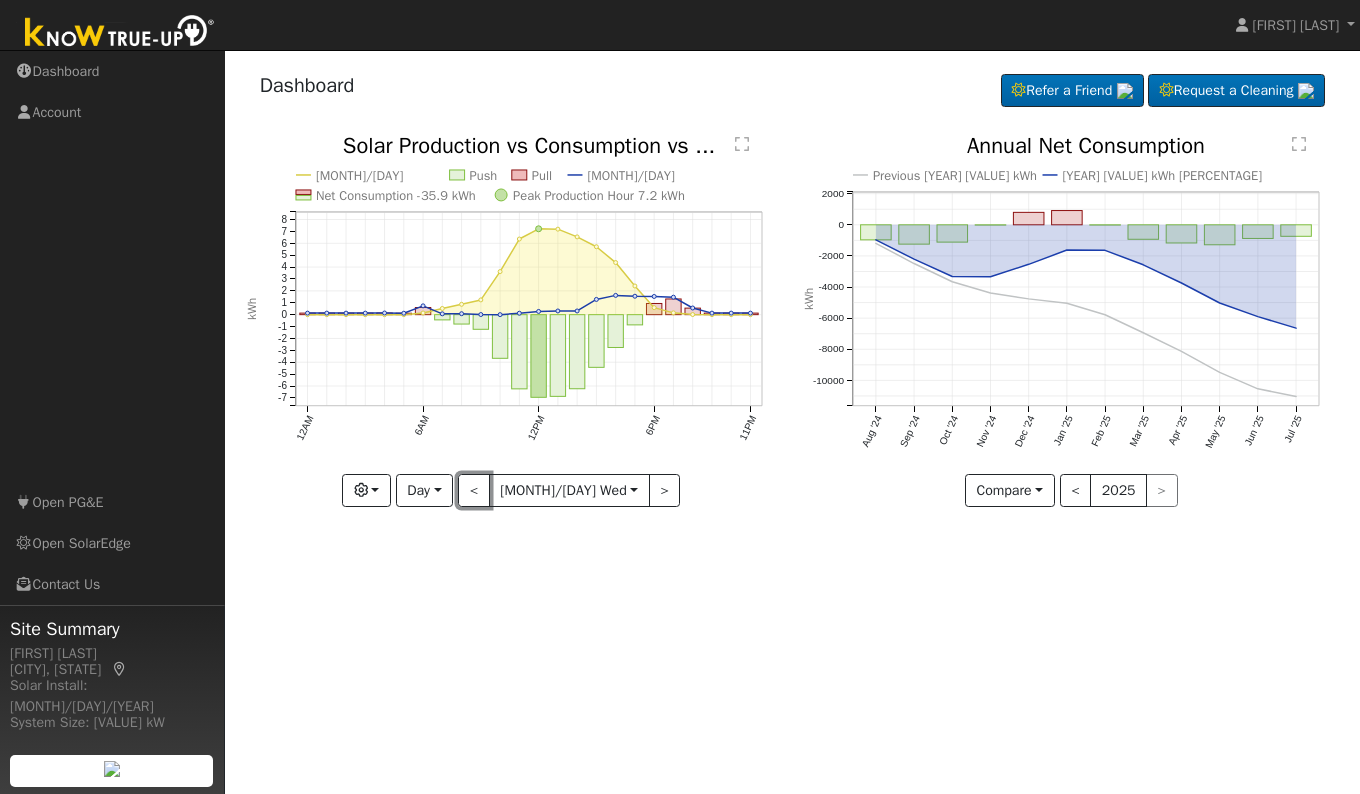 click on "<" at bounding box center [474, 491] 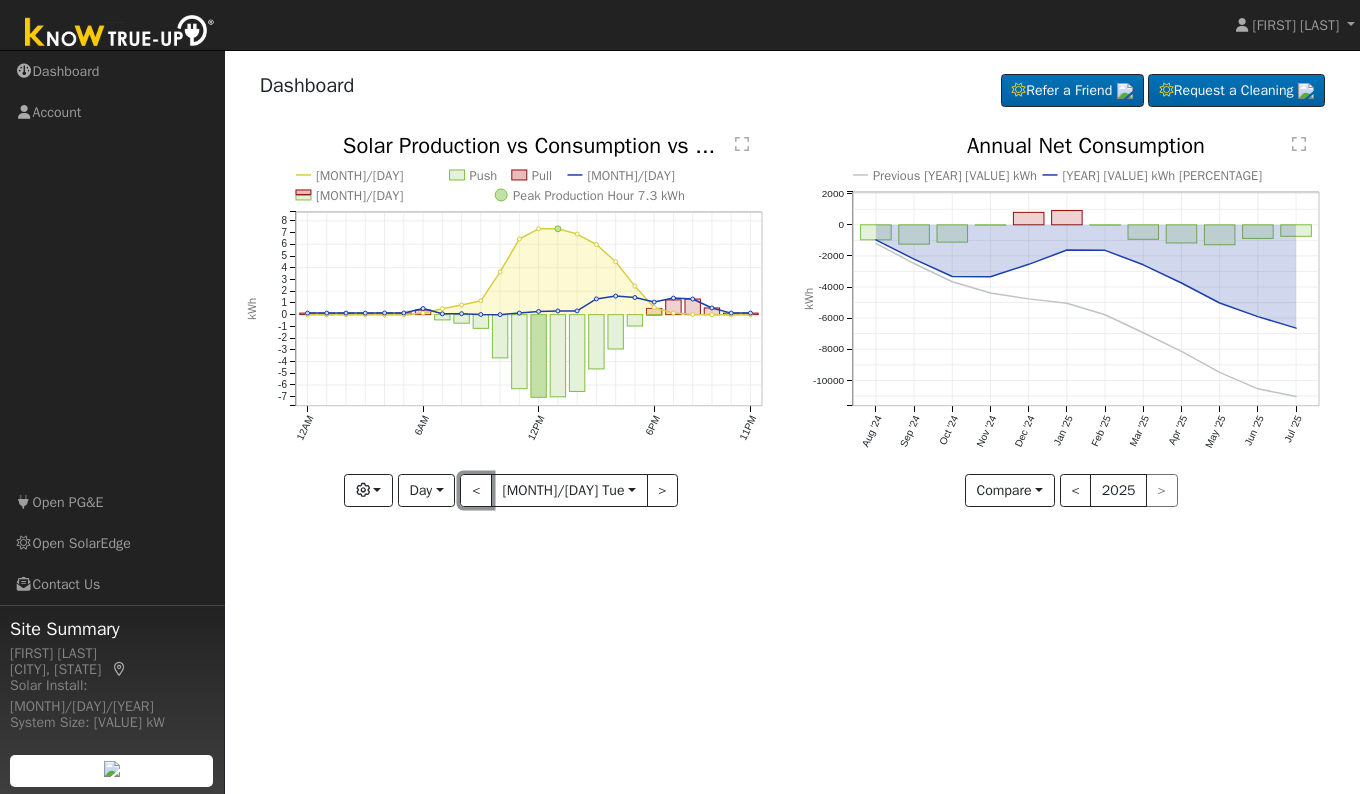 click on "<" at bounding box center (476, 491) 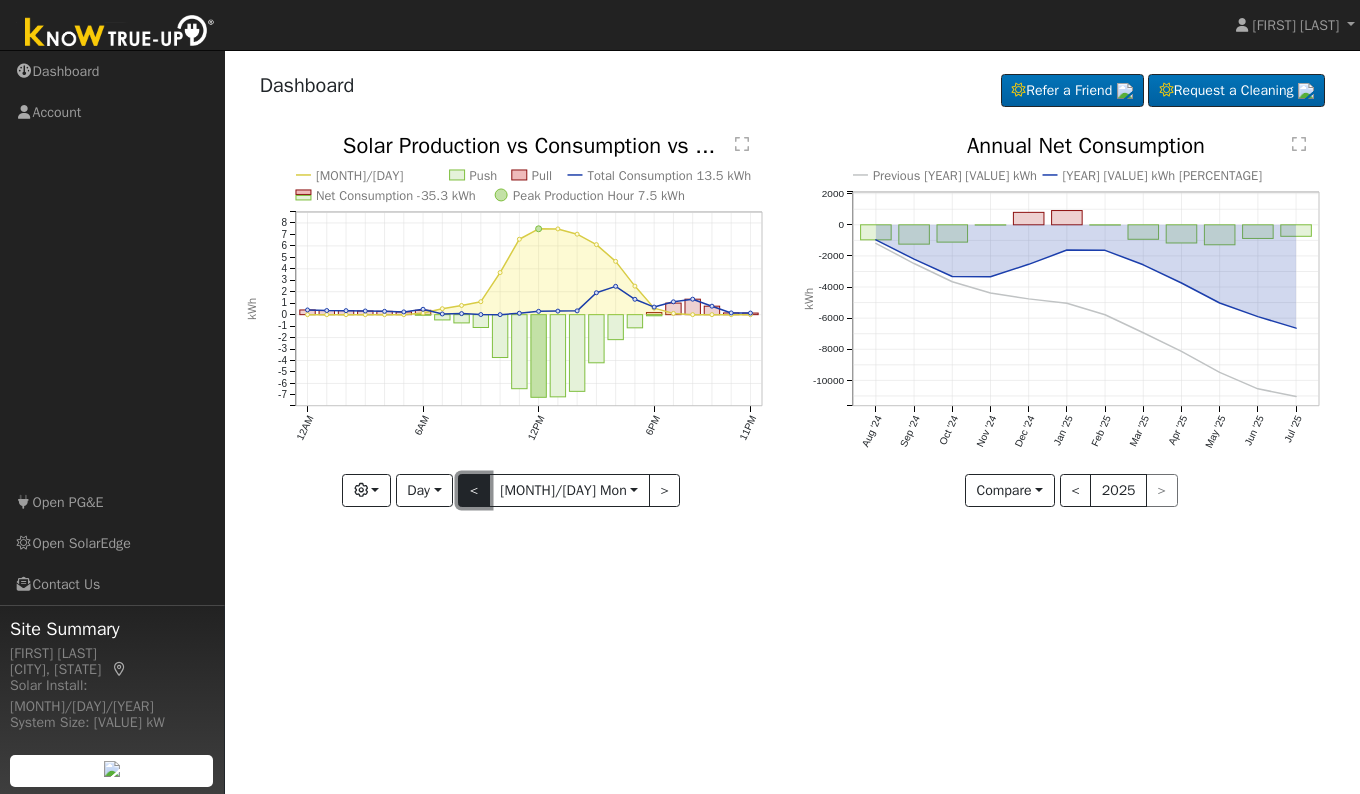 click on "<" at bounding box center [474, 491] 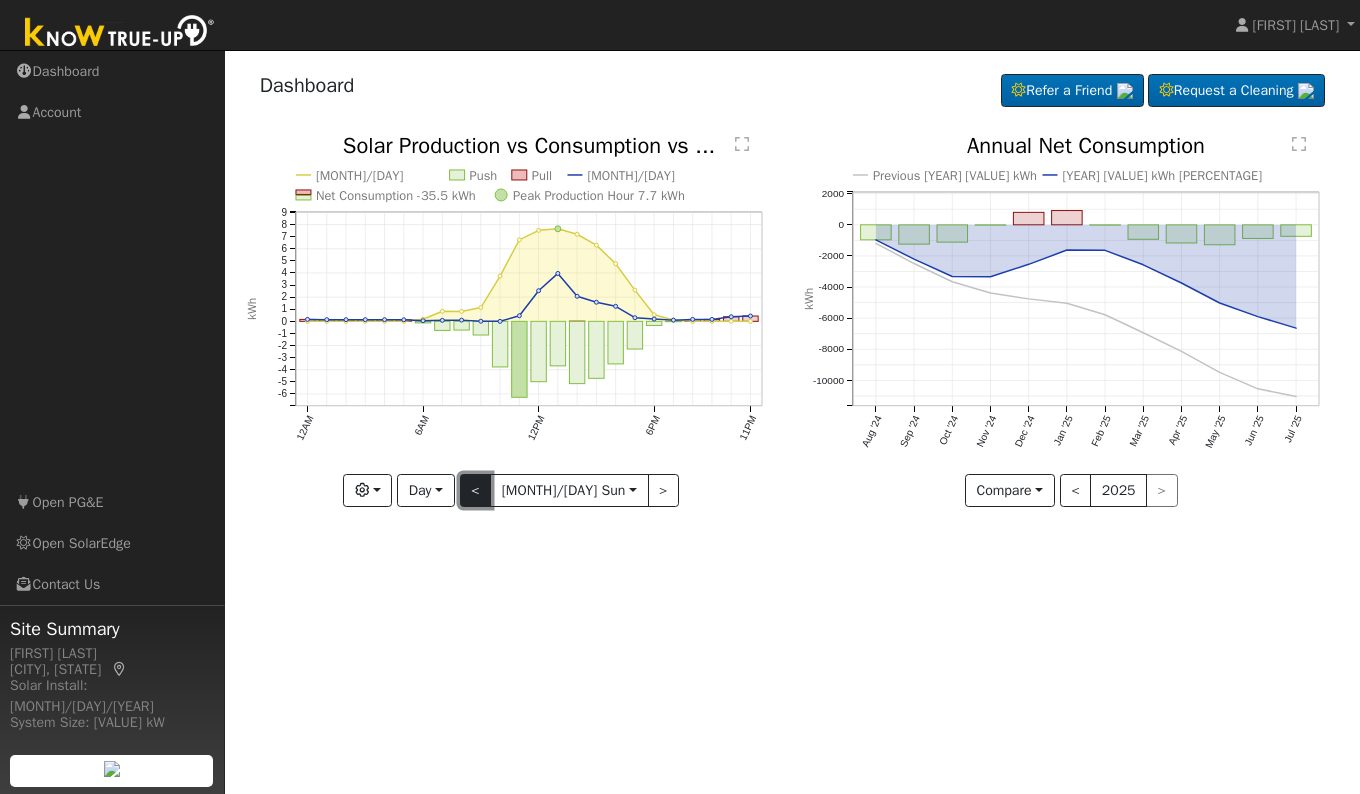 click on "<" at bounding box center [476, 491] 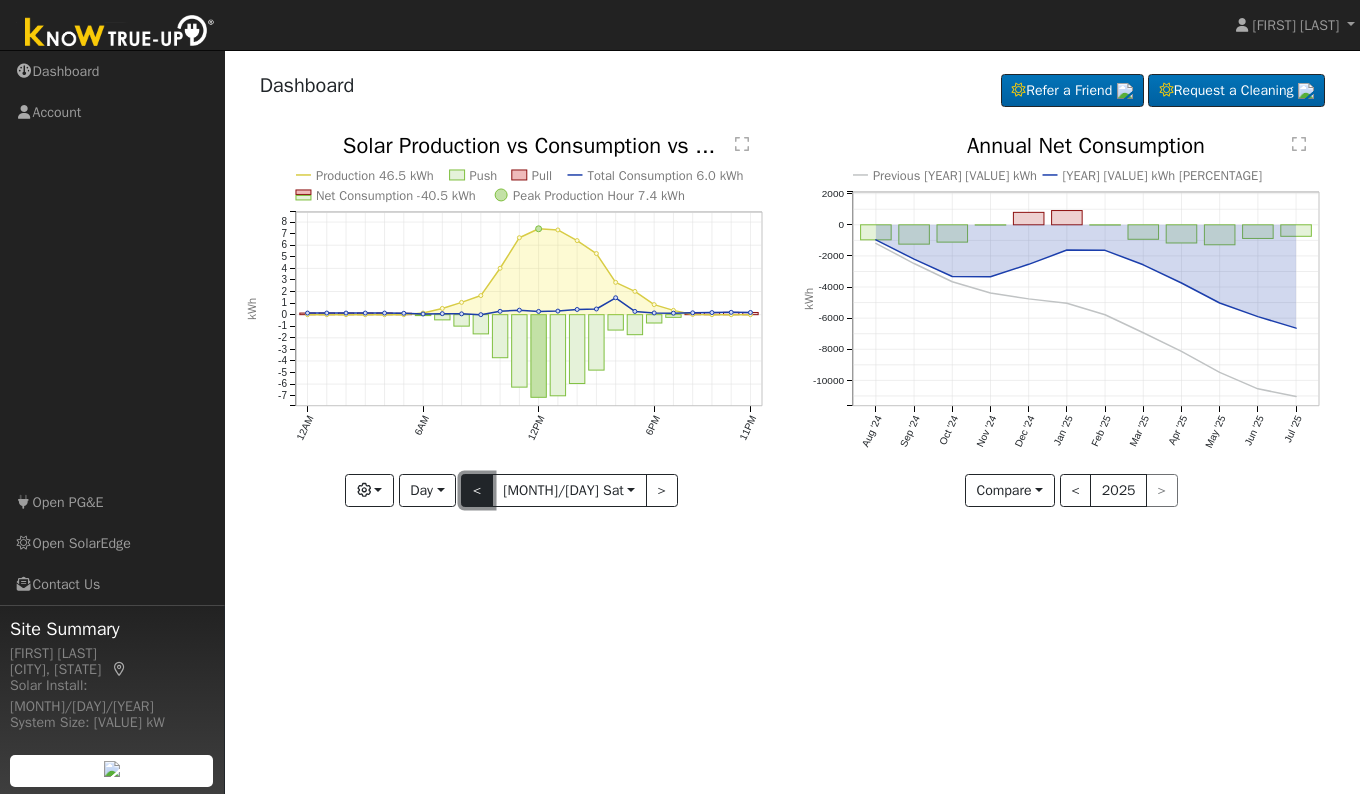 click on "<" at bounding box center [477, 491] 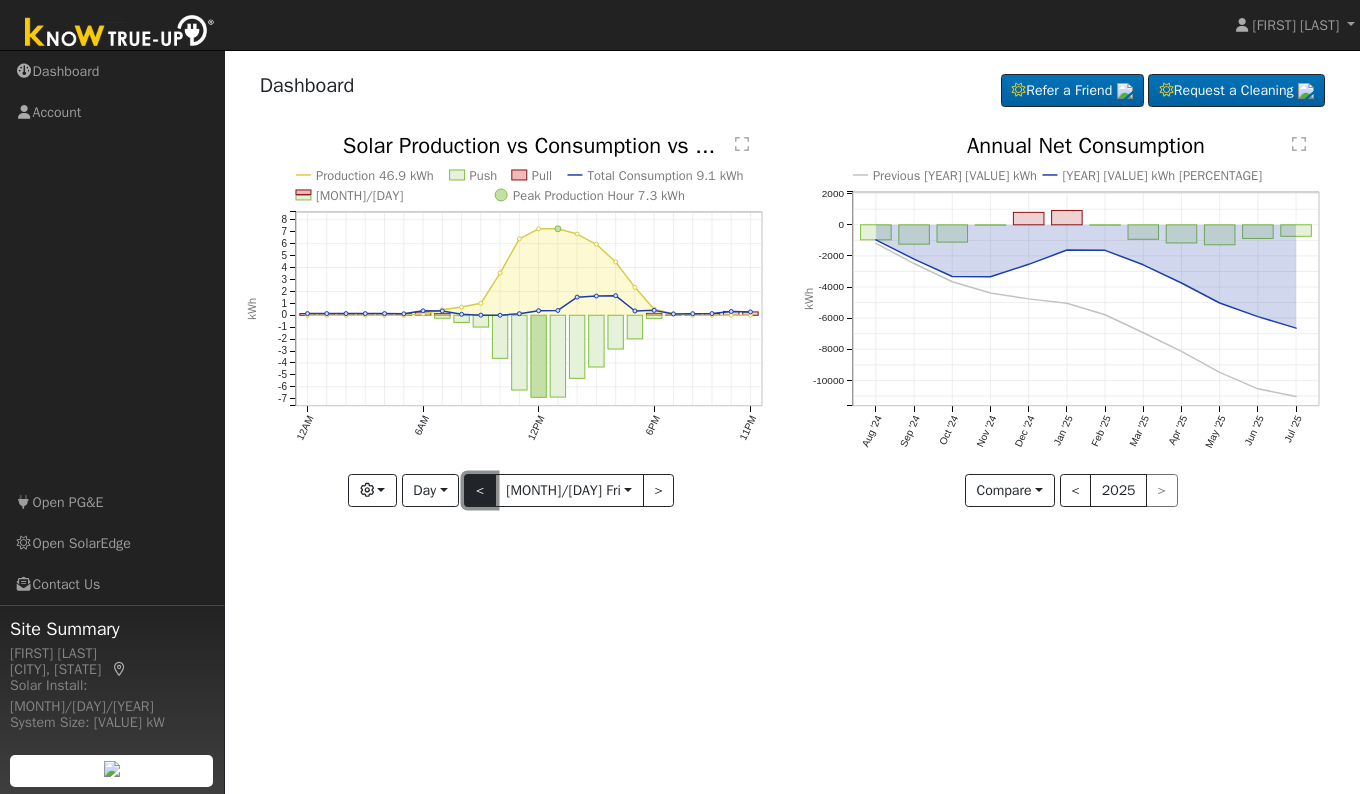 click on "<" at bounding box center (480, 491) 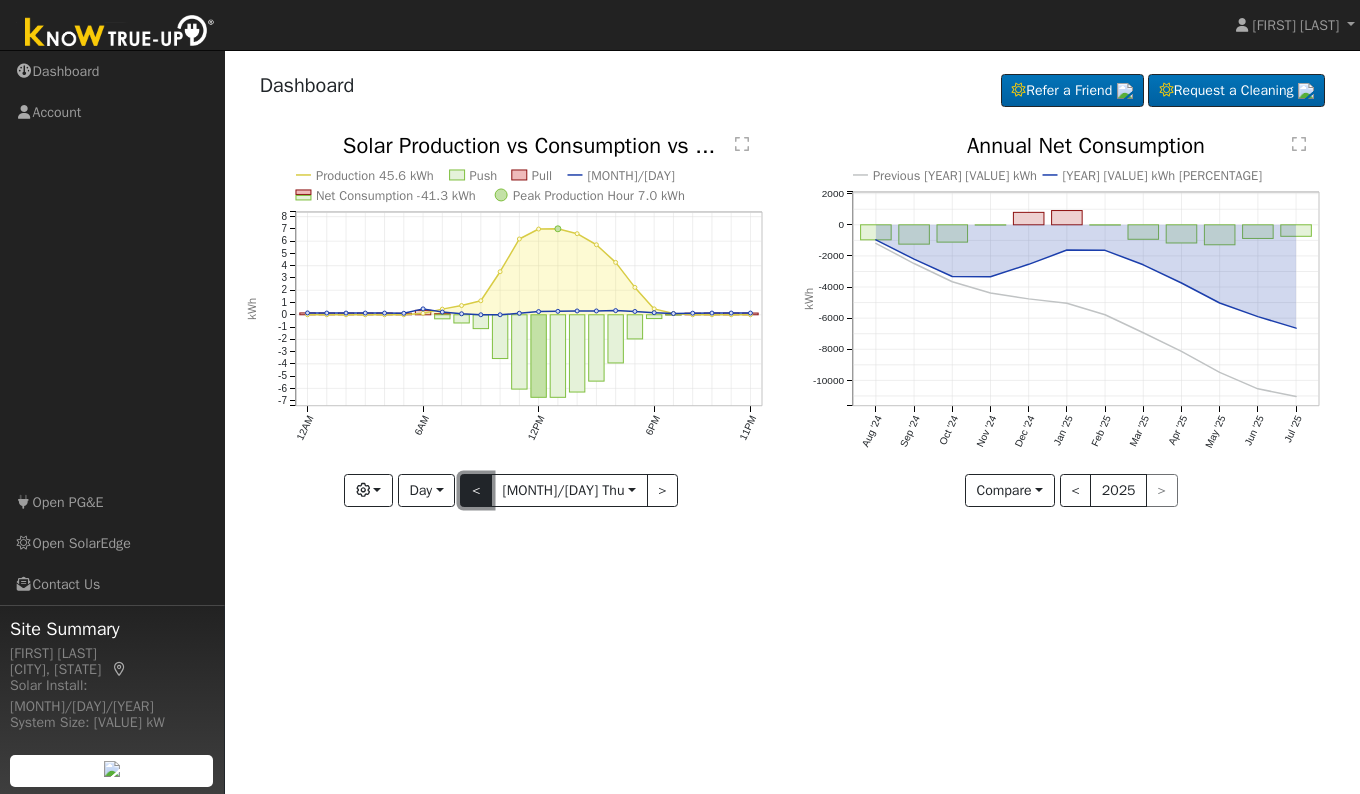 click on "<" at bounding box center [476, 491] 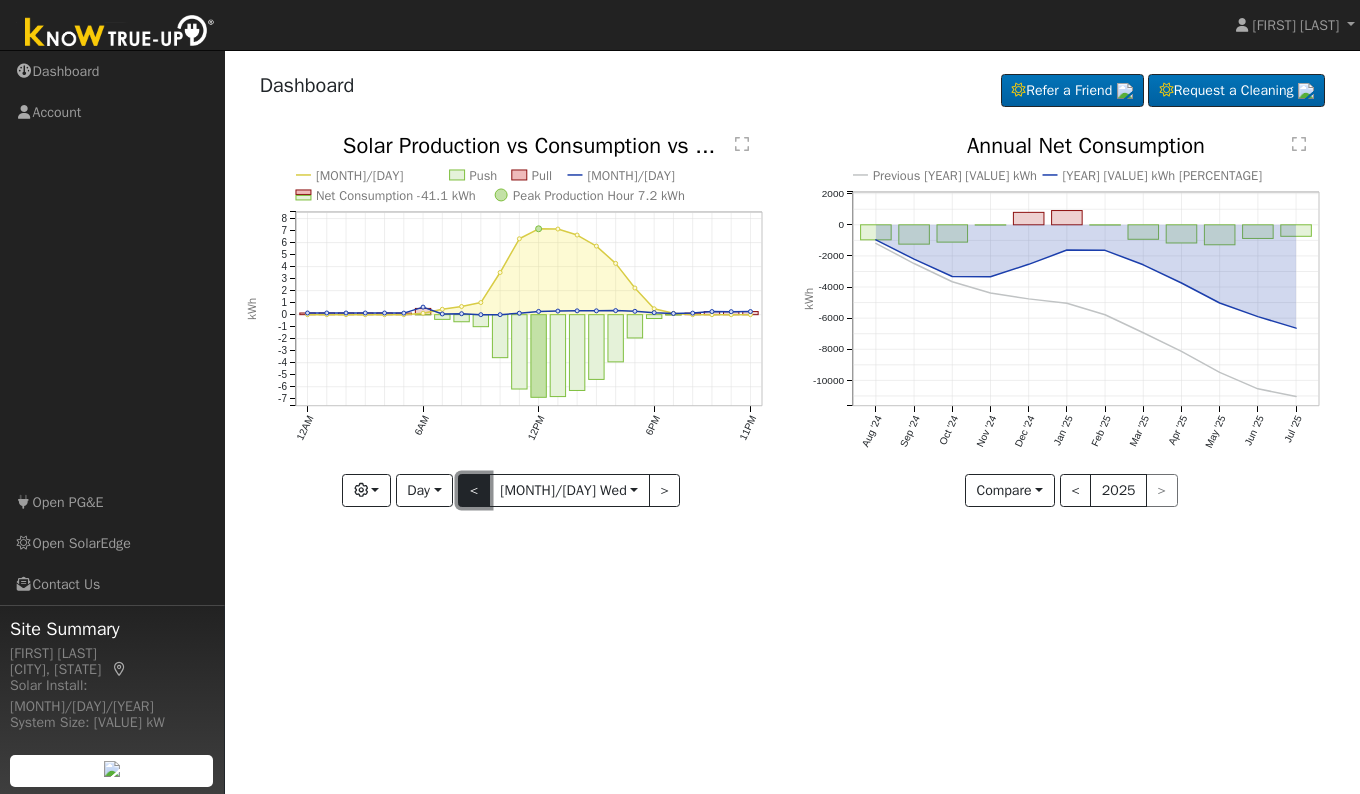 click on "<" at bounding box center (474, 491) 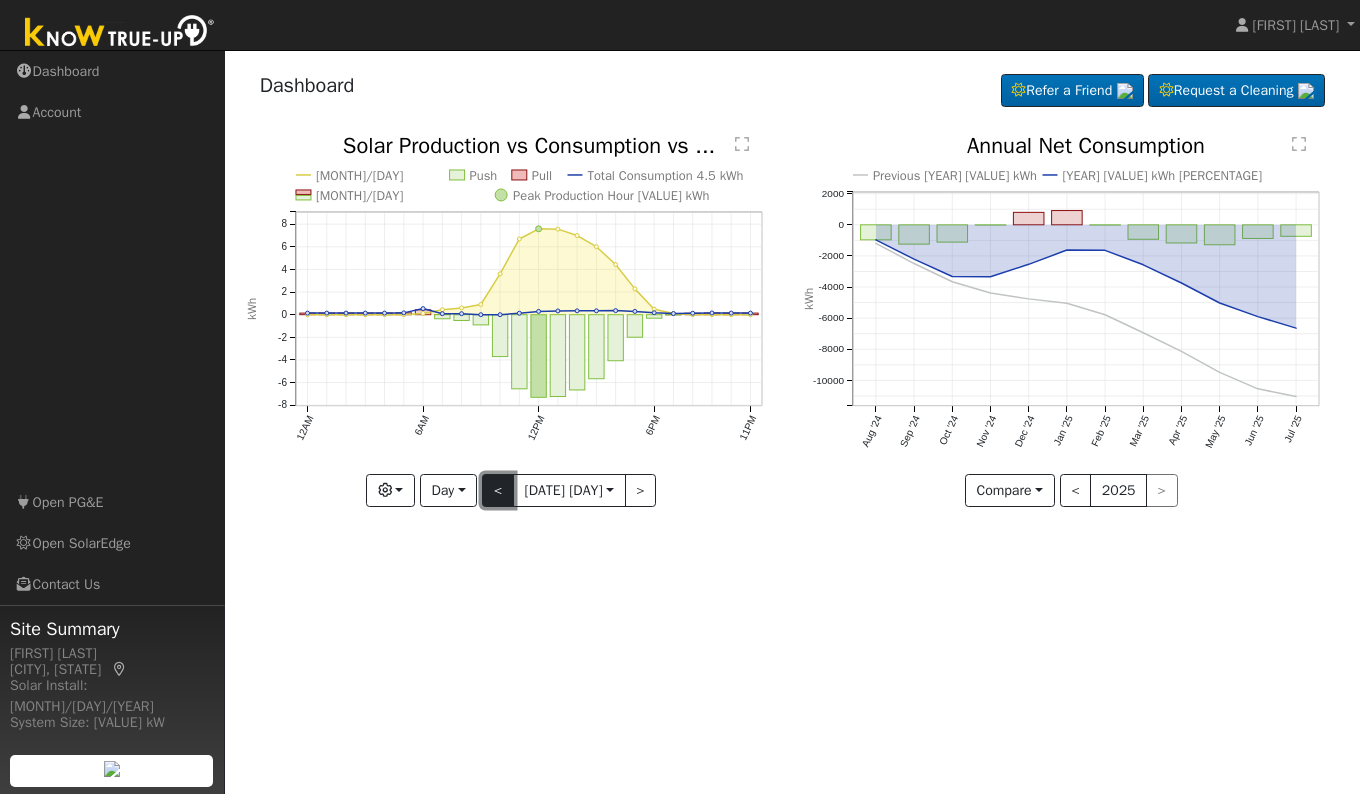 click on "<" at bounding box center (498, 491) 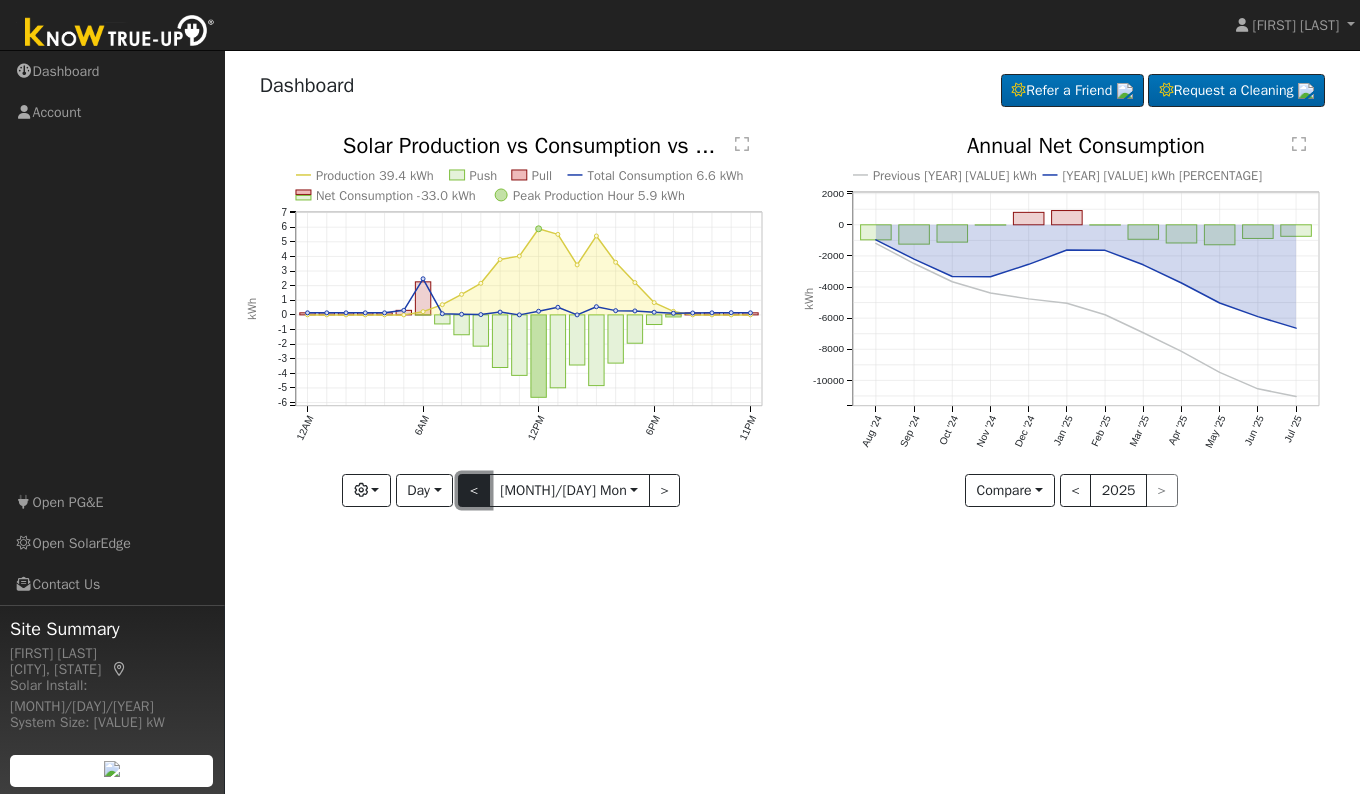click on "<" at bounding box center (474, 491) 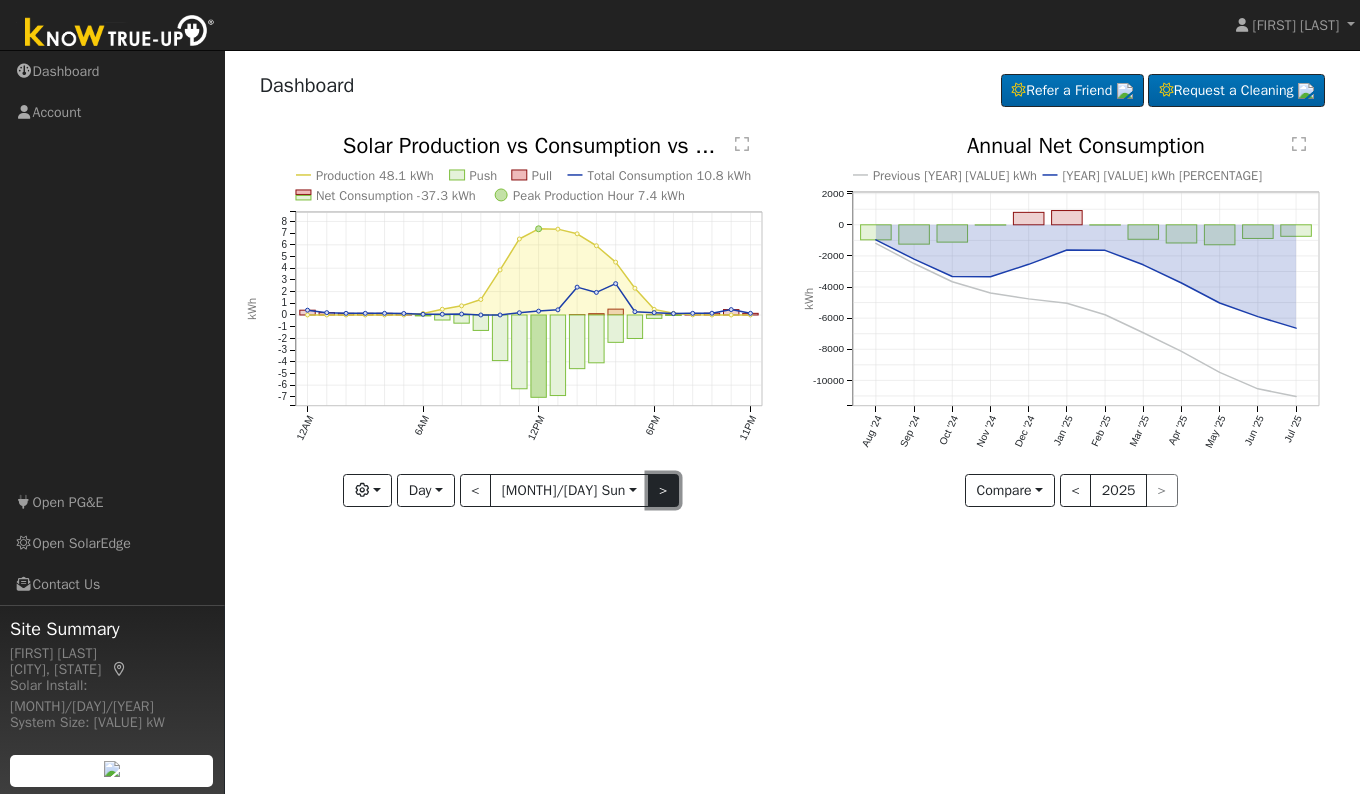 click on ">" at bounding box center [664, 491] 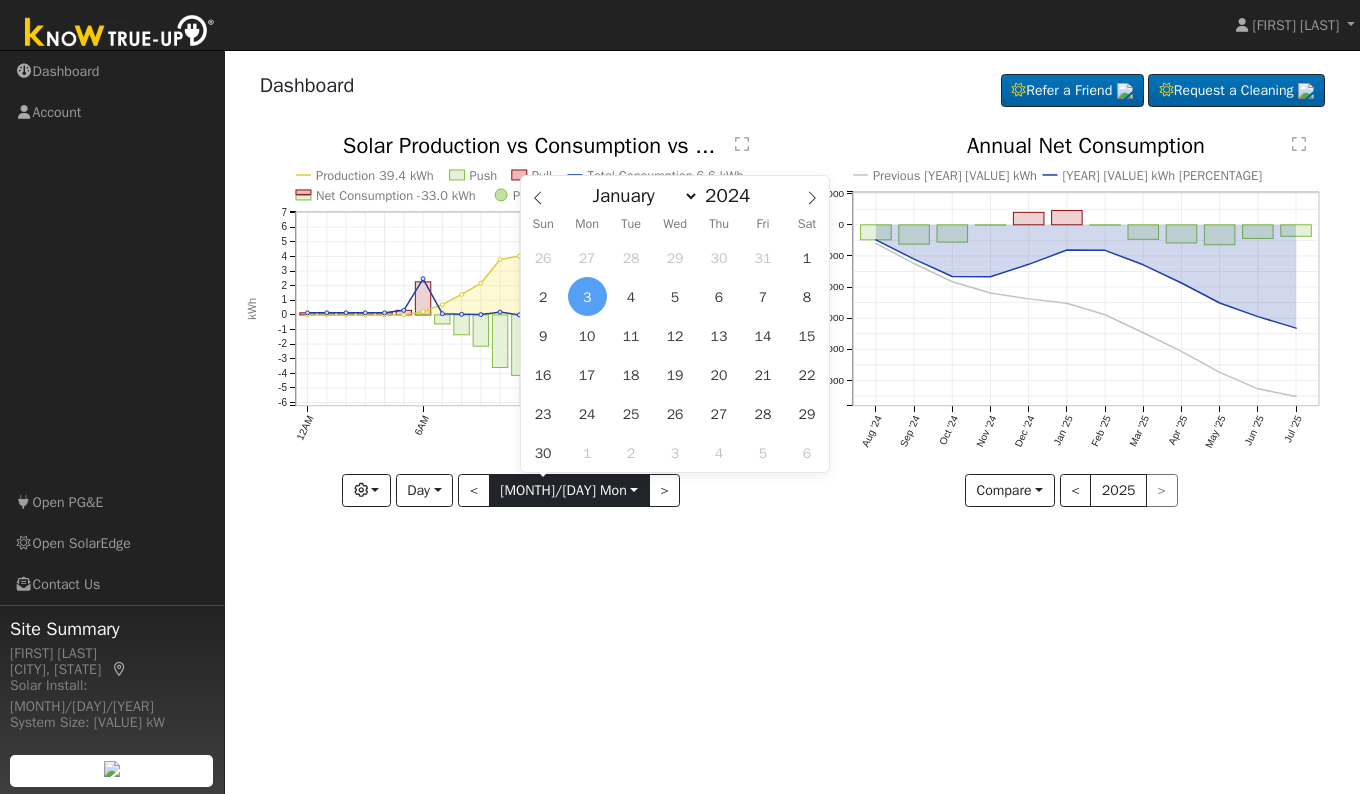click on "[DATE]" at bounding box center [569, 491] 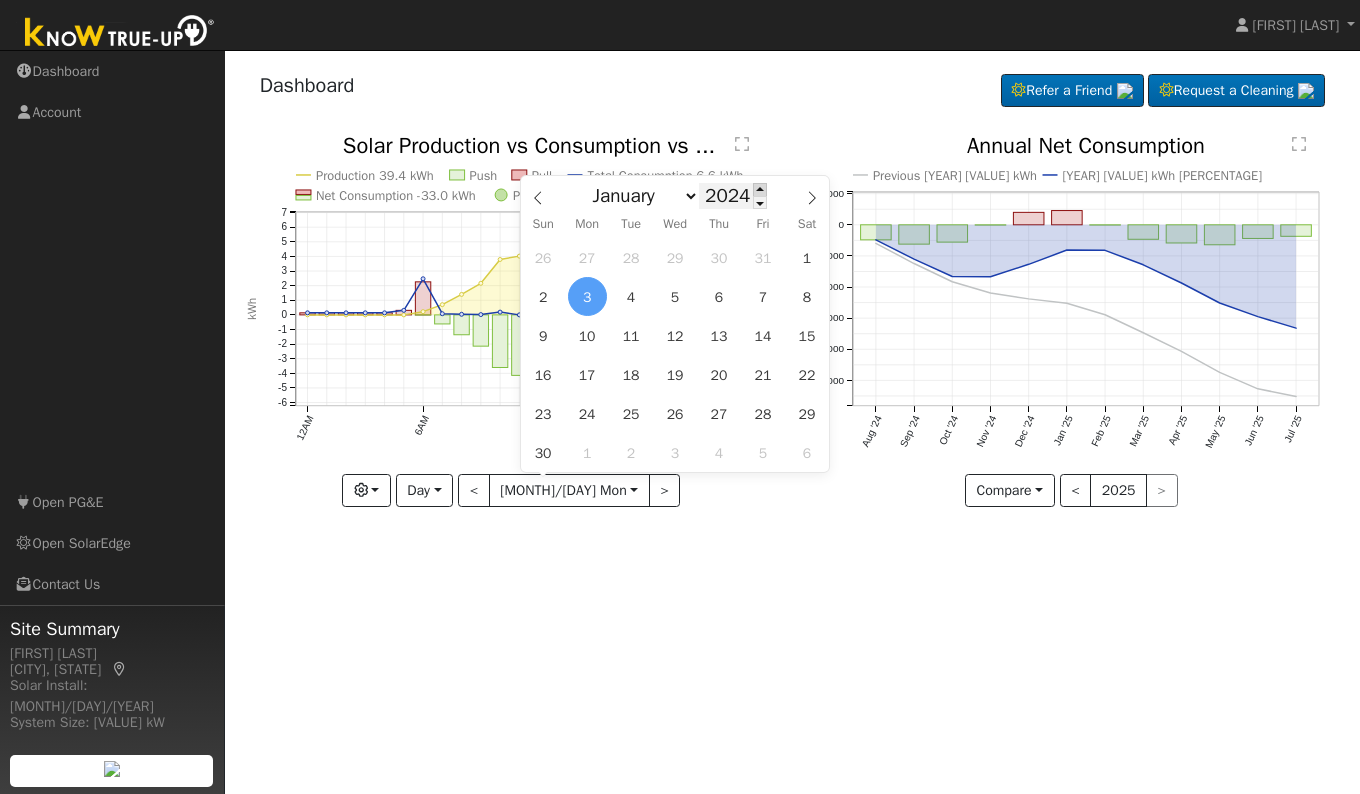 click at bounding box center (760, 189) 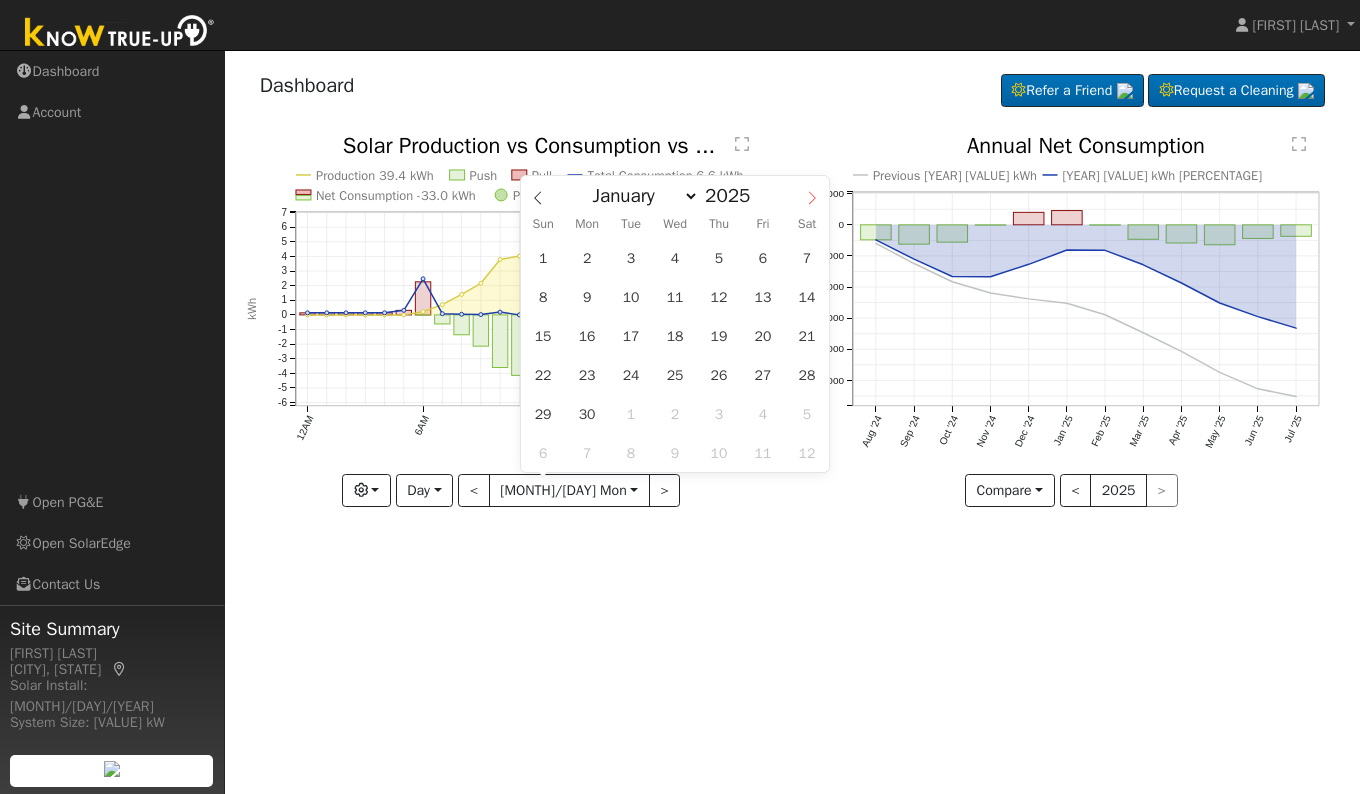 click 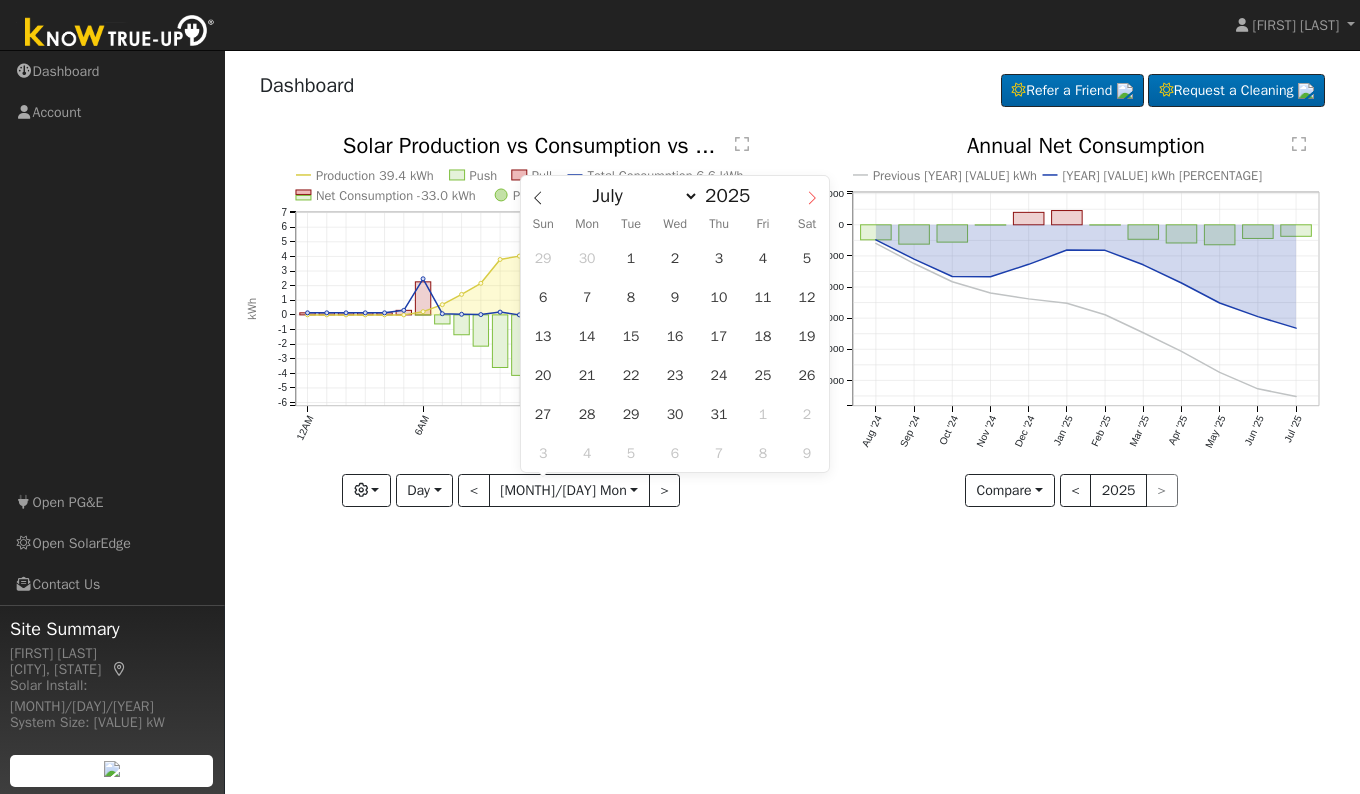 click 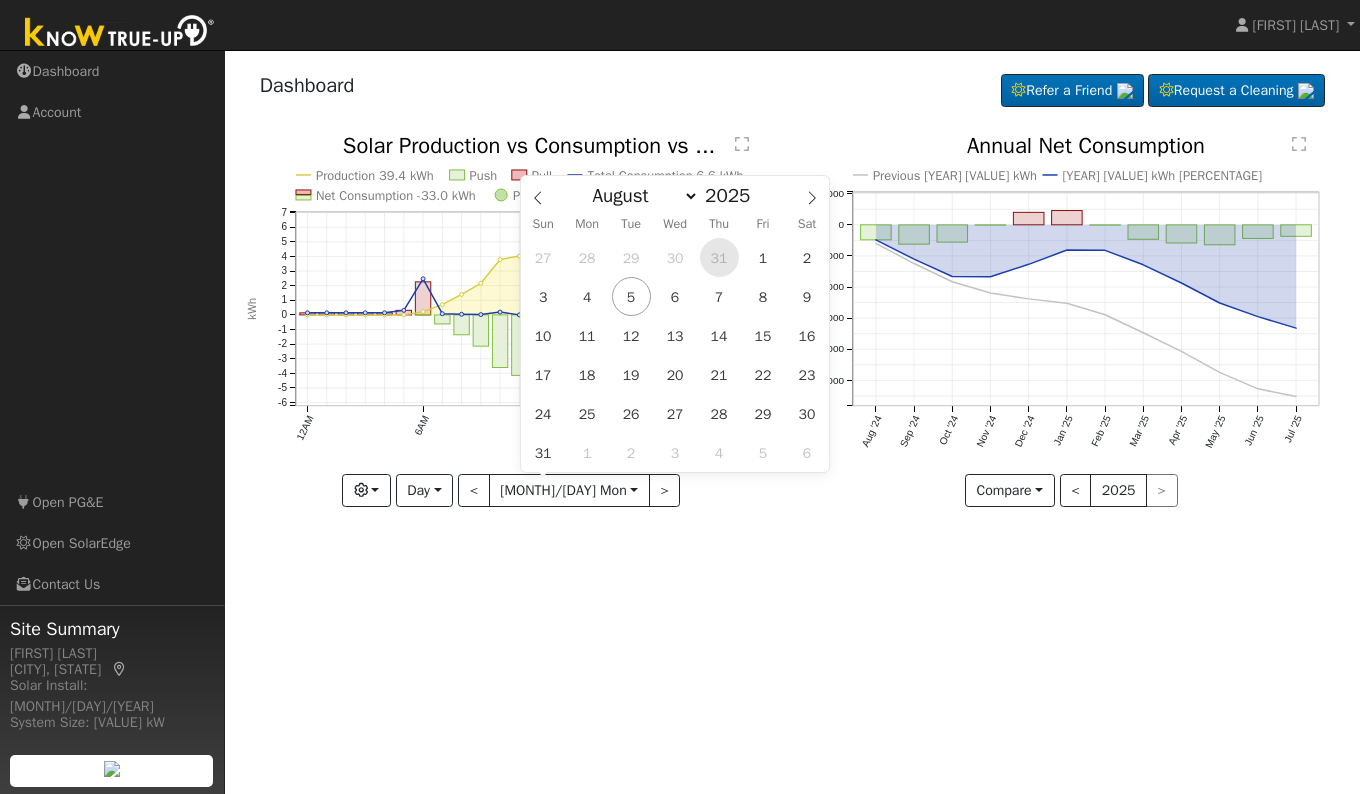 click on "31" at bounding box center (719, 257) 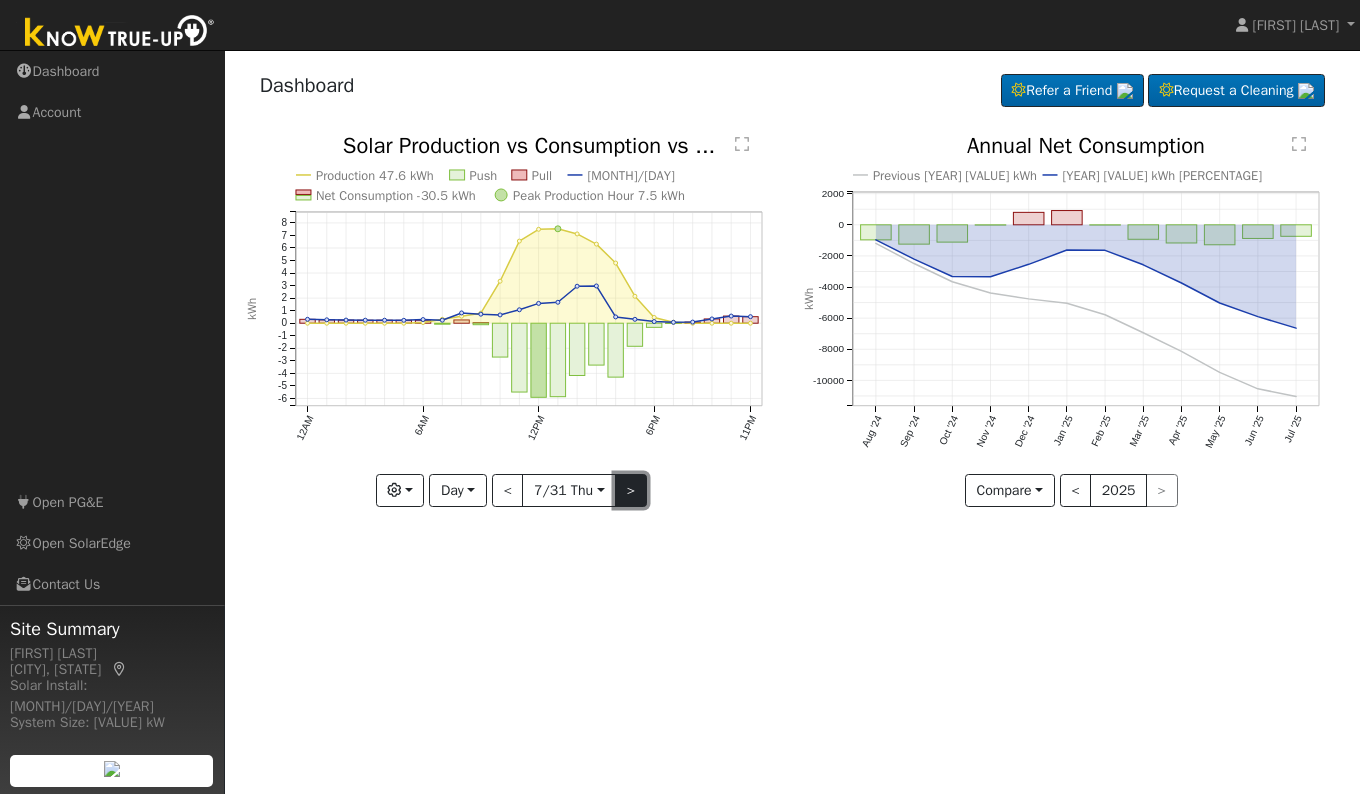 click on ">" at bounding box center (631, 491) 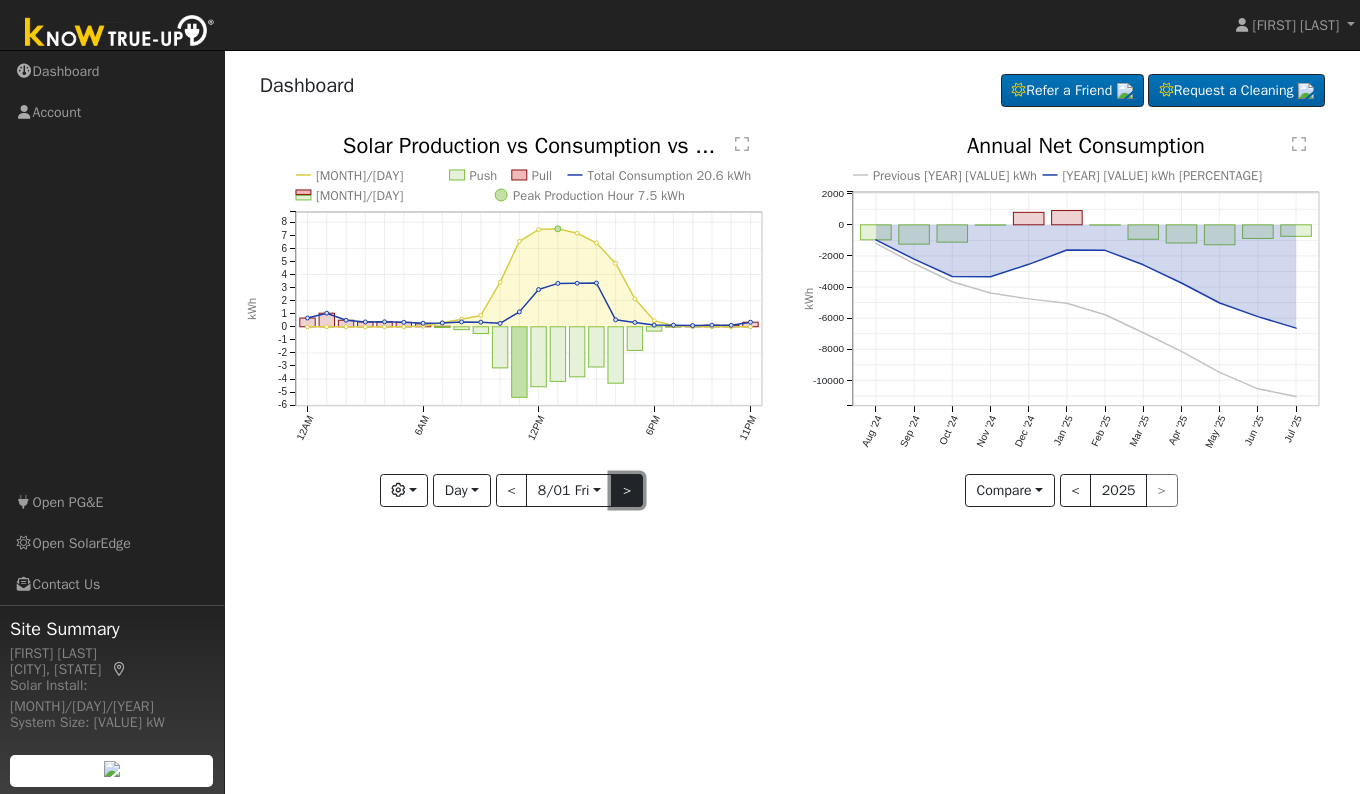 click on ">" at bounding box center (627, 491) 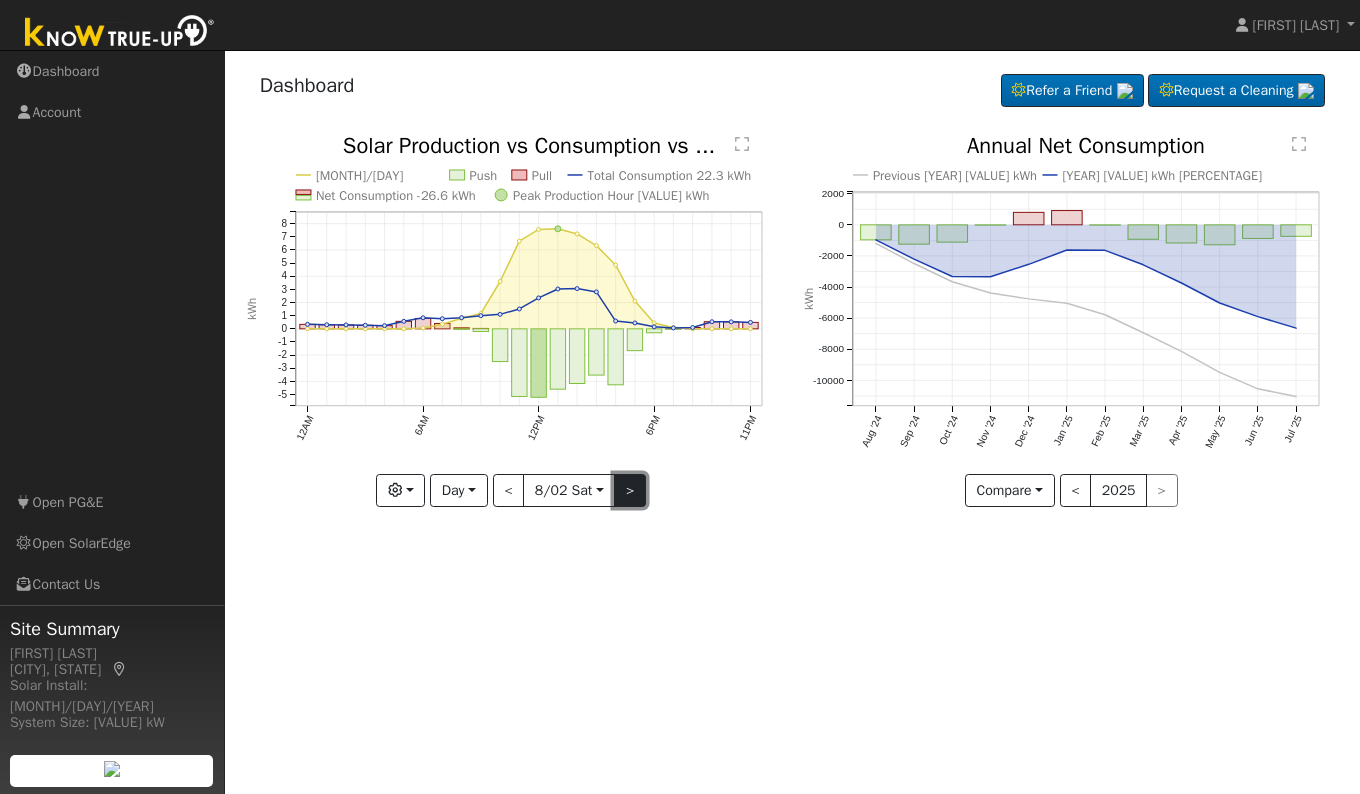 click on ">" at bounding box center [630, 491] 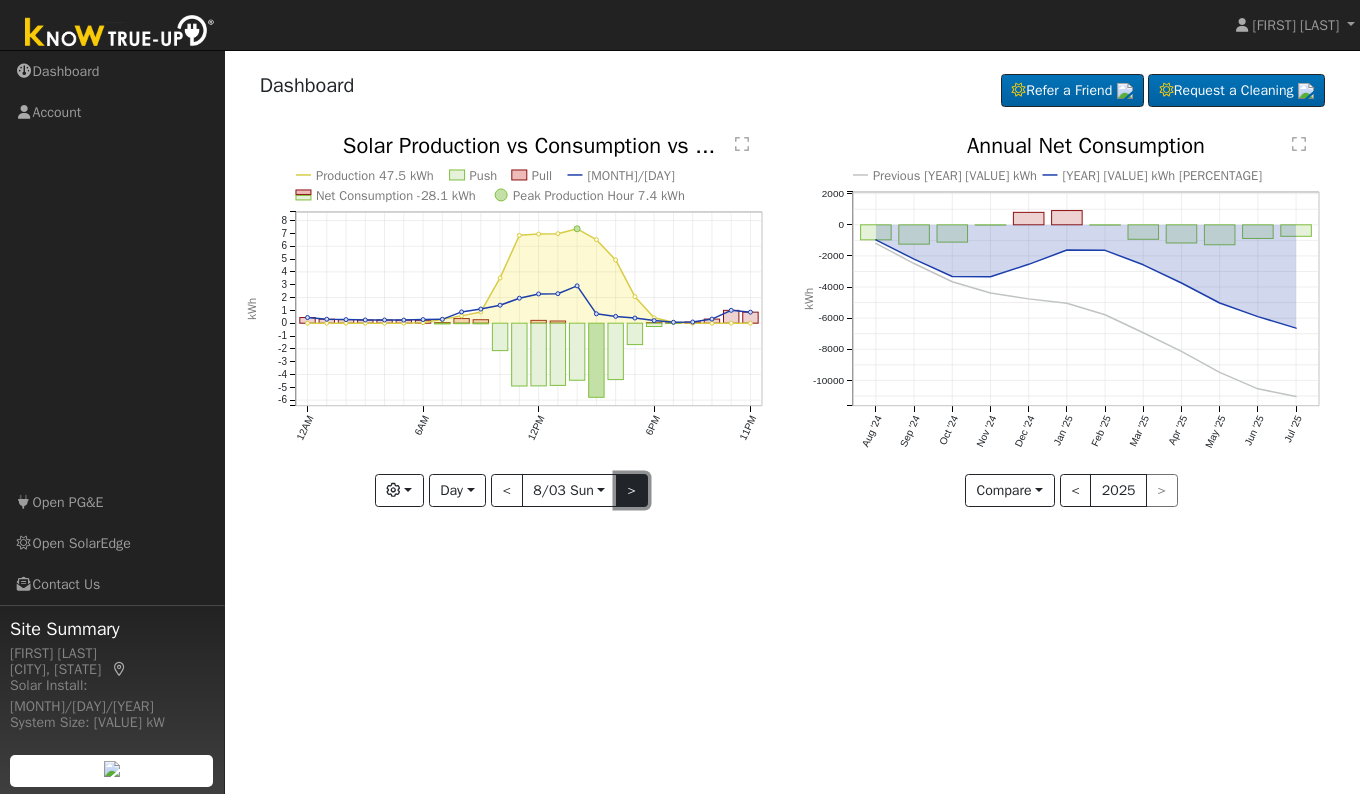 click on ">" at bounding box center [632, 491] 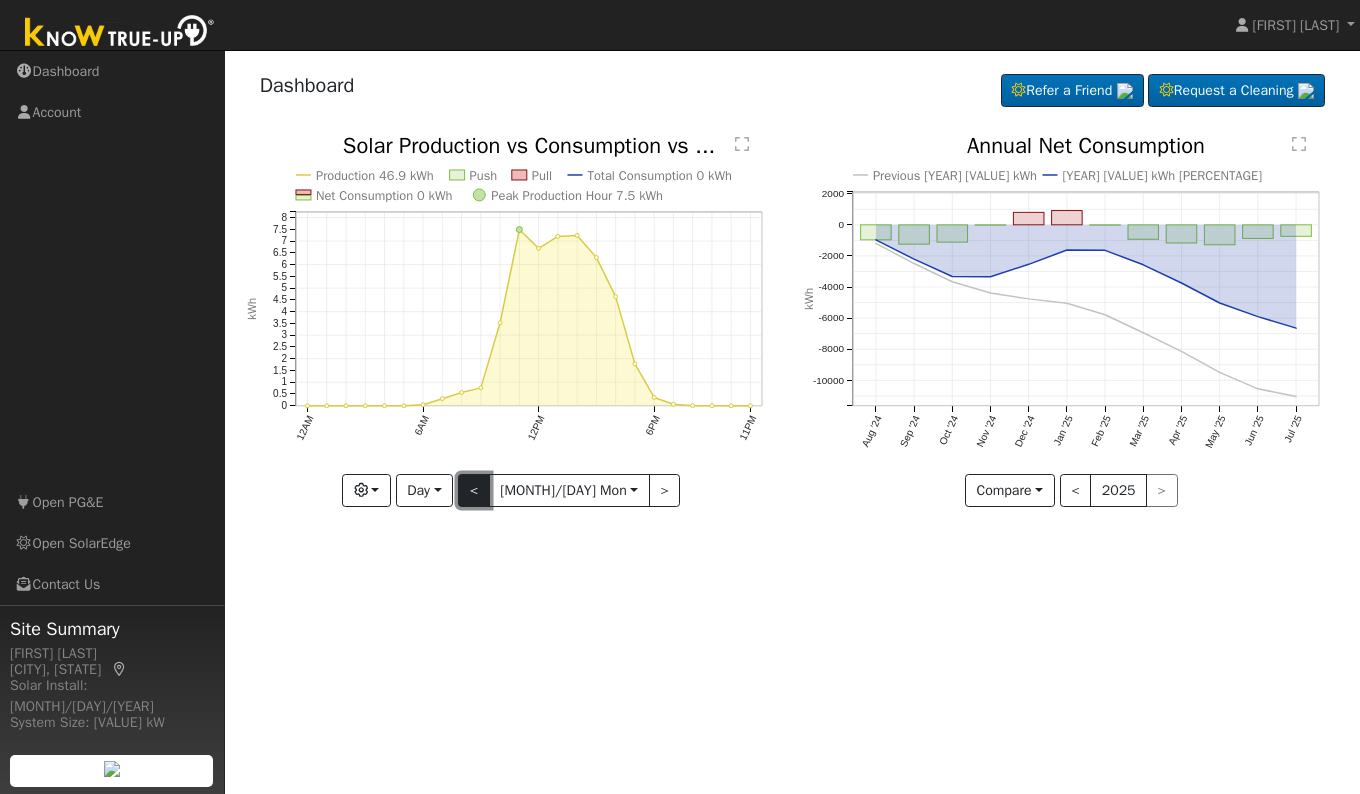 click on "<" at bounding box center (474, 491) 